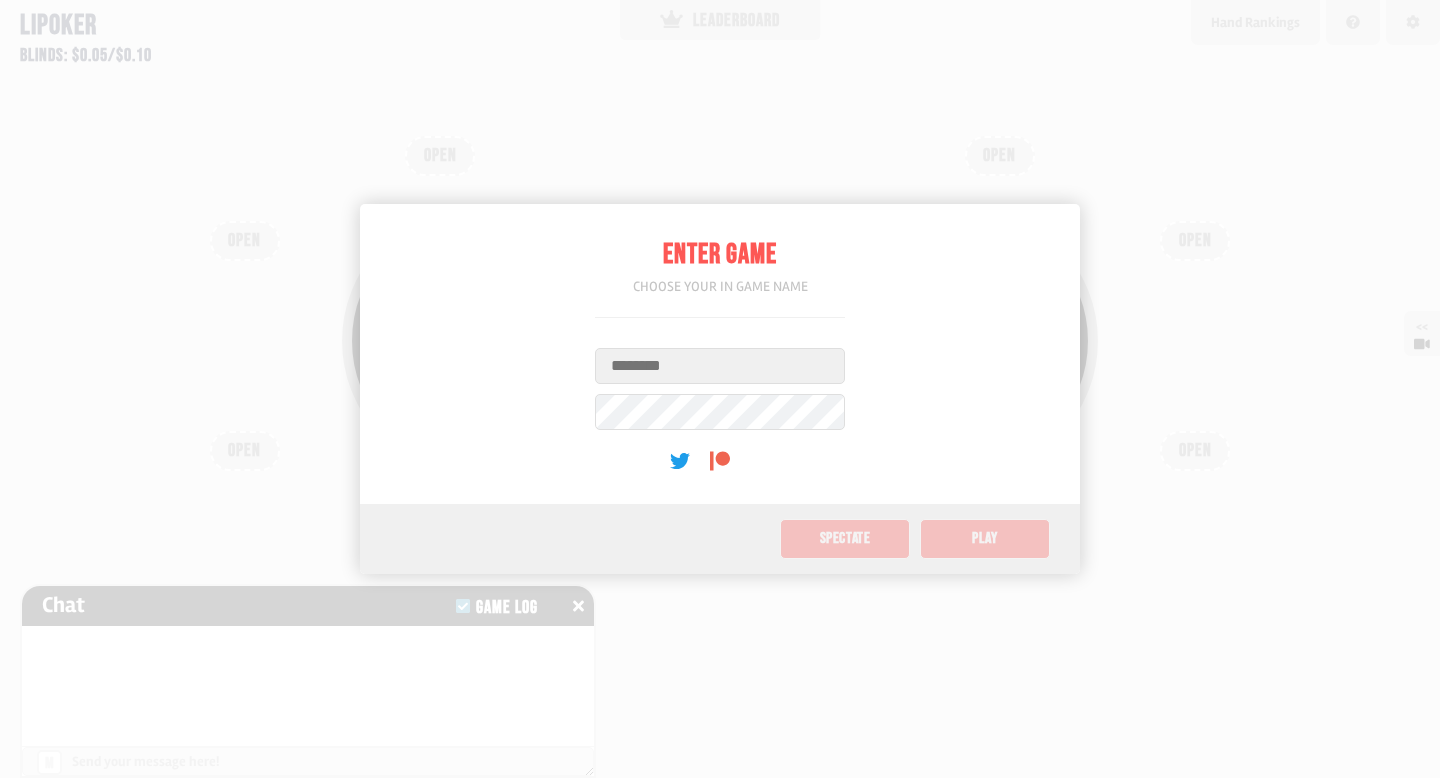 scroll, scrollTop: 0, scrollLeft: 0, axis: both 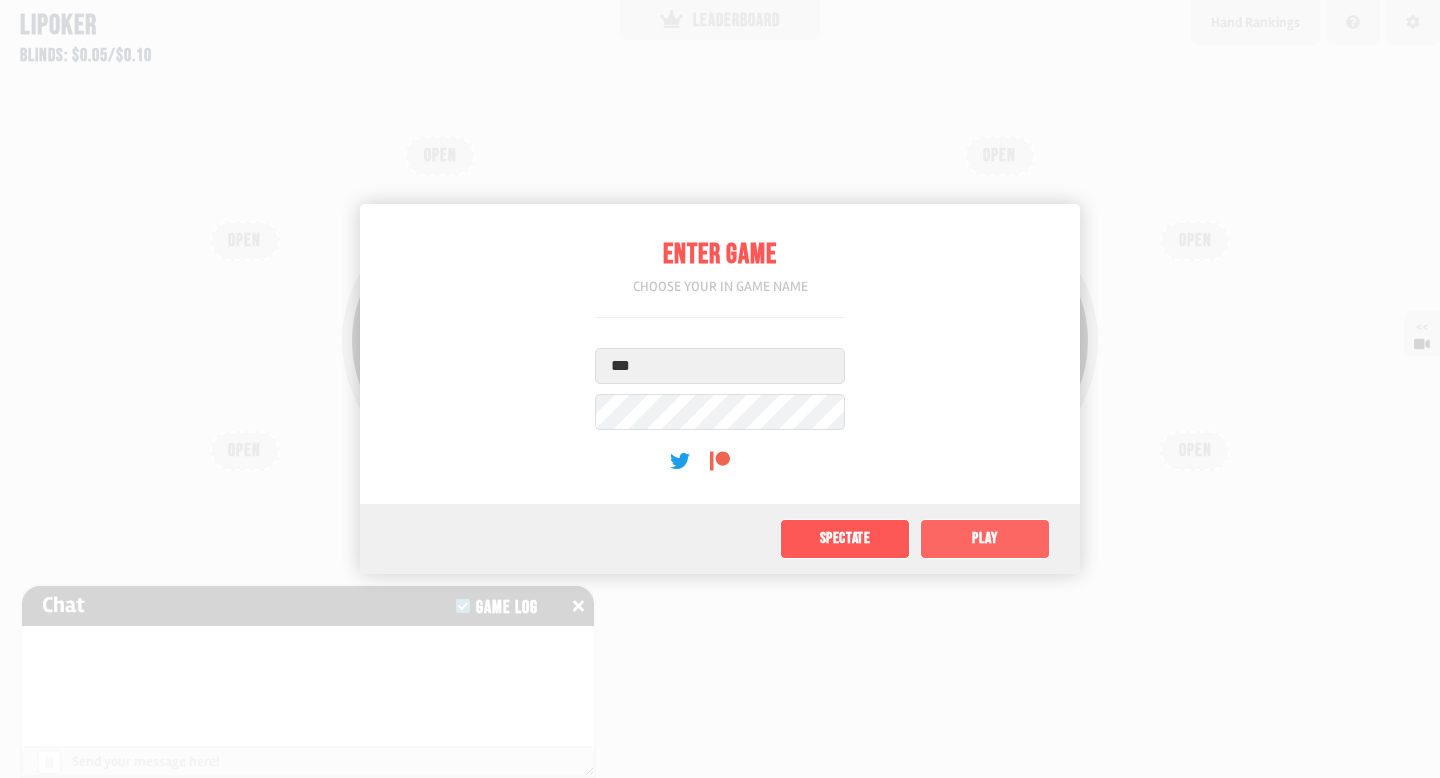 click on "Play" 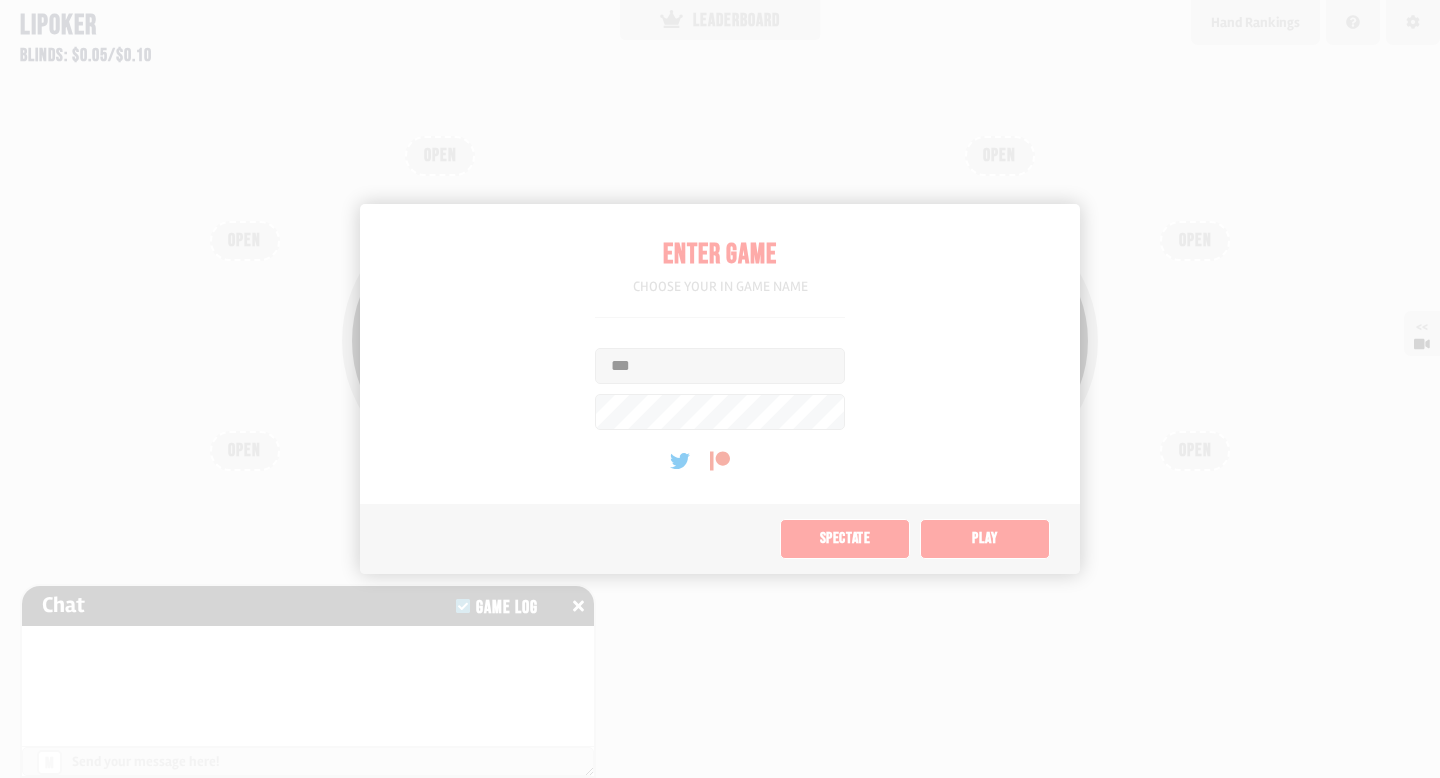 type on "**" 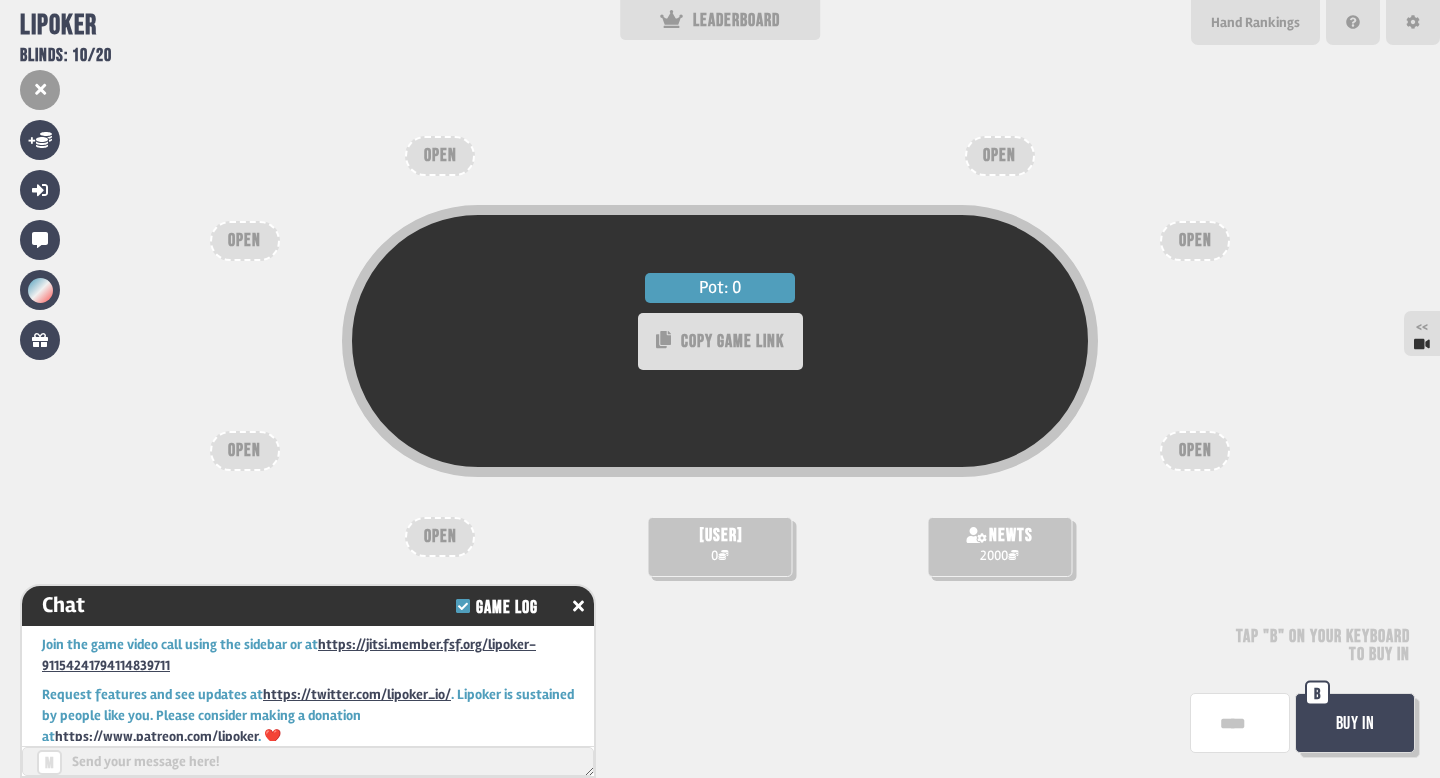 scroll, scrollTop: 13, scrollLeft: 0, axis: vertical 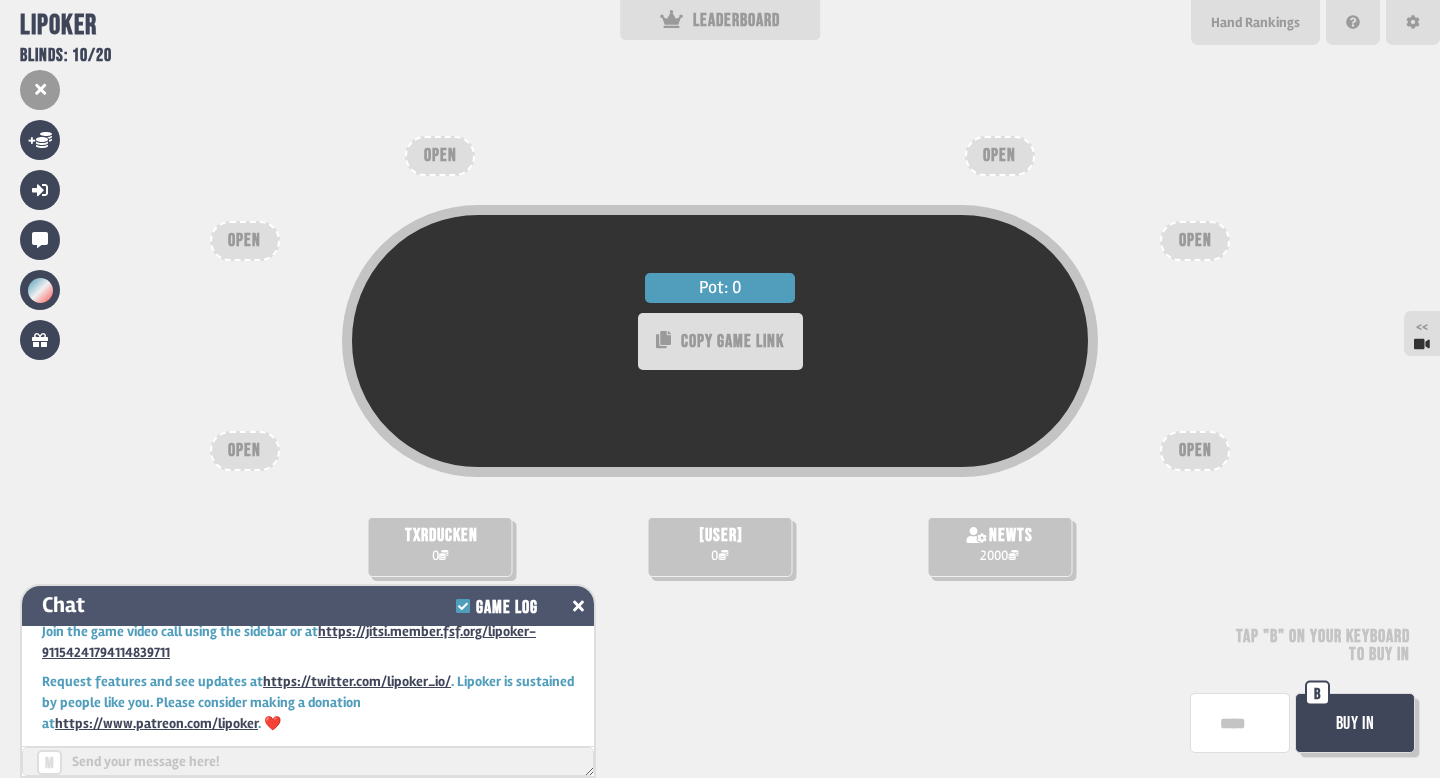 click 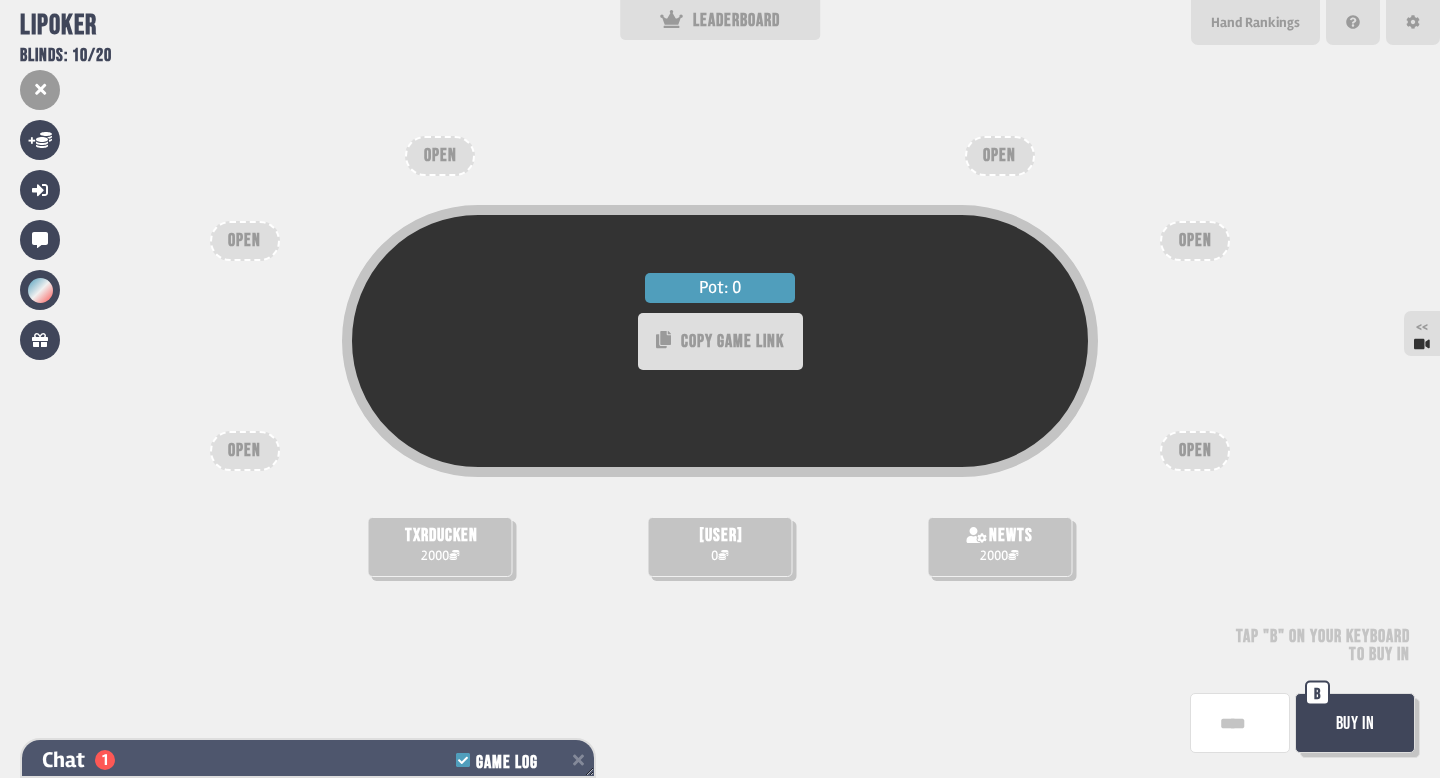 click on "Chat   1 Game Log" at bounding box center (308, 760) 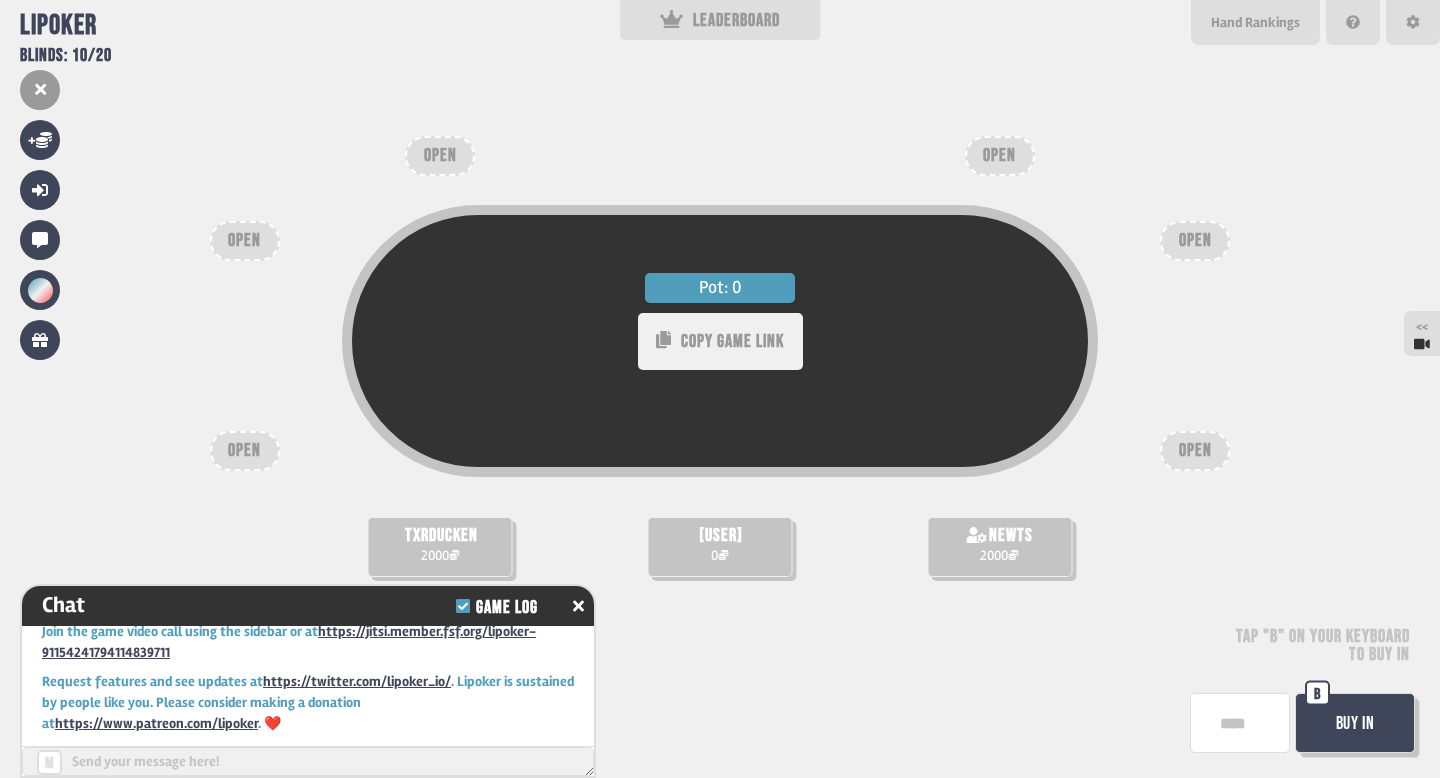 click on "COPY GAME LINK" at bounding box center (720, 341) 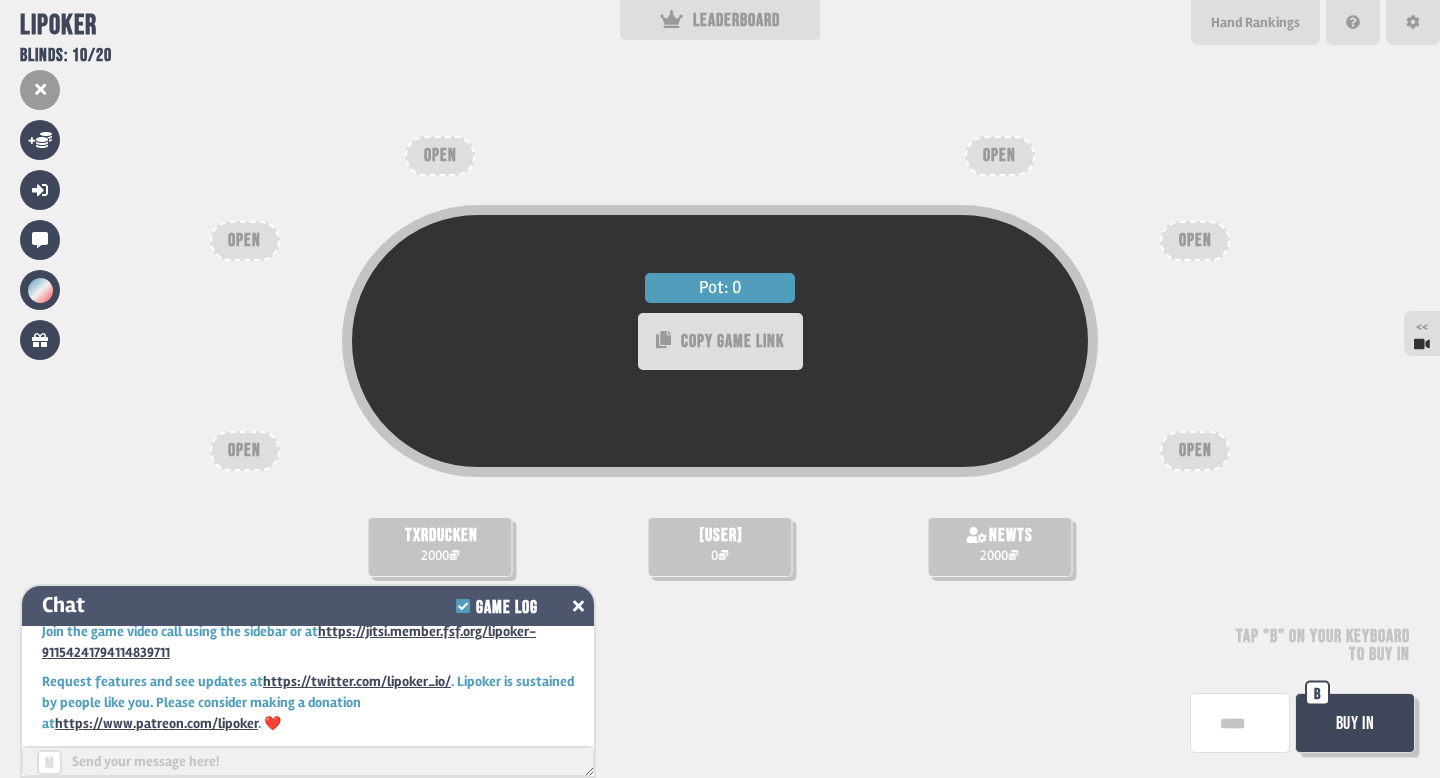 click at bounding box center (578, 606) 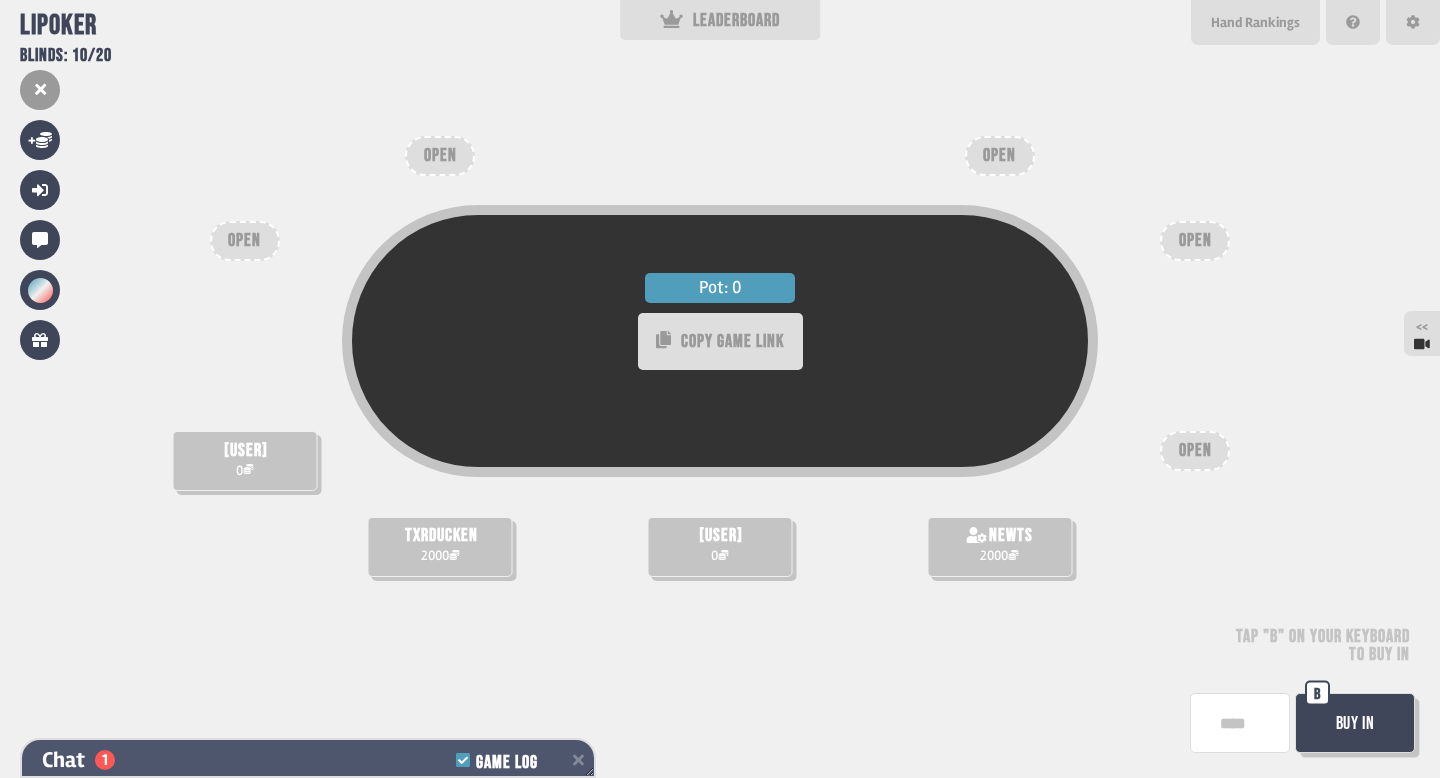 click on "Chat   1 Game Log" at bounding box center (308, 760) 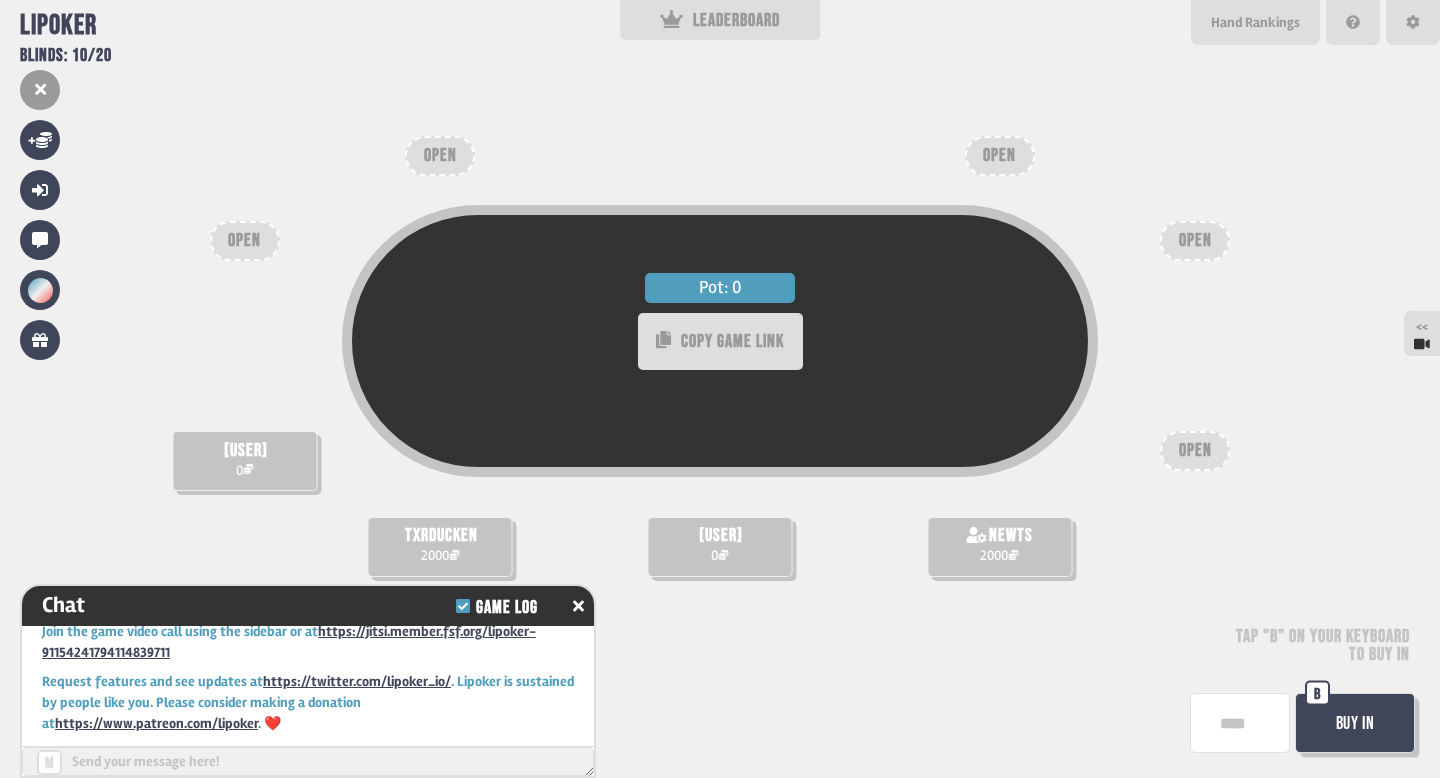 click on "Pot: 0   COPY GAME LINK [USER] 0  txrducken 2000  [USER] 0  newts 2000  OPEN OPEN OPEN OPEN OPEN Tap "B" on your keyboard to buy in Buy In B" at bounding box center [720, 389] 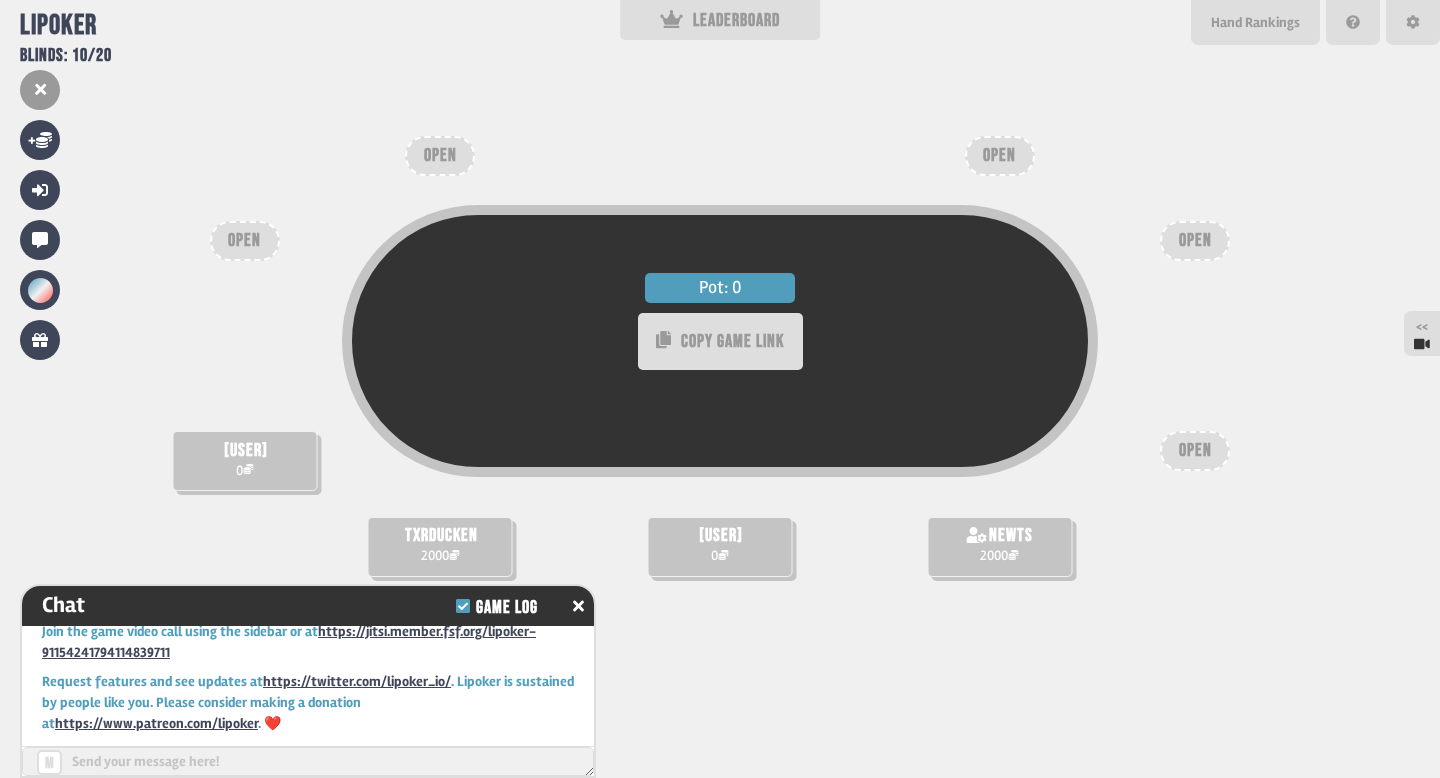 click on "Pot: 0   COPY GAME LINK" at bounding box center (720, 380) 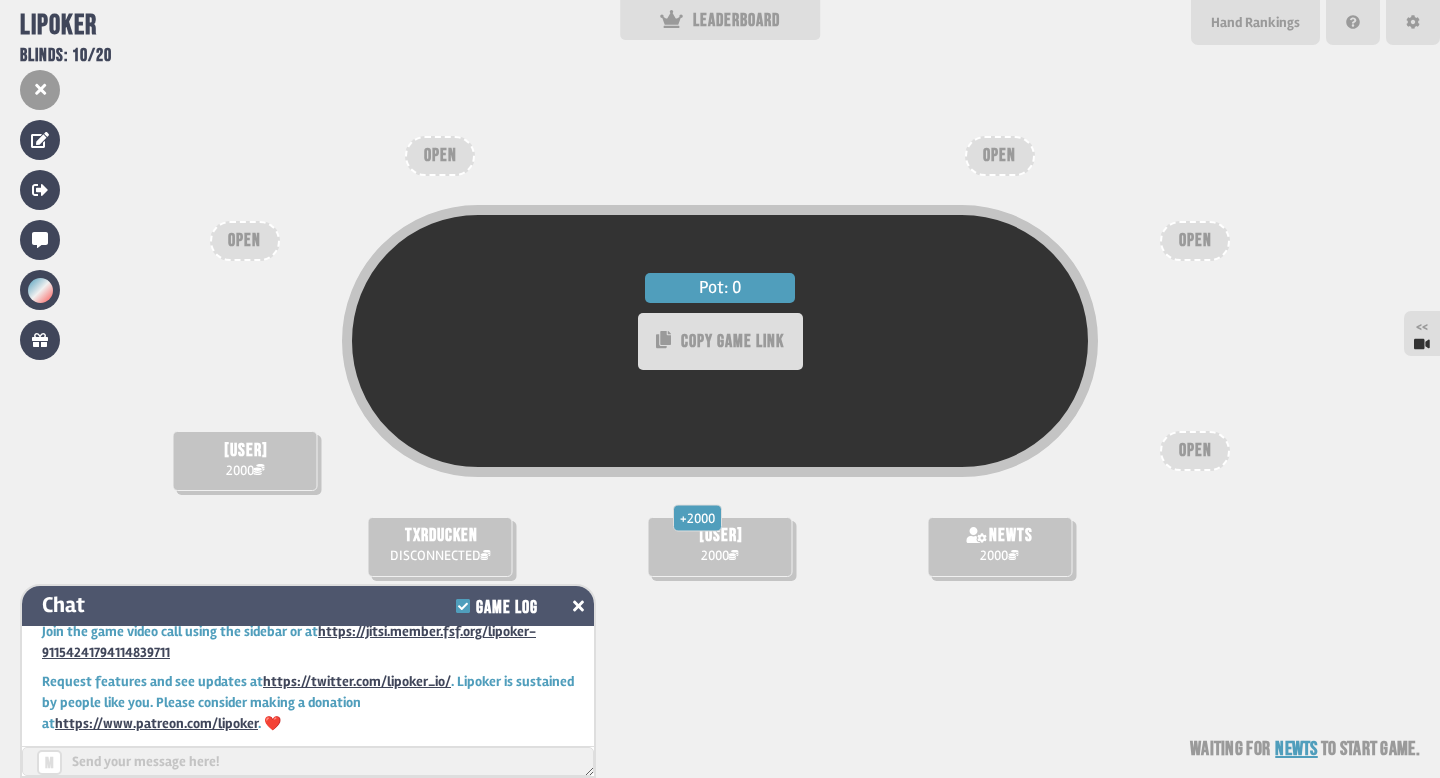 click 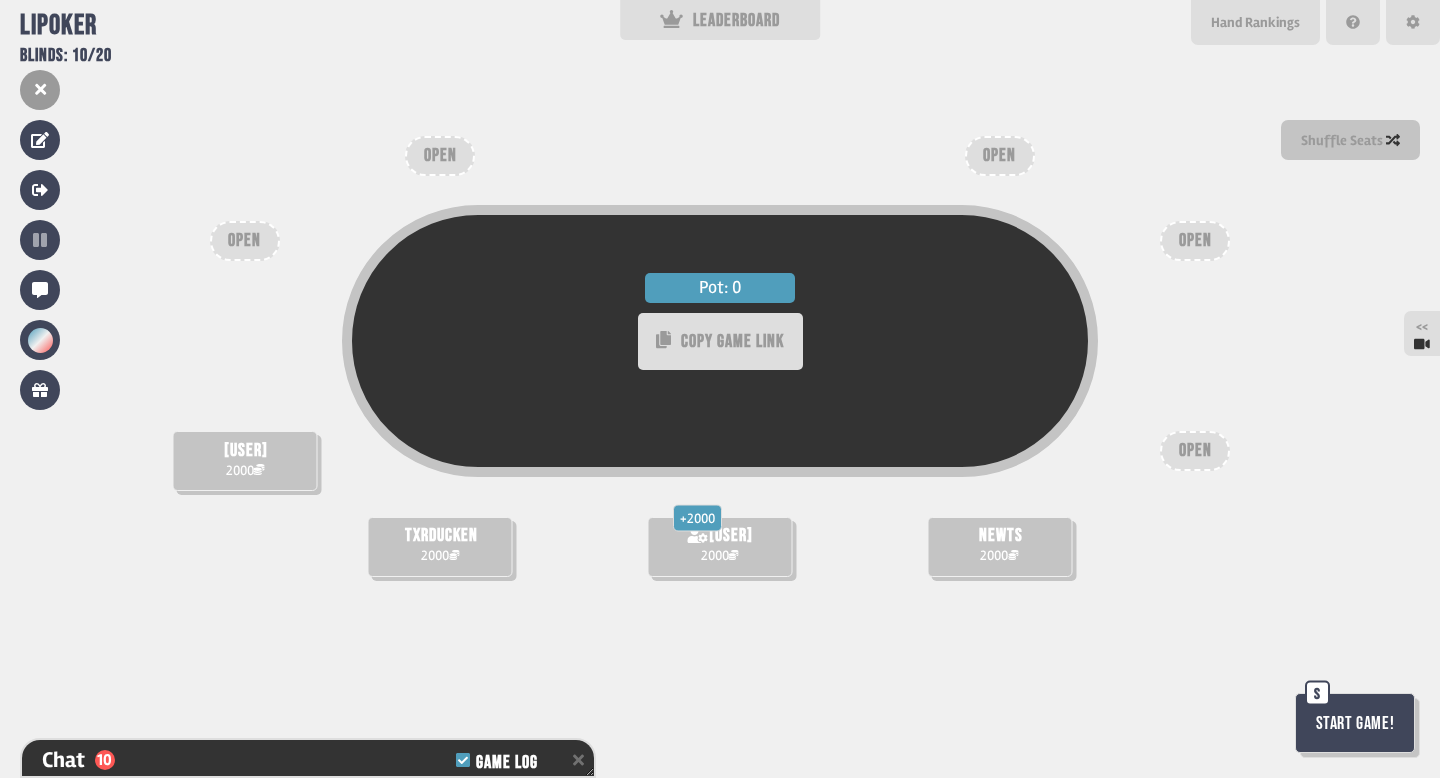 click on "Start Game!" at bounding box center [1355, 723] 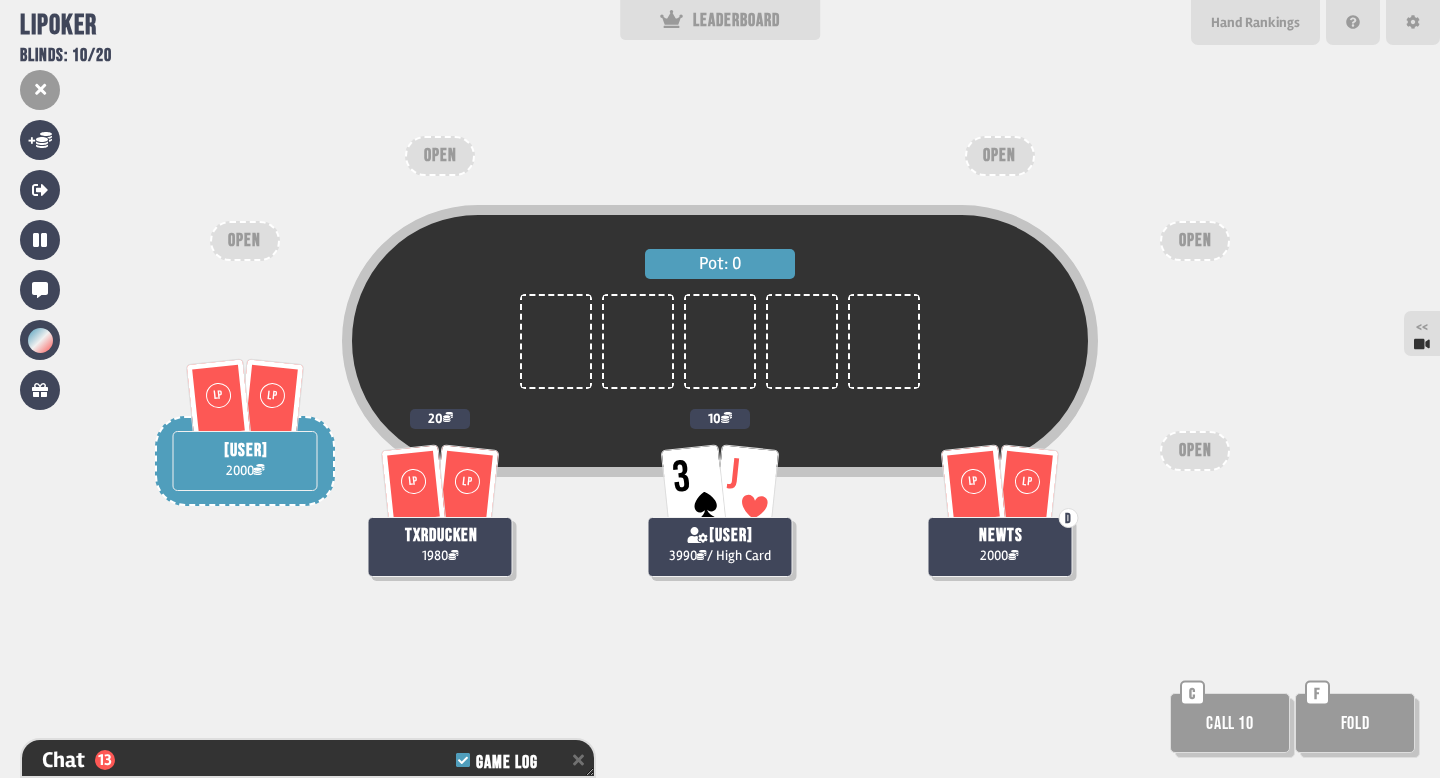 click on "Call 10" at bounding box center (1230, 723) 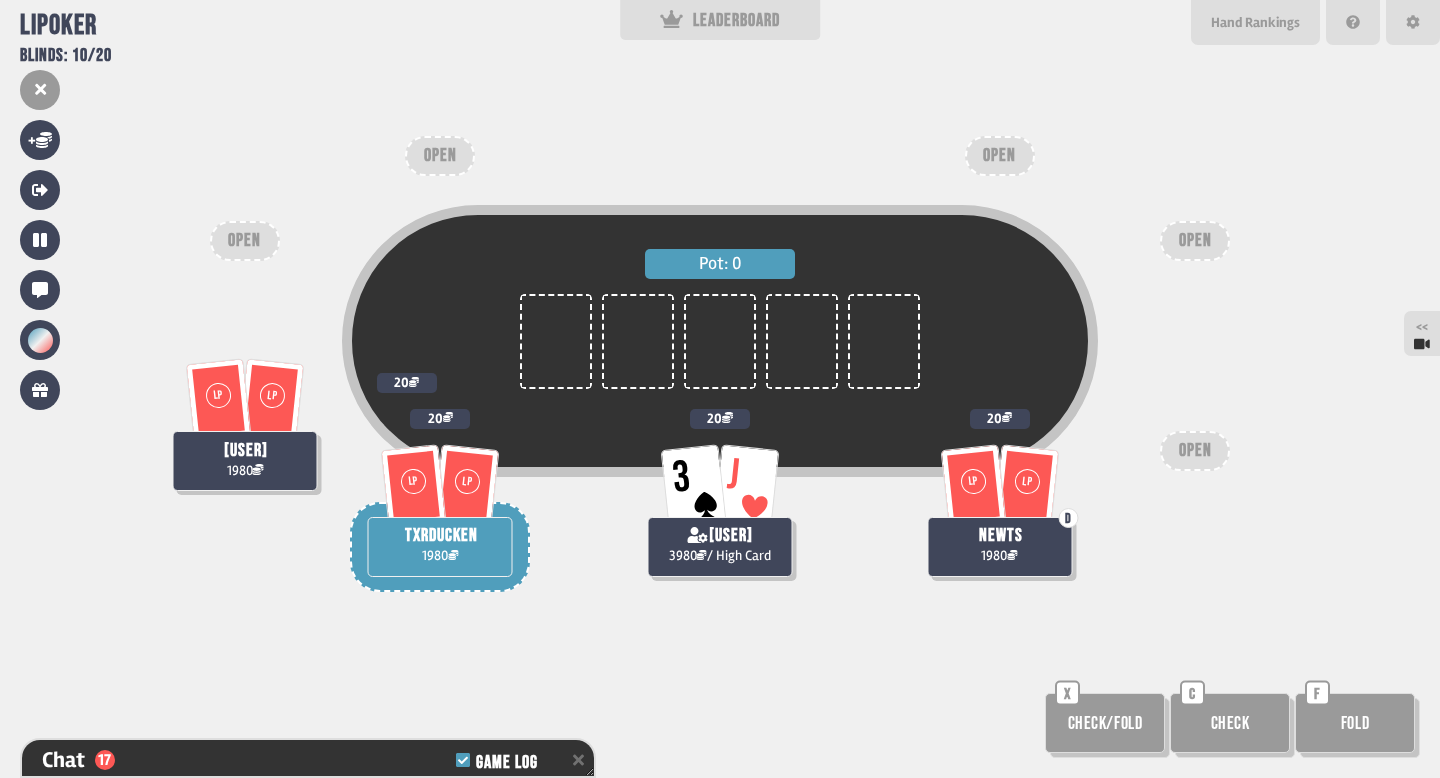 click on "Check" at bounding box center [1230, 723] 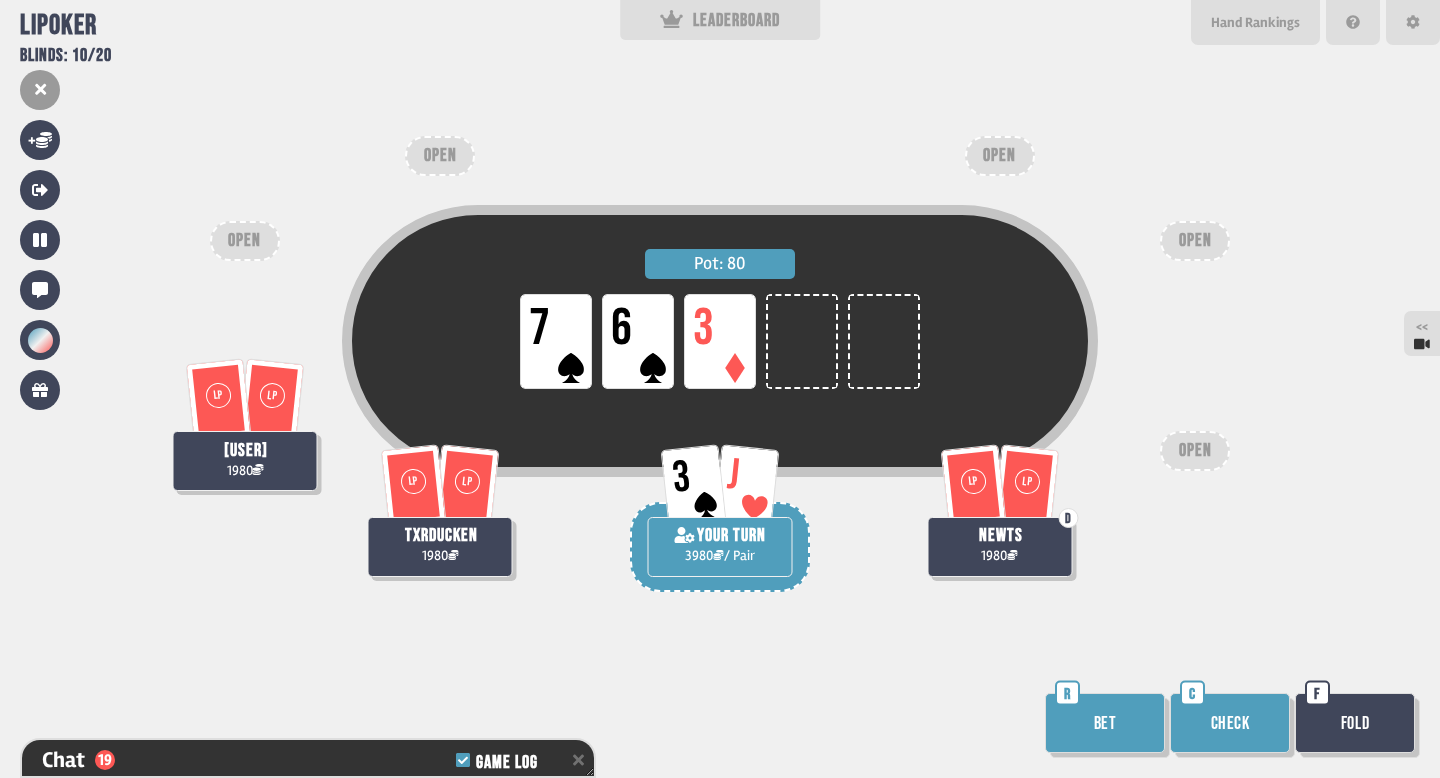 click on "Bet" at bounding box center [1105, 723] 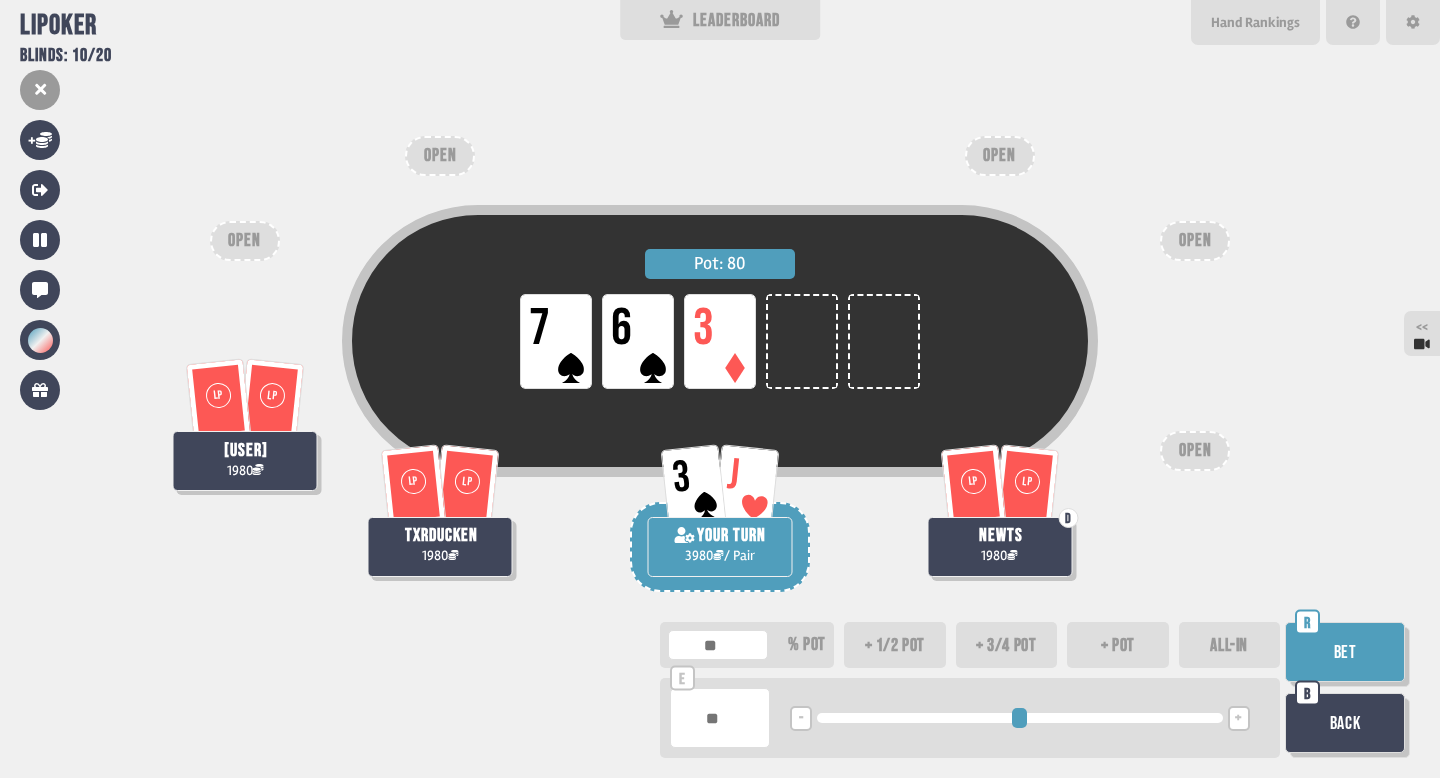 type on "****" 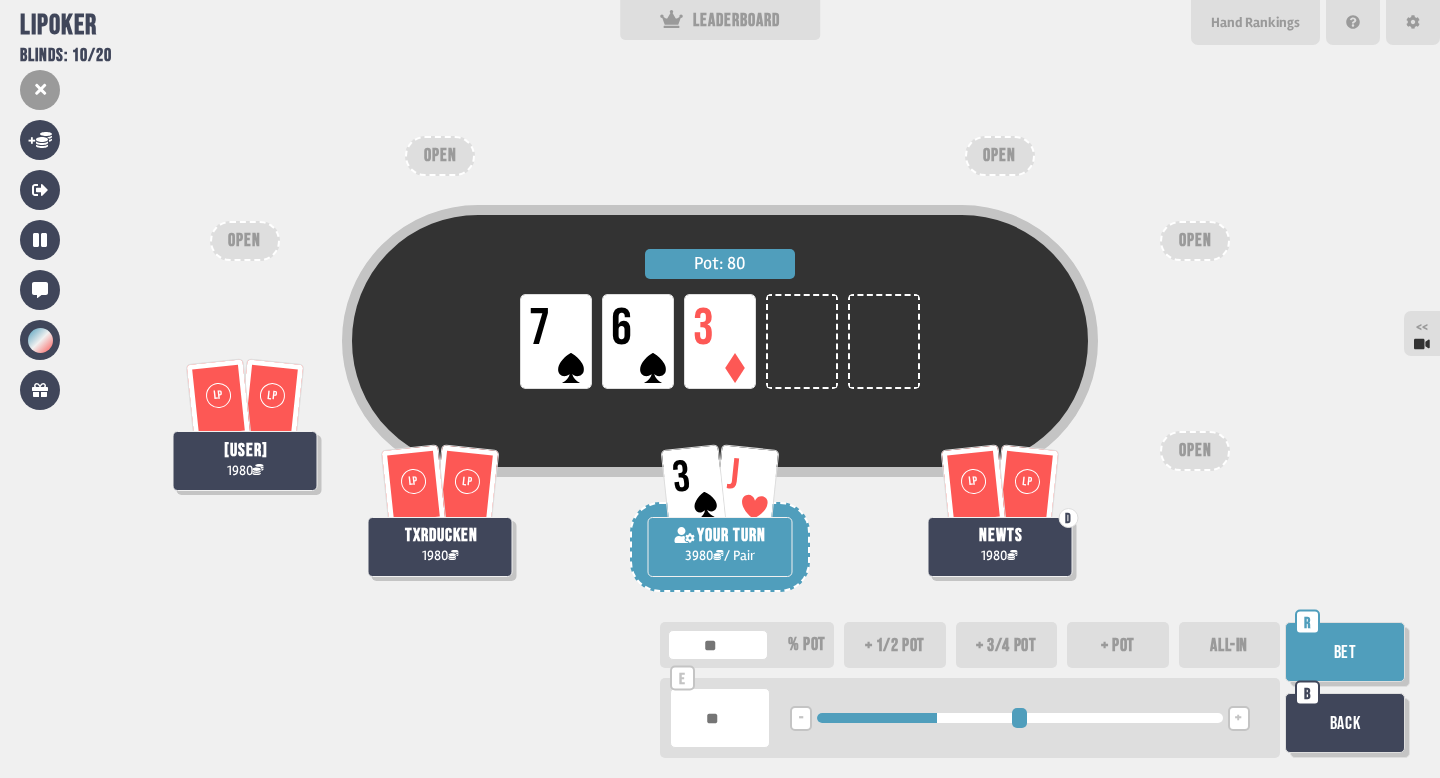 type on "***" 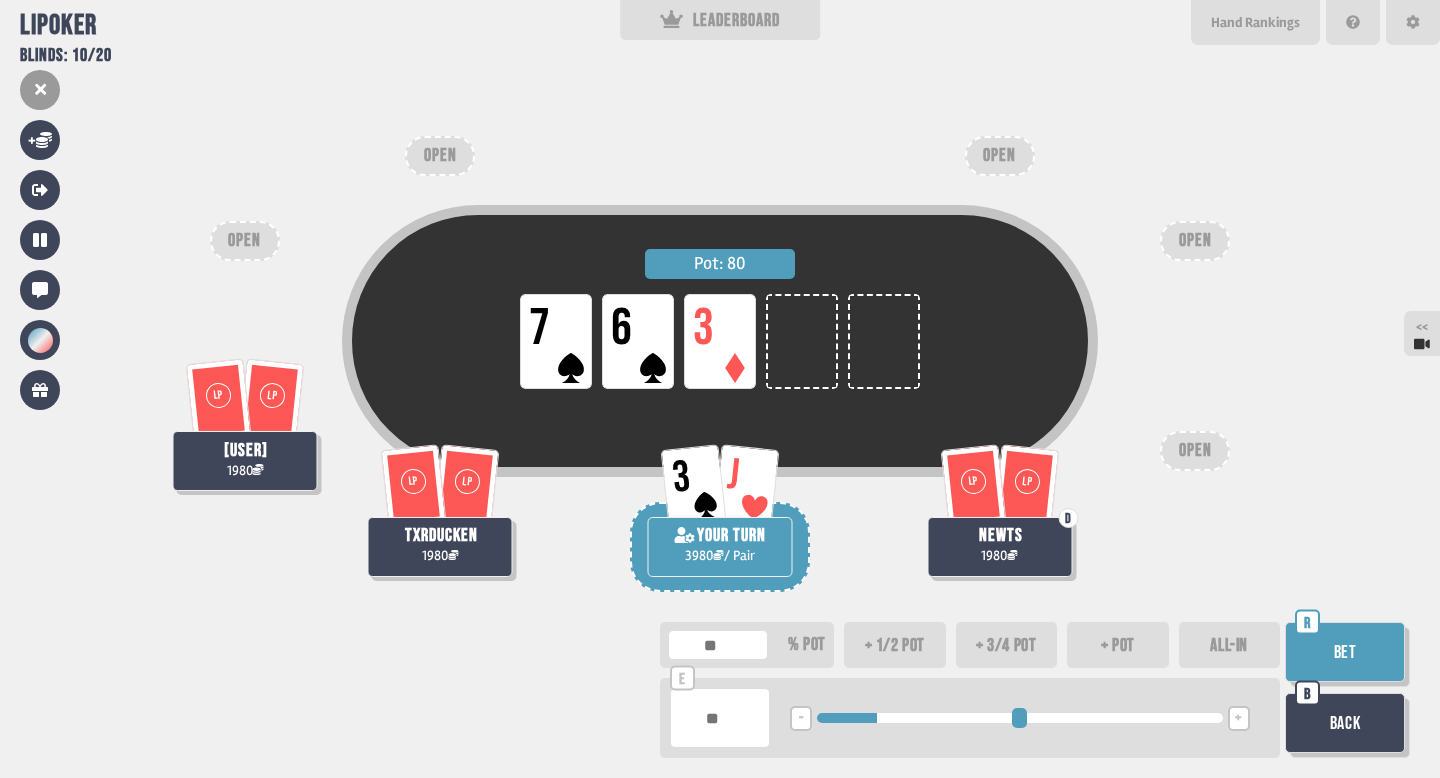 type on "***" 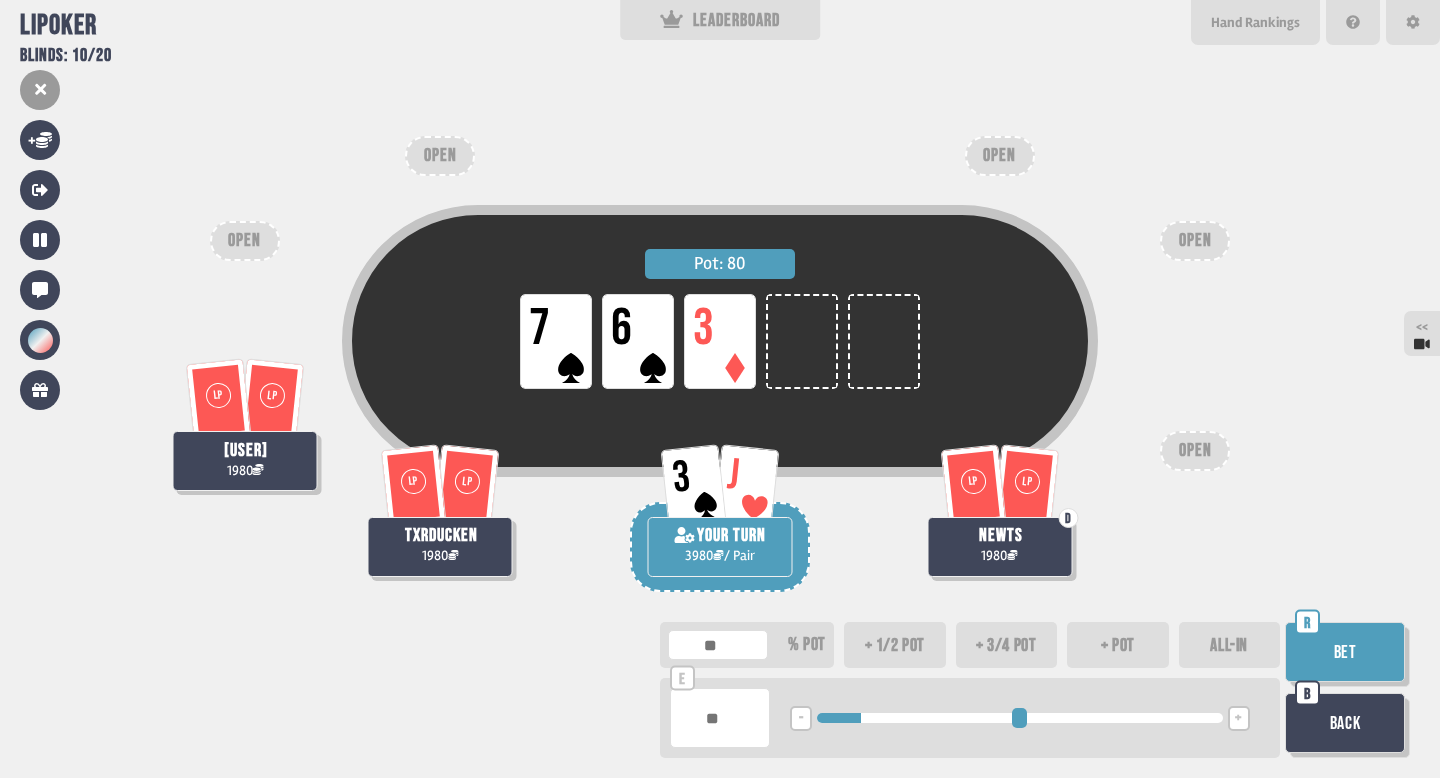 type on "***" 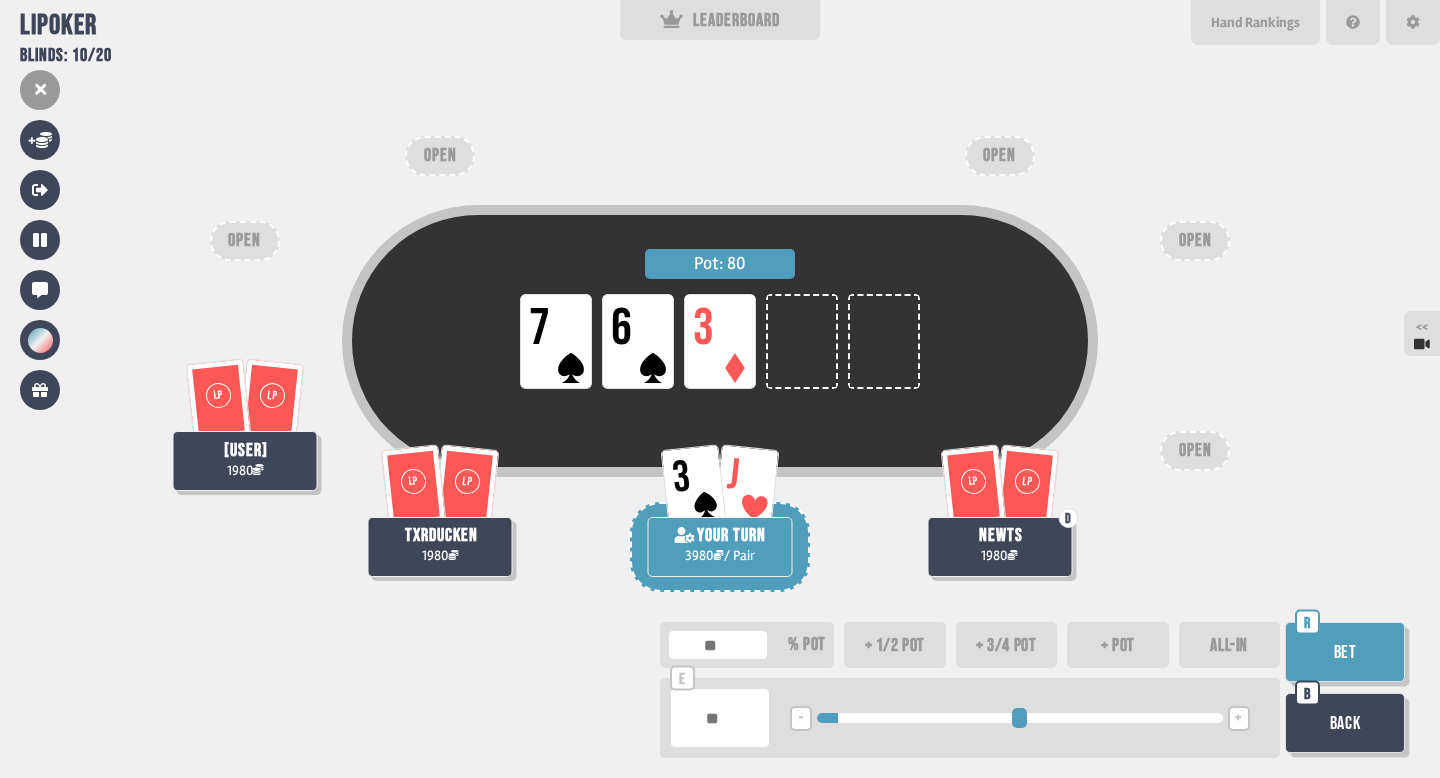 click on "Bet" at bounding box center (1345, 652) 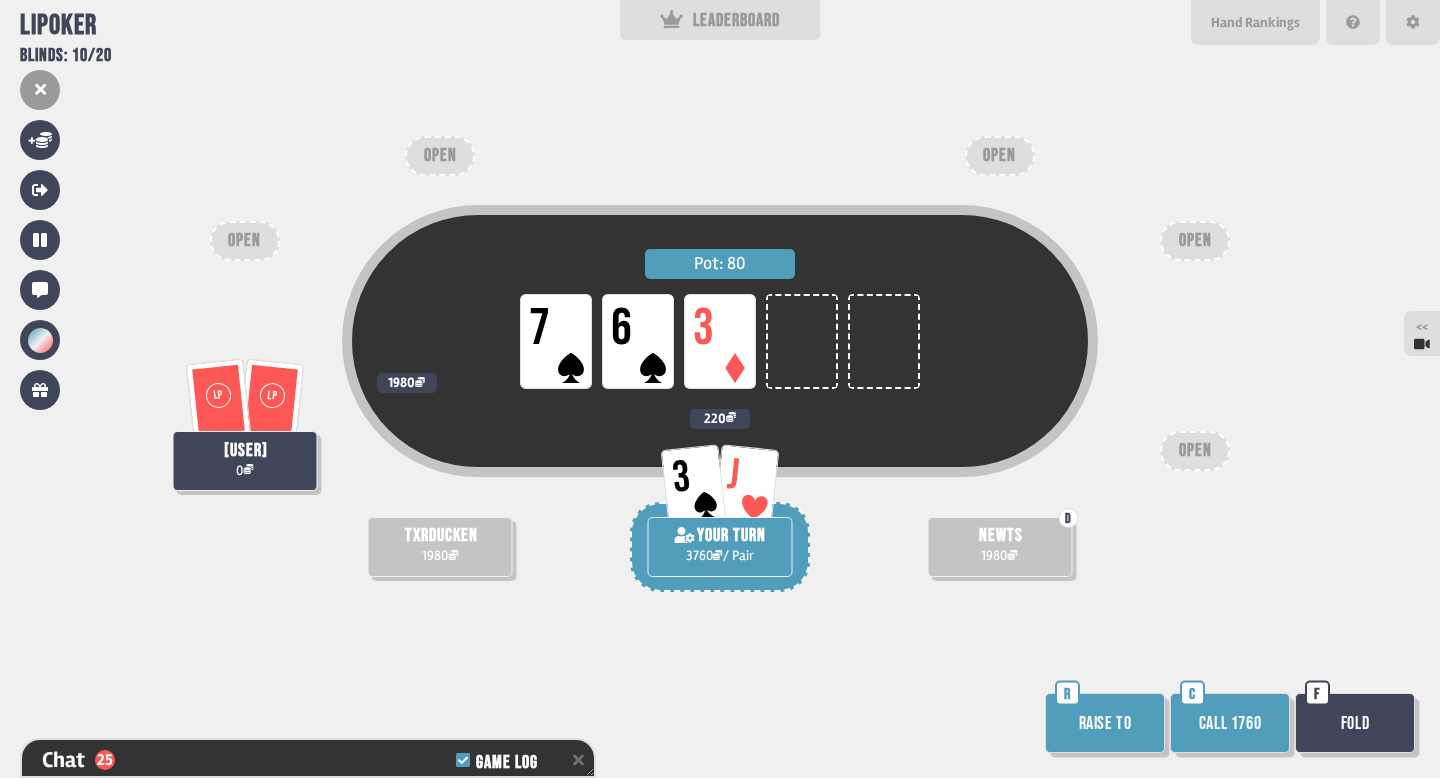 scroll, scrollTop: 1115, scrollLeft: 0, axis: vertical 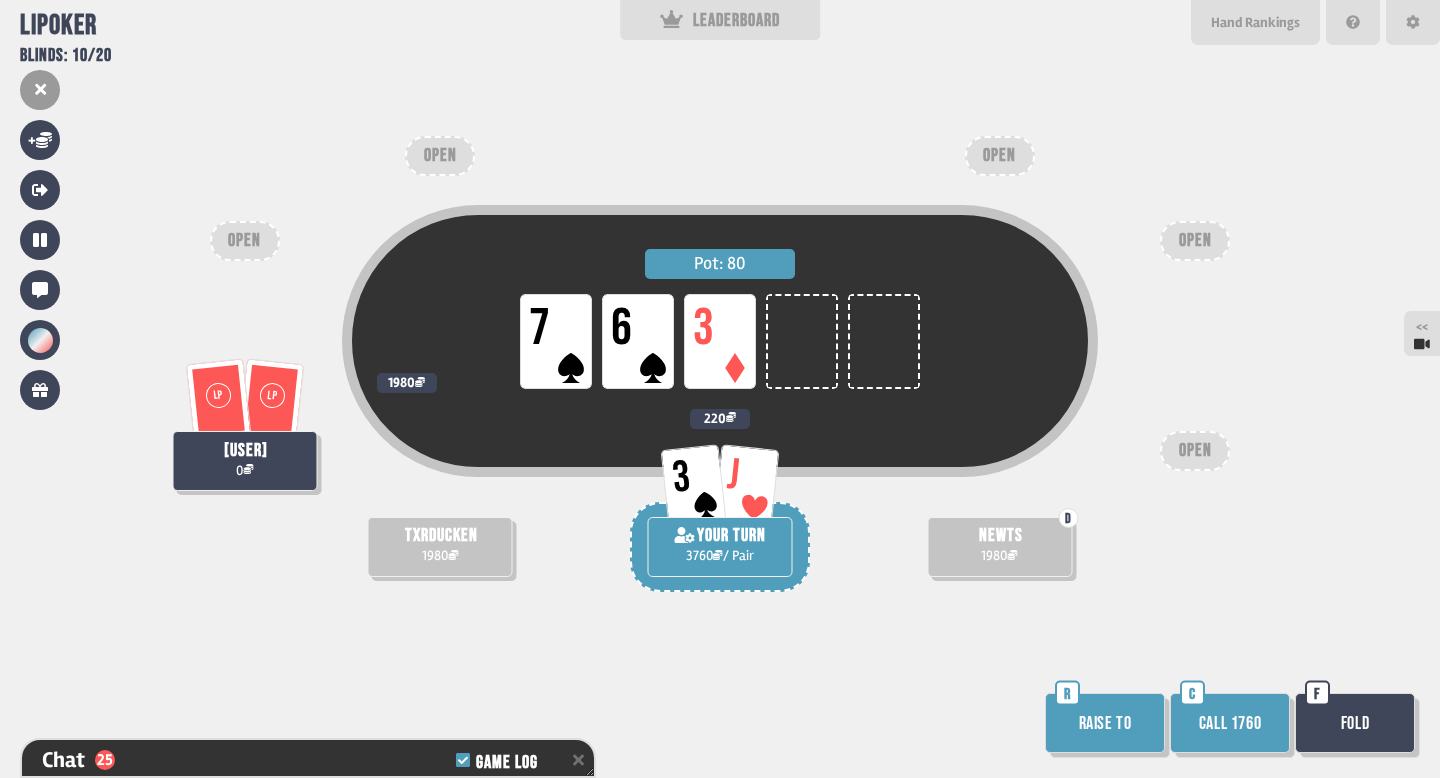 click on "Call 1760" at bounding box center [1230, 723] 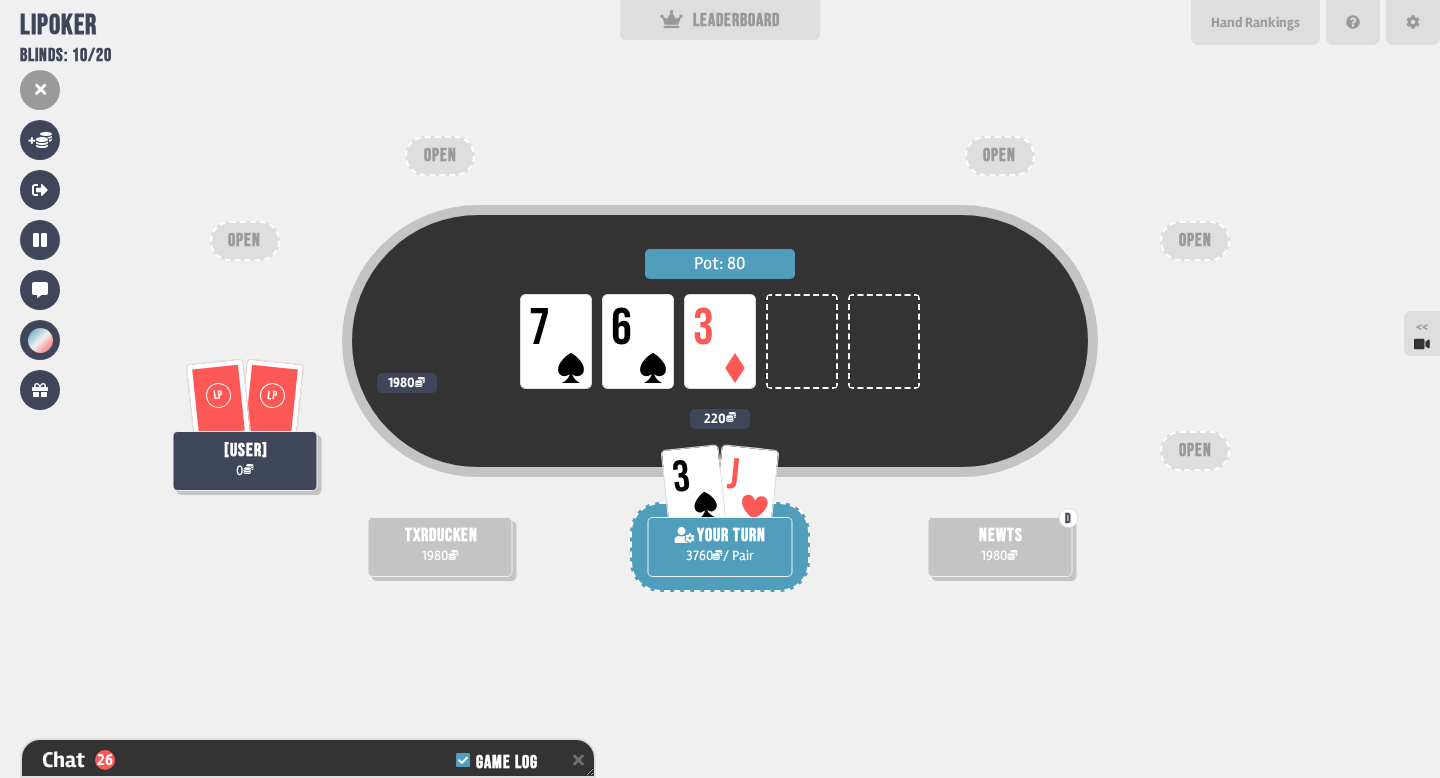 scroll, scrollTop: 1144, scrollLeft: 0, axis: vertical 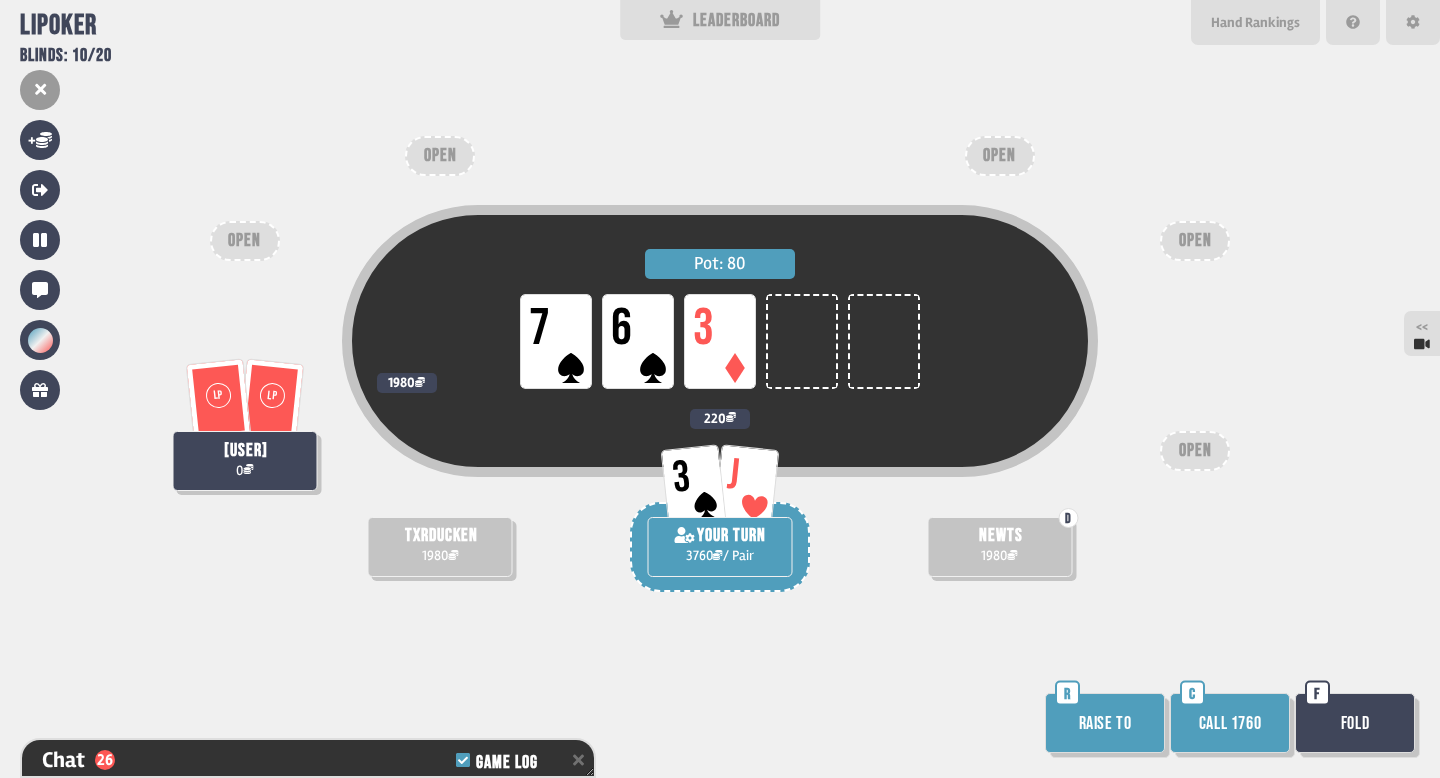 click on "Call 1760" at bounding box center (1230, 723) 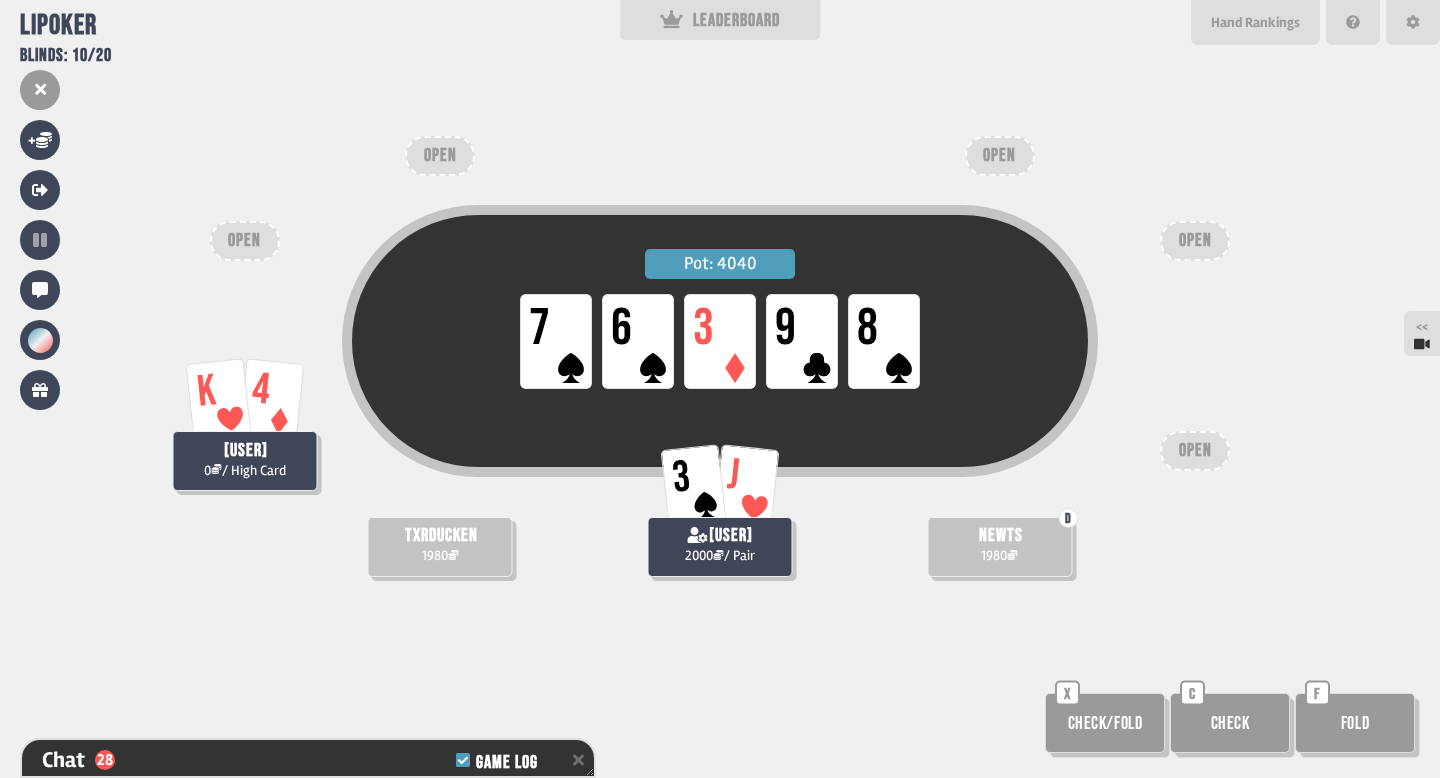 scroll, scrollTop: 1231, scrollLeft: 0, axis: vertical 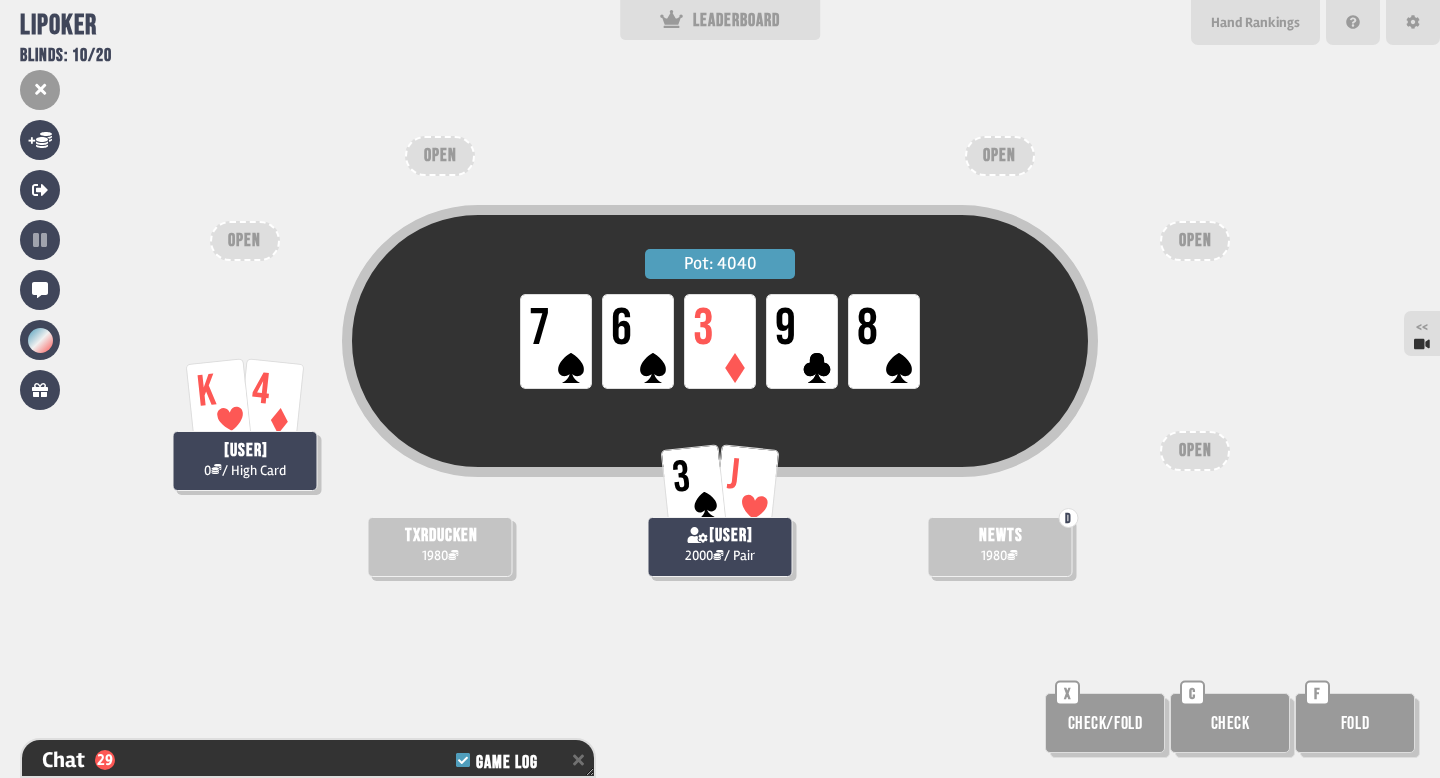 click on "Check" at bounding box center (1230, 723) 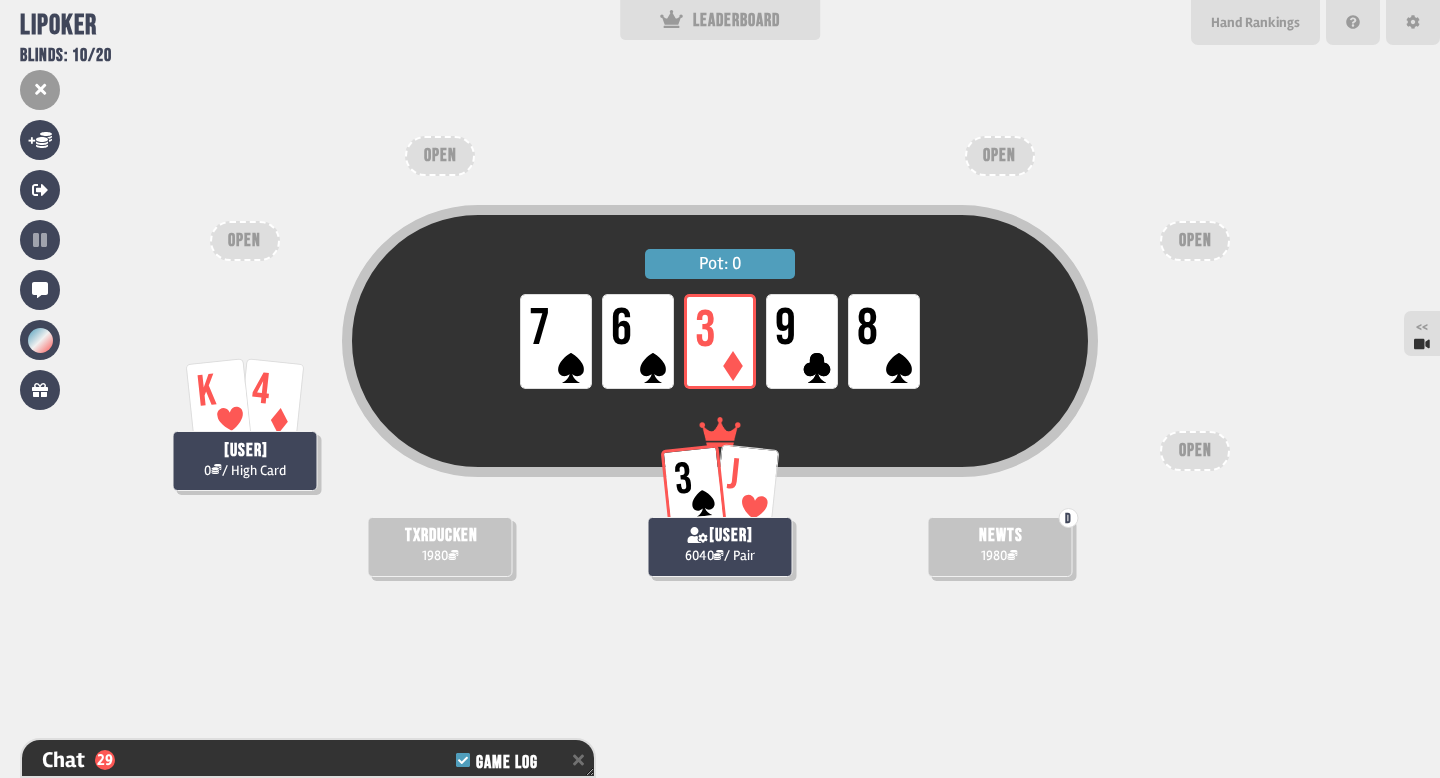 click on "6040   / Pair" at bounding box center (720, 555) 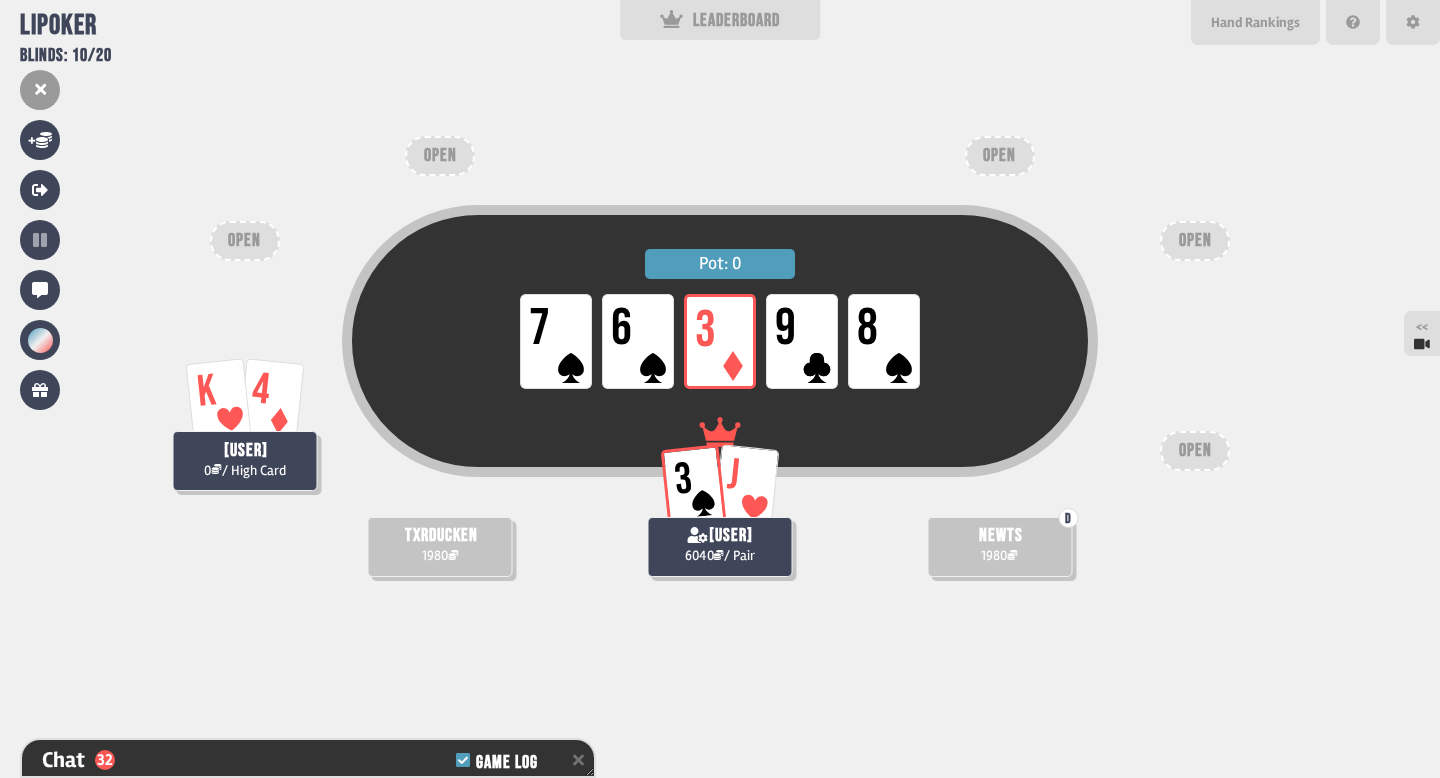 scroll, scrollTop: 1318, scrollLeft: 0, axis: vertical 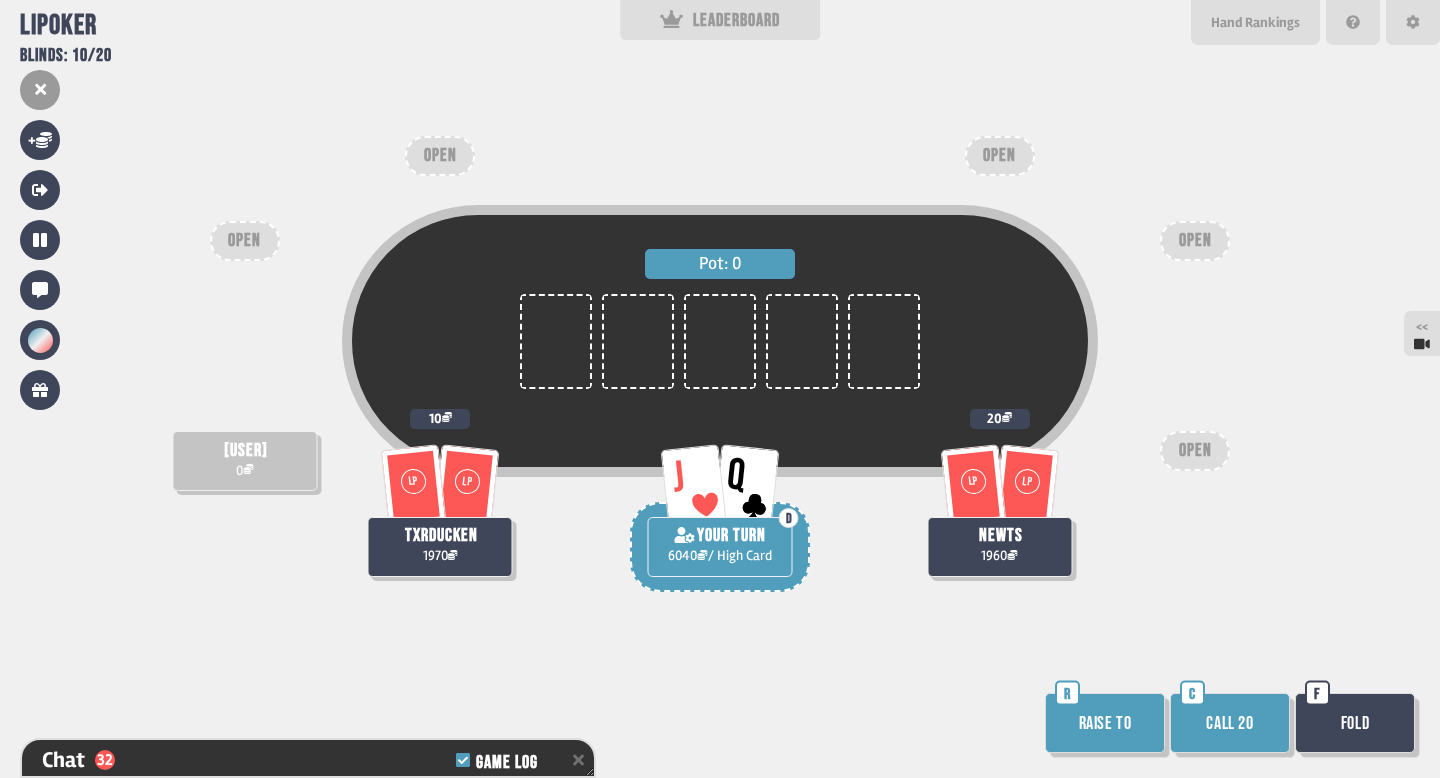 click on "D YOUR TURN 6040   / High Card" at bounding box center (720, 547) 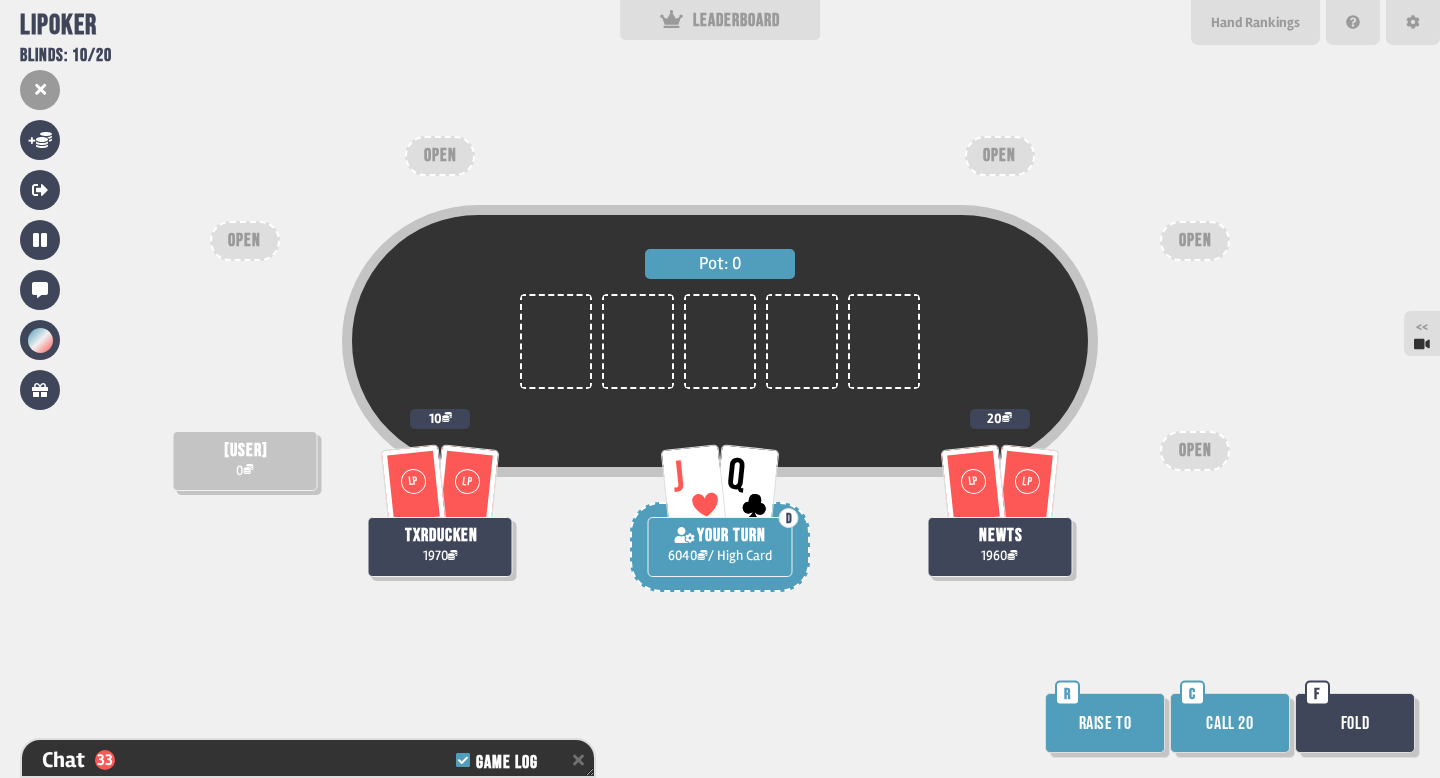 scroll, scrollTop: 1347, scrollLeft: 0, axis: vertical 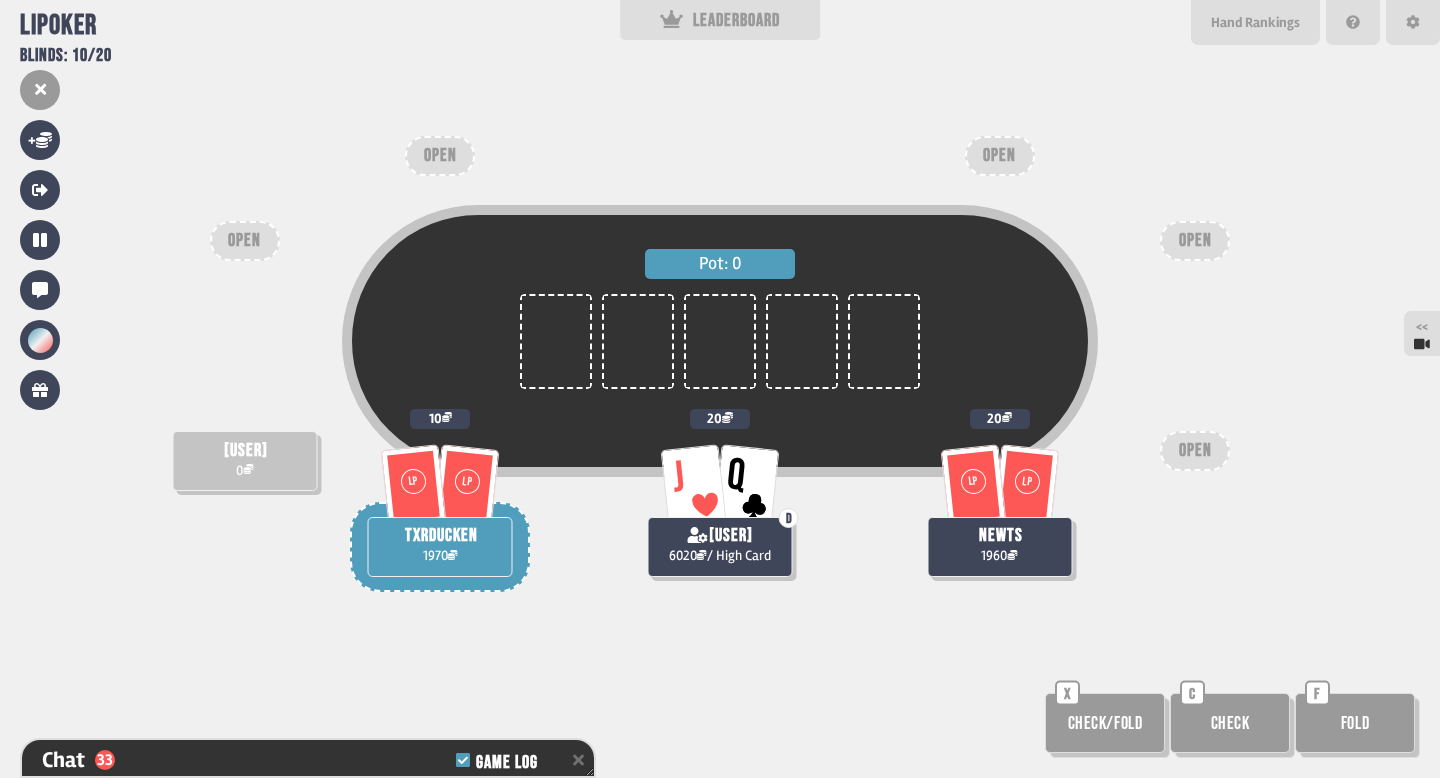 click on "C" at bounding box center [1192, 693] 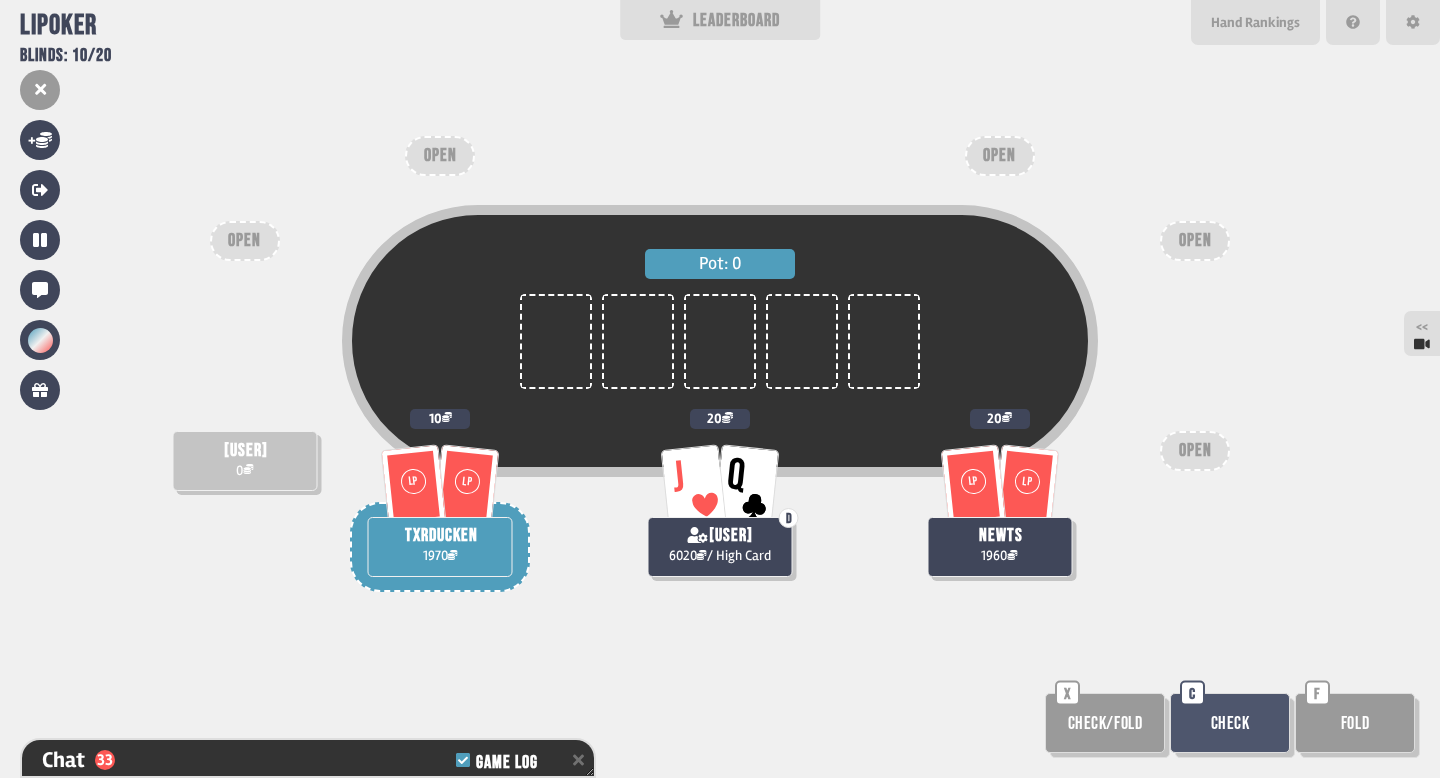 click on "[USER]" at bounding box center [246, 451] 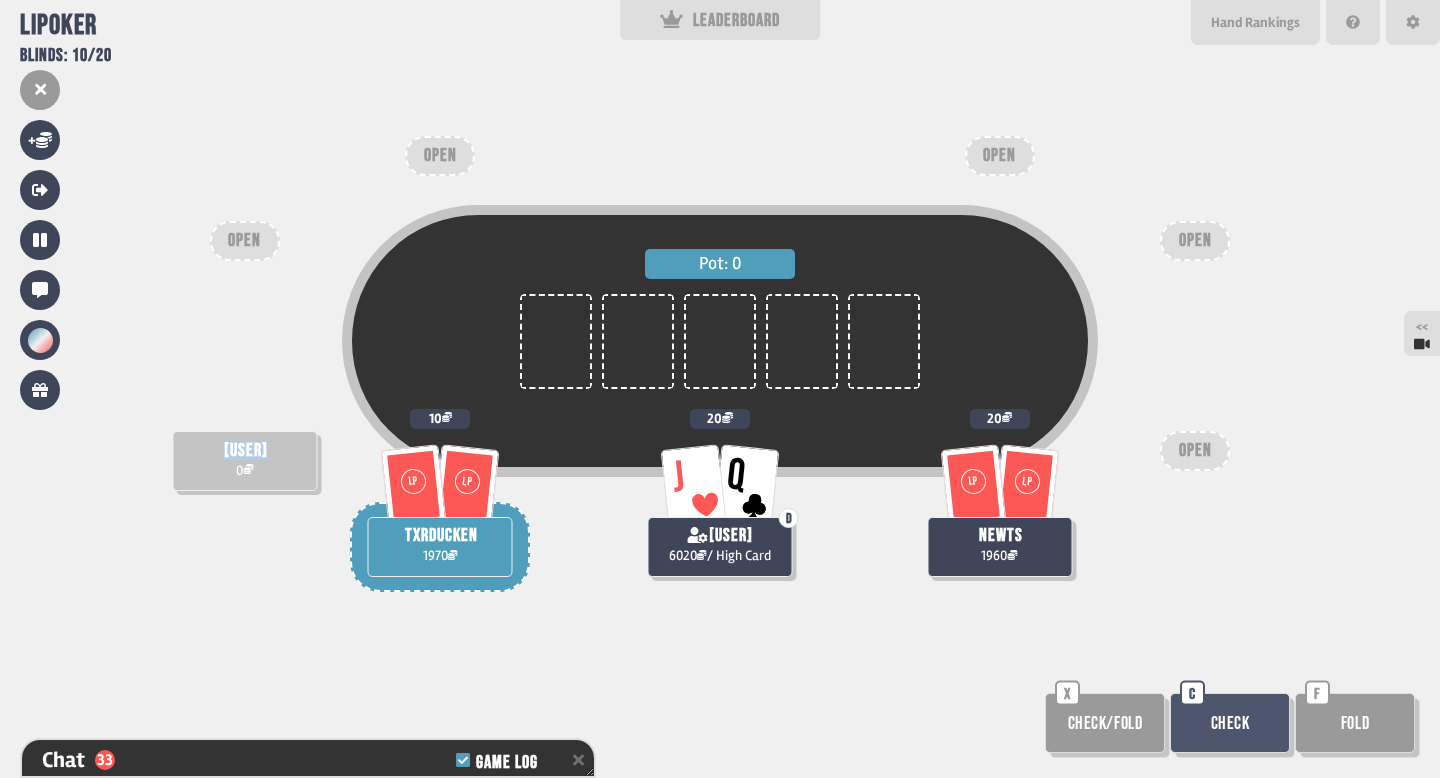 click on "[USER]" at bounding box center [246, 451] 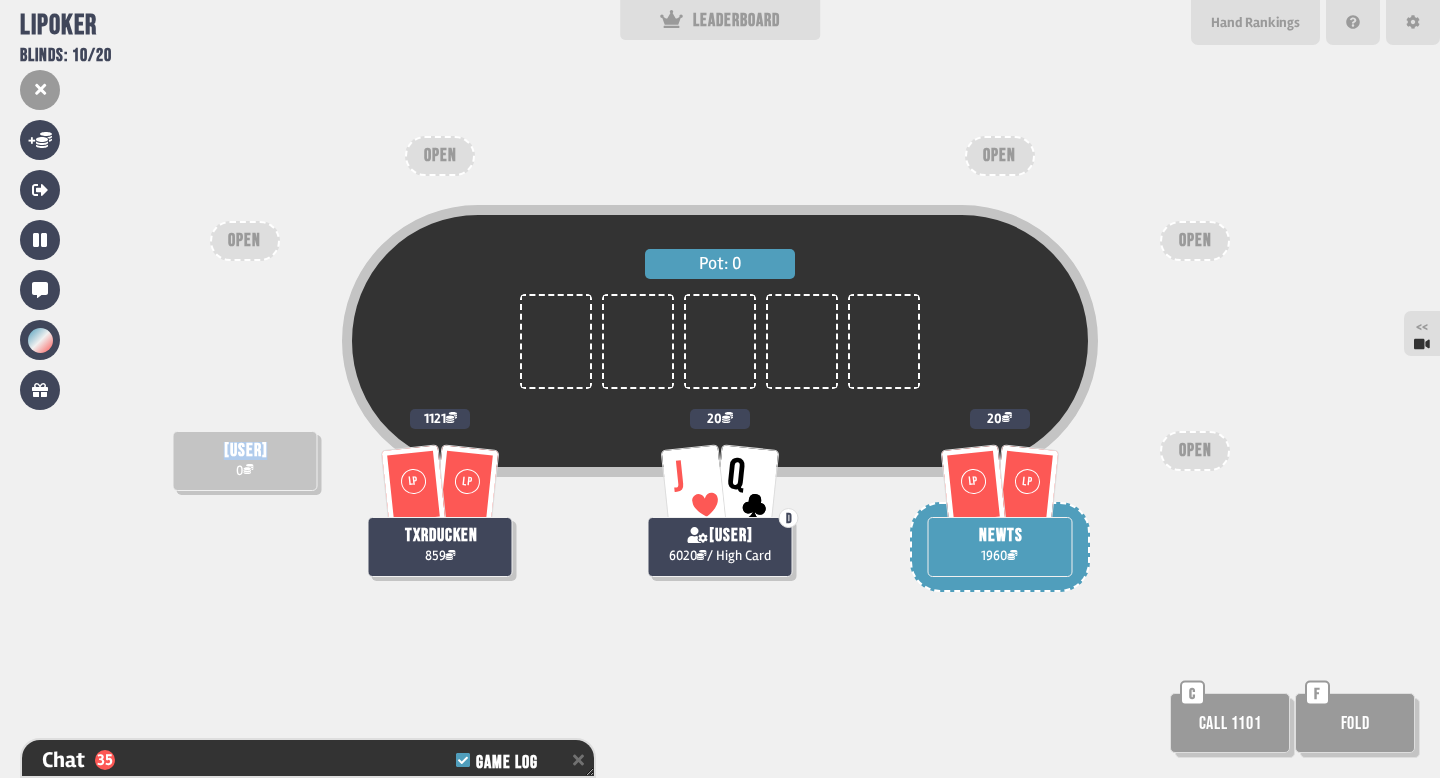 scroll, scrollTop: 1405, scrollLeft: 0, axis: vertical 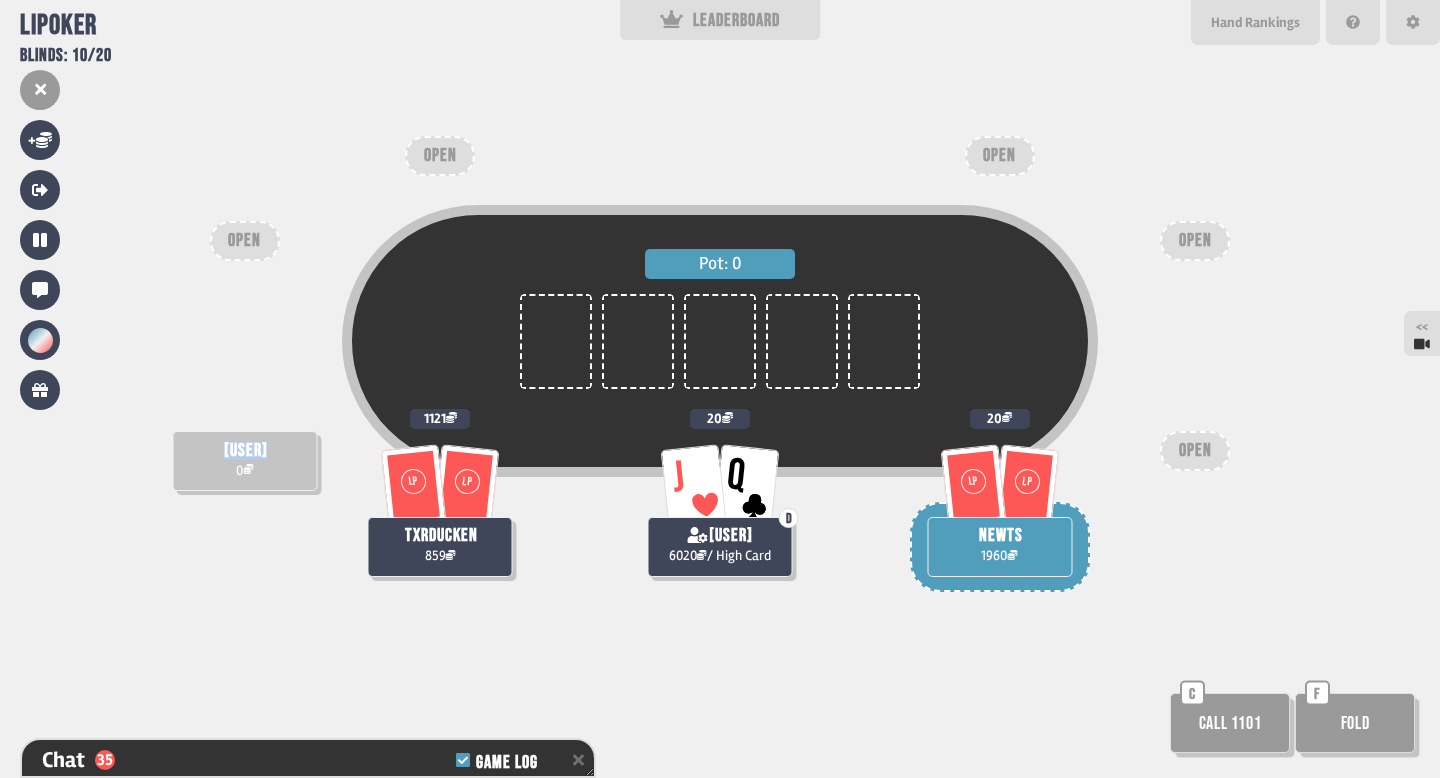 click on "Call 1101" at bounding box center (1230, 723) 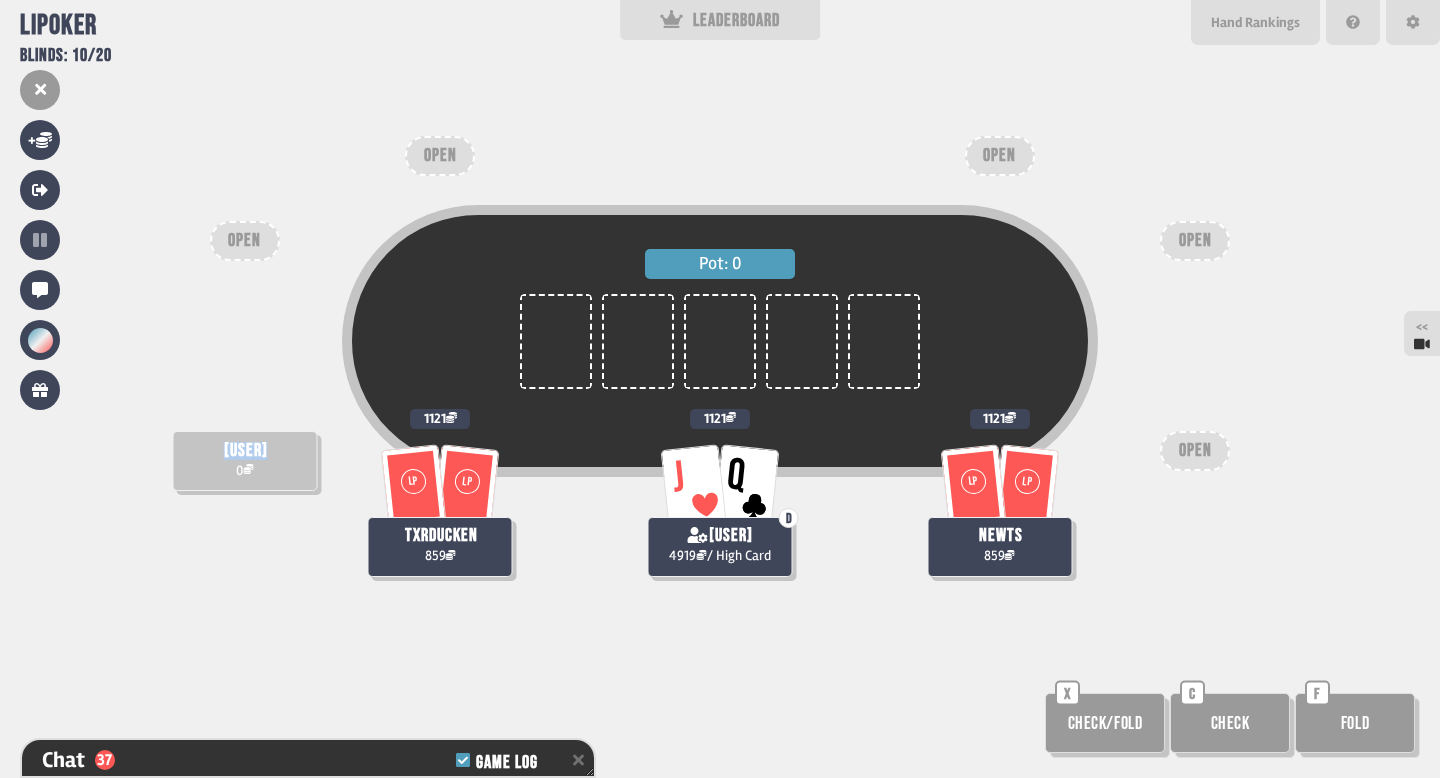 scroll, scrollTop: 1492, scrollLeft: 0, axis: vertical 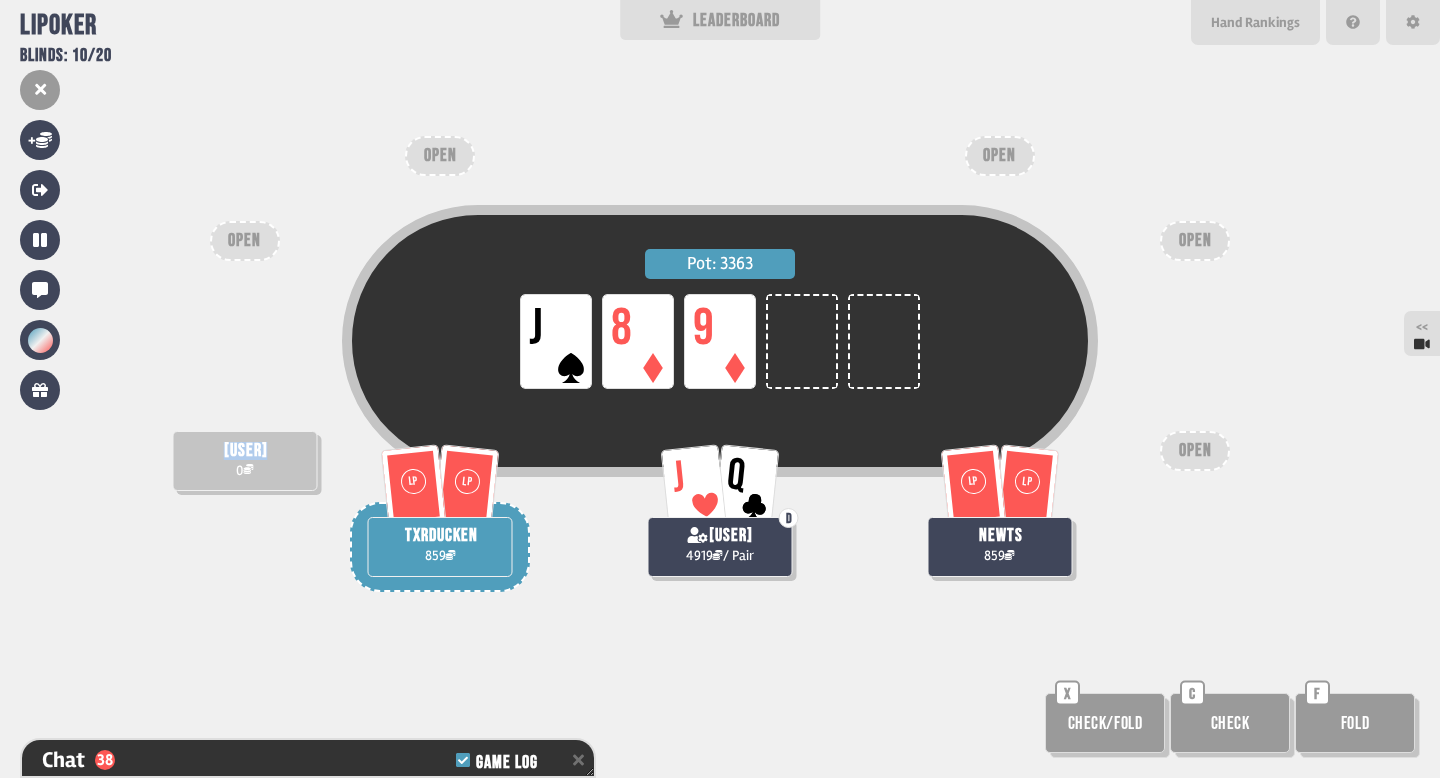 click on "Check" at bounding box center (1230, 723) 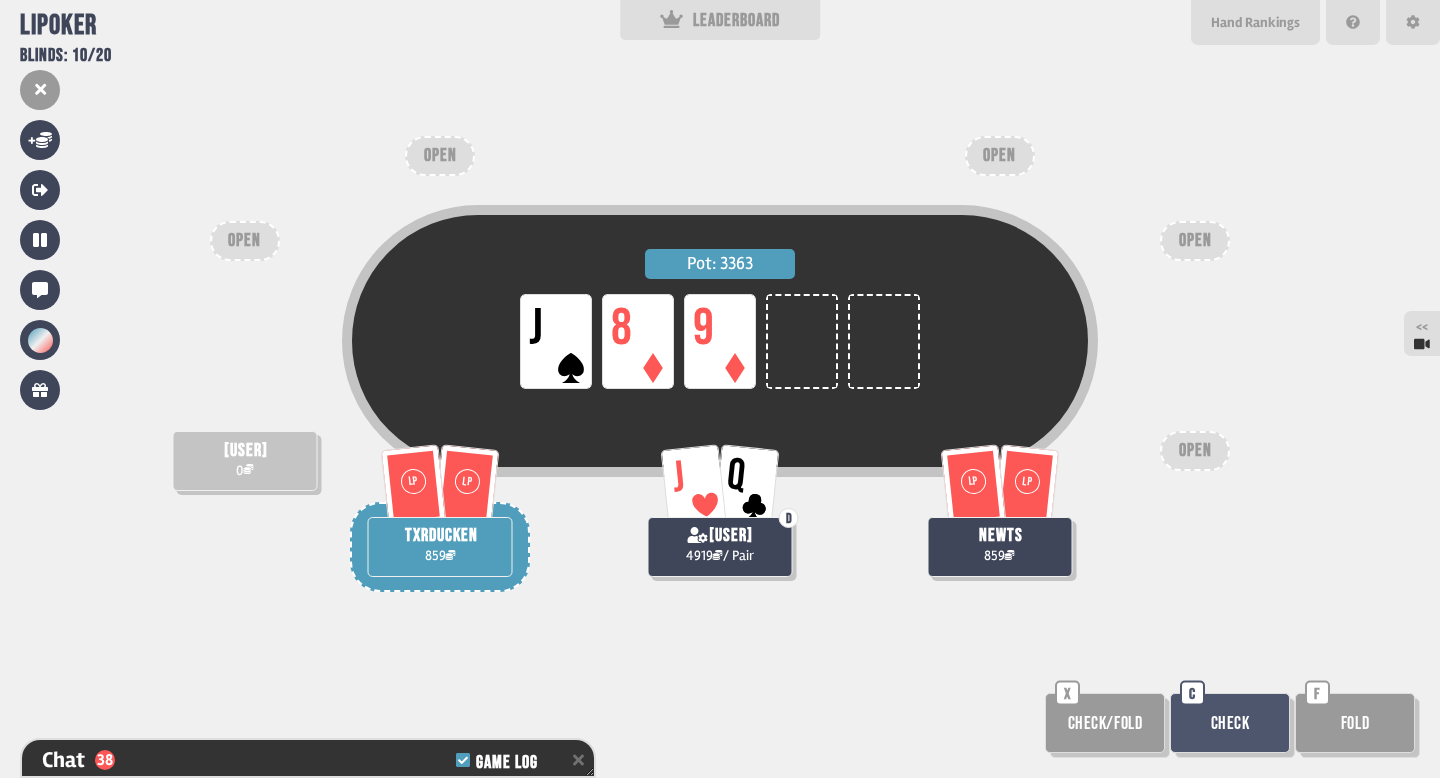 click on "LP J LP 8 LP 9" at bounding box center [720, 341] 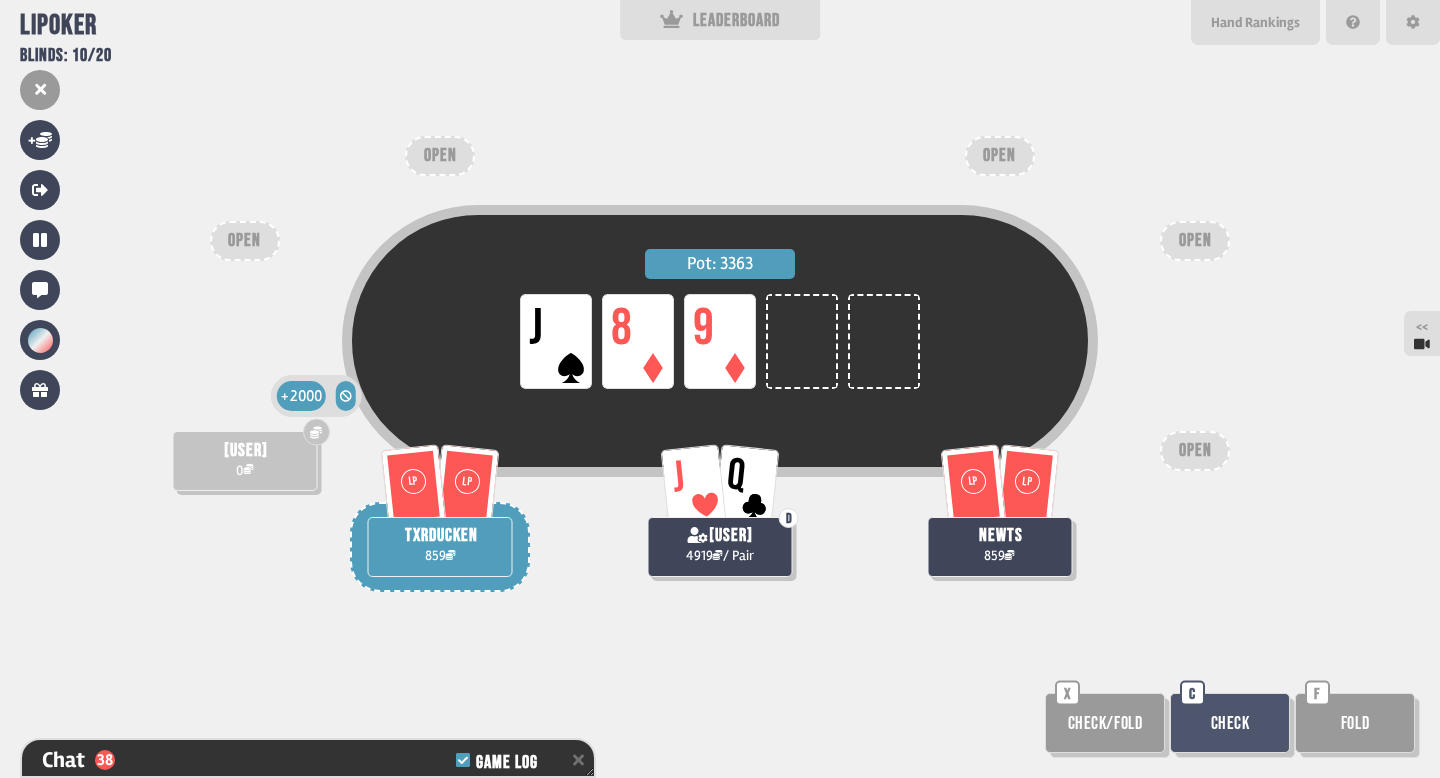click at bounding box center (316, 432) 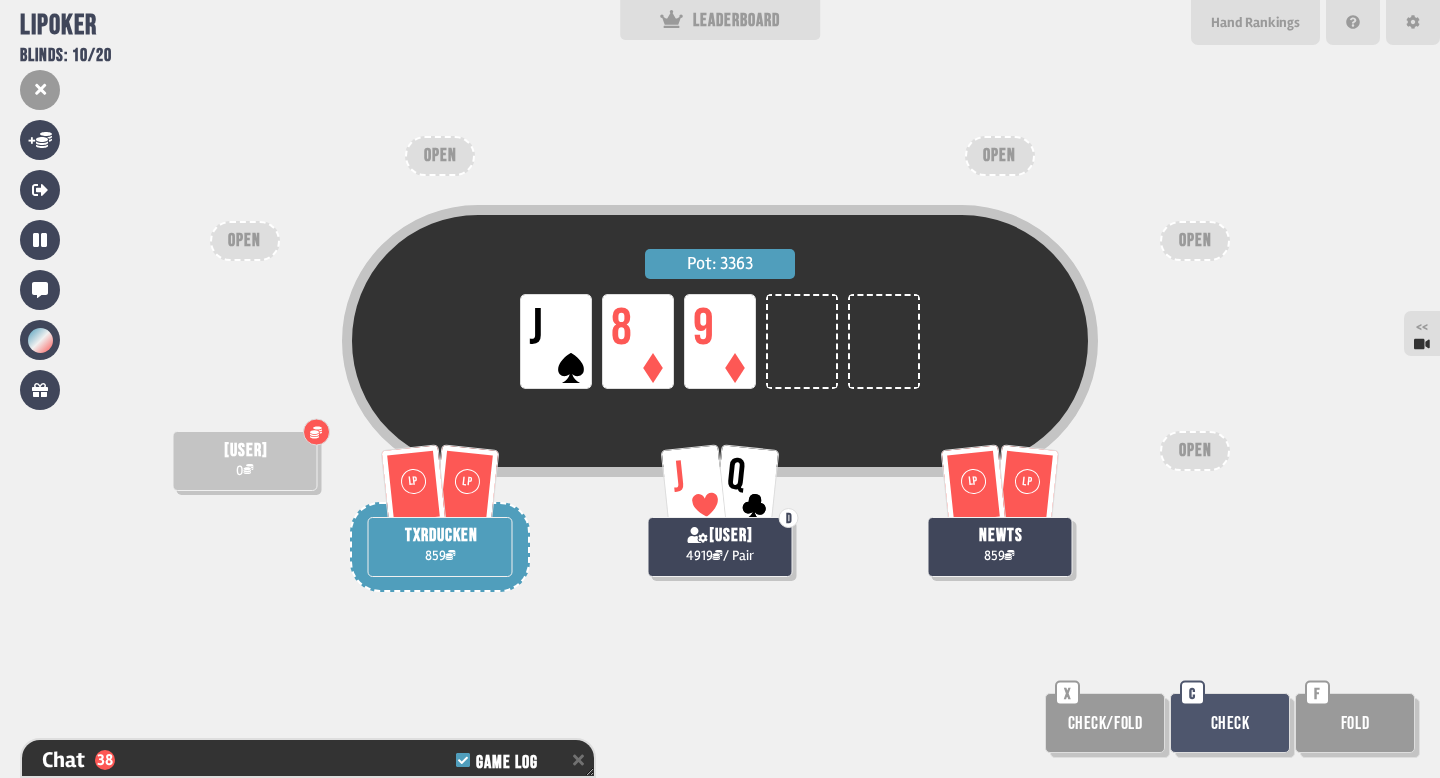 click at bounding box center (316, 432) 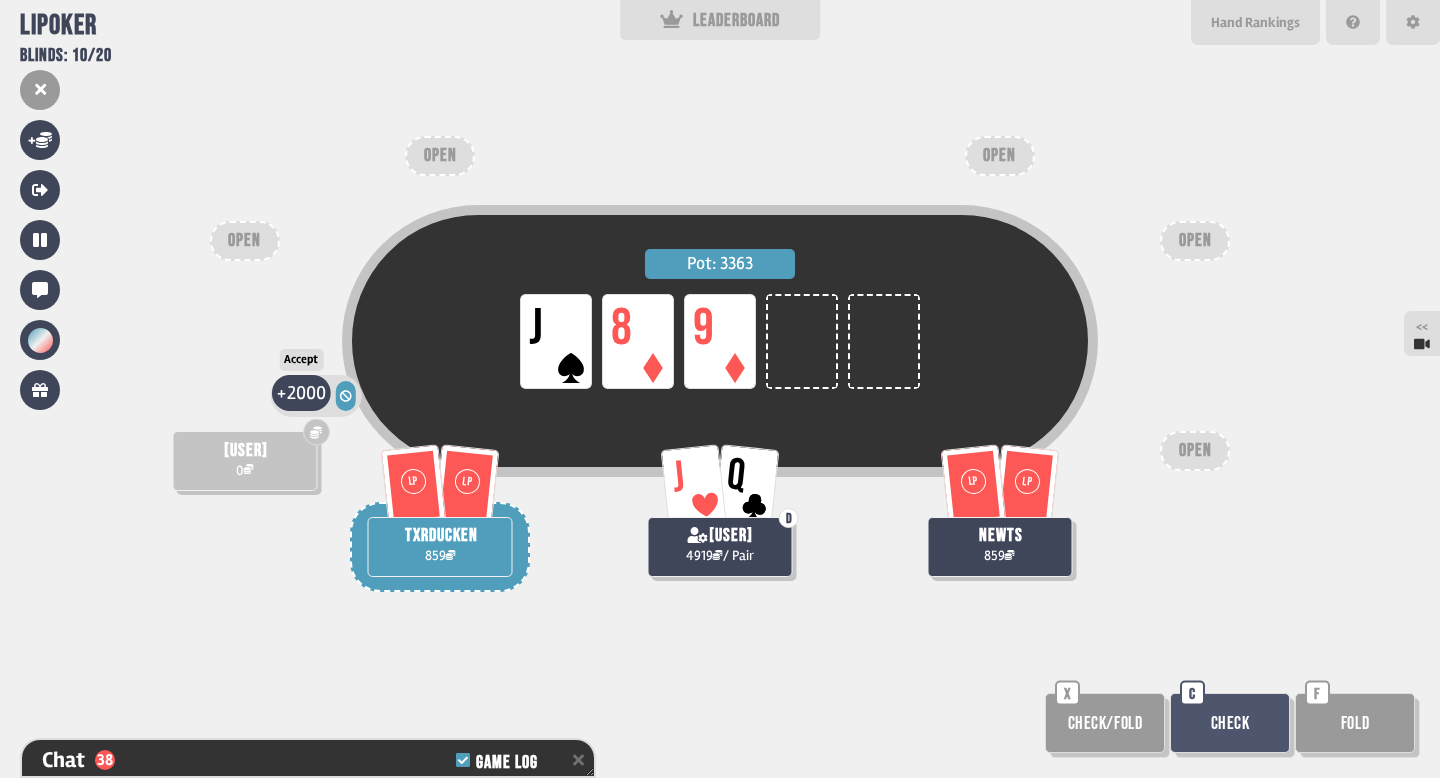 click on "2000" at bounding box center [306, 393] 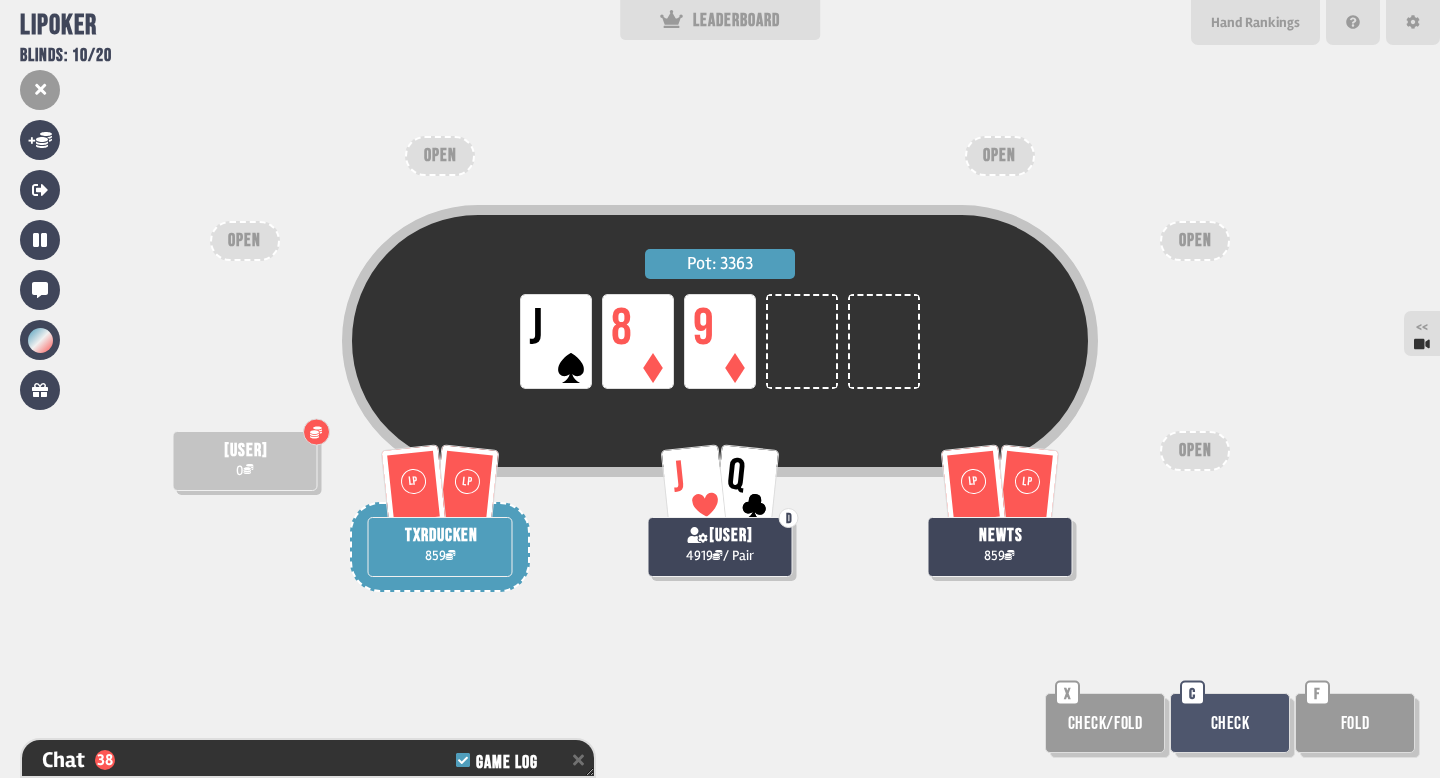 scroll, scrollTop: 1521, scrollLeft: 0, axis: vertical 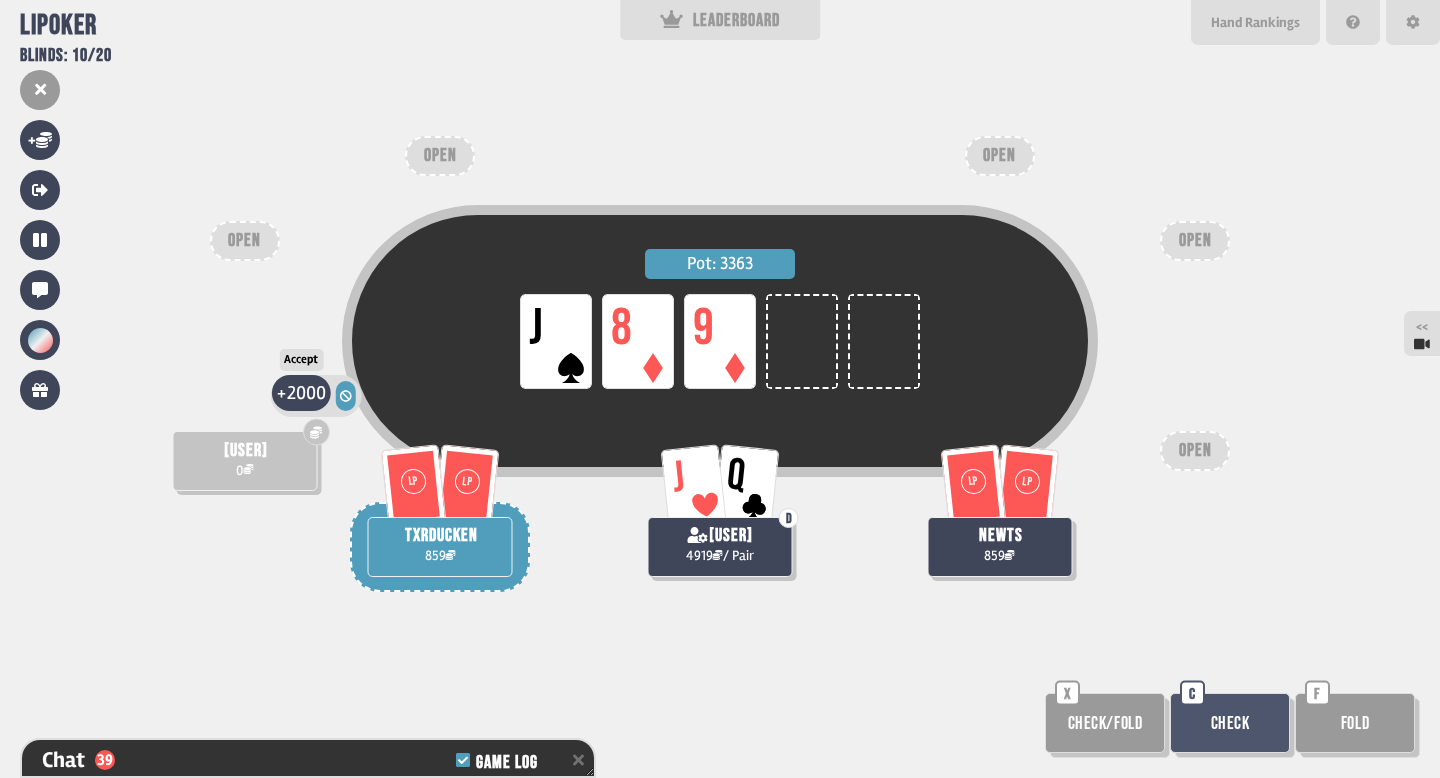 click on "2000" at bounding box center [306, 393] 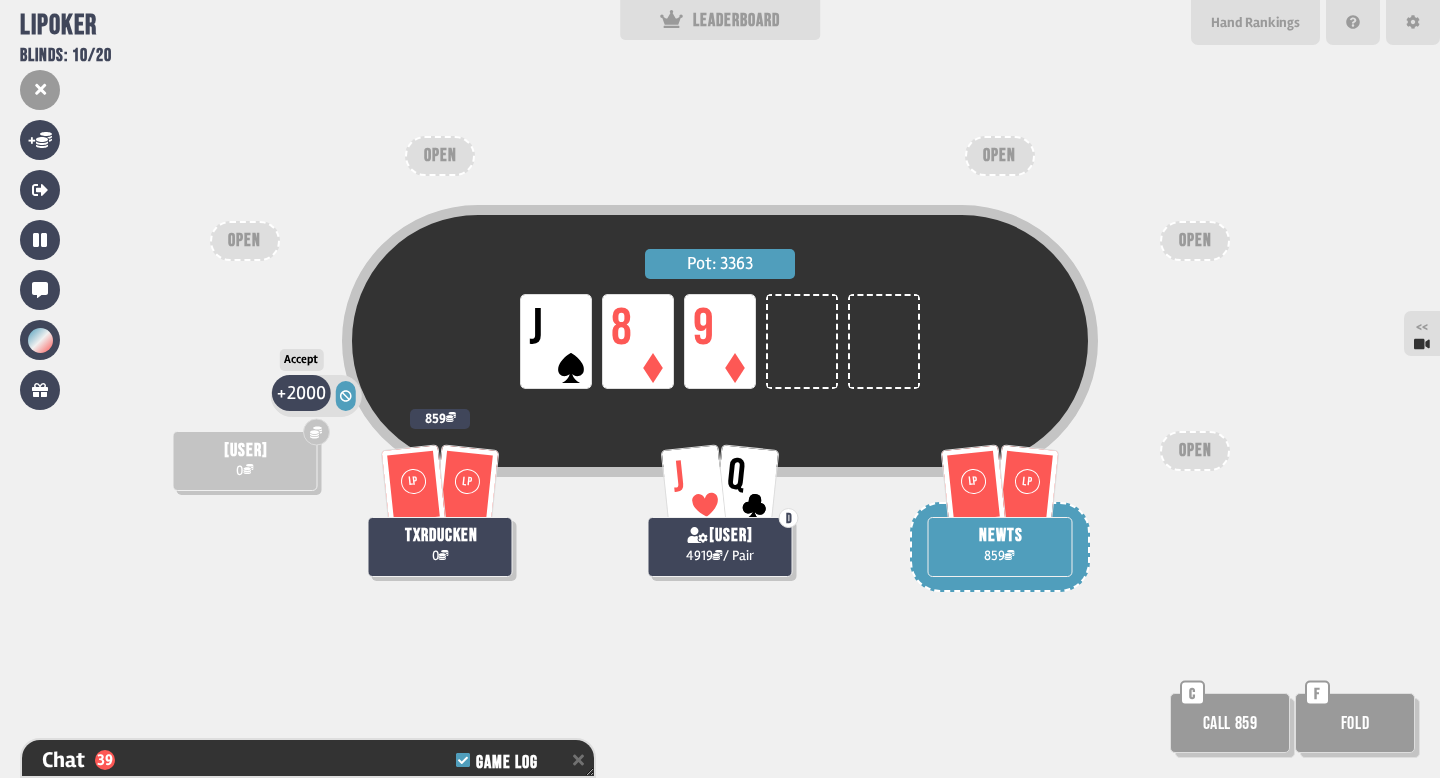 click on "2000" at bounding box center (306, 393) 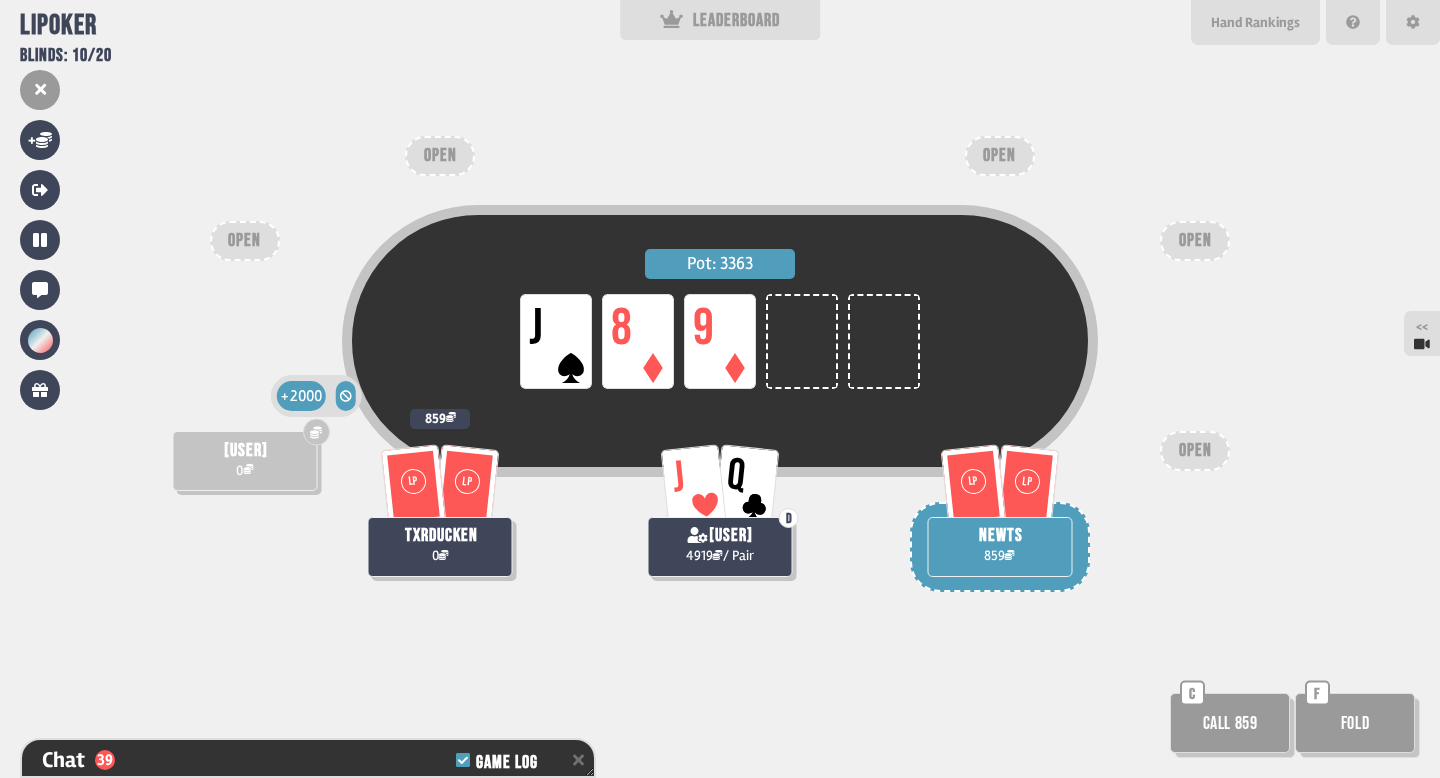 scroll, scrollTop: 1550, scrollLeft: 0, axis: vertical 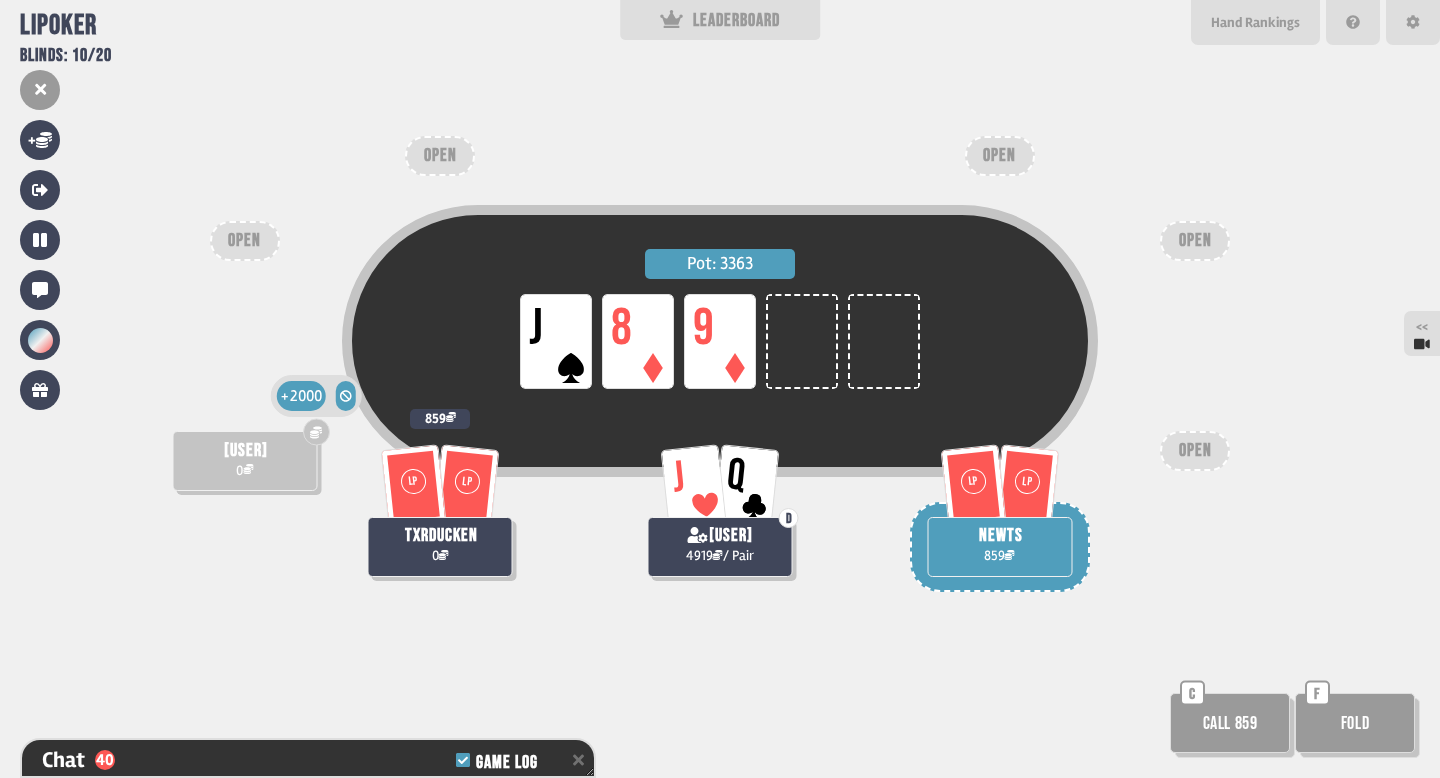 click on "Call 859" at bounding box center (1230, 723) 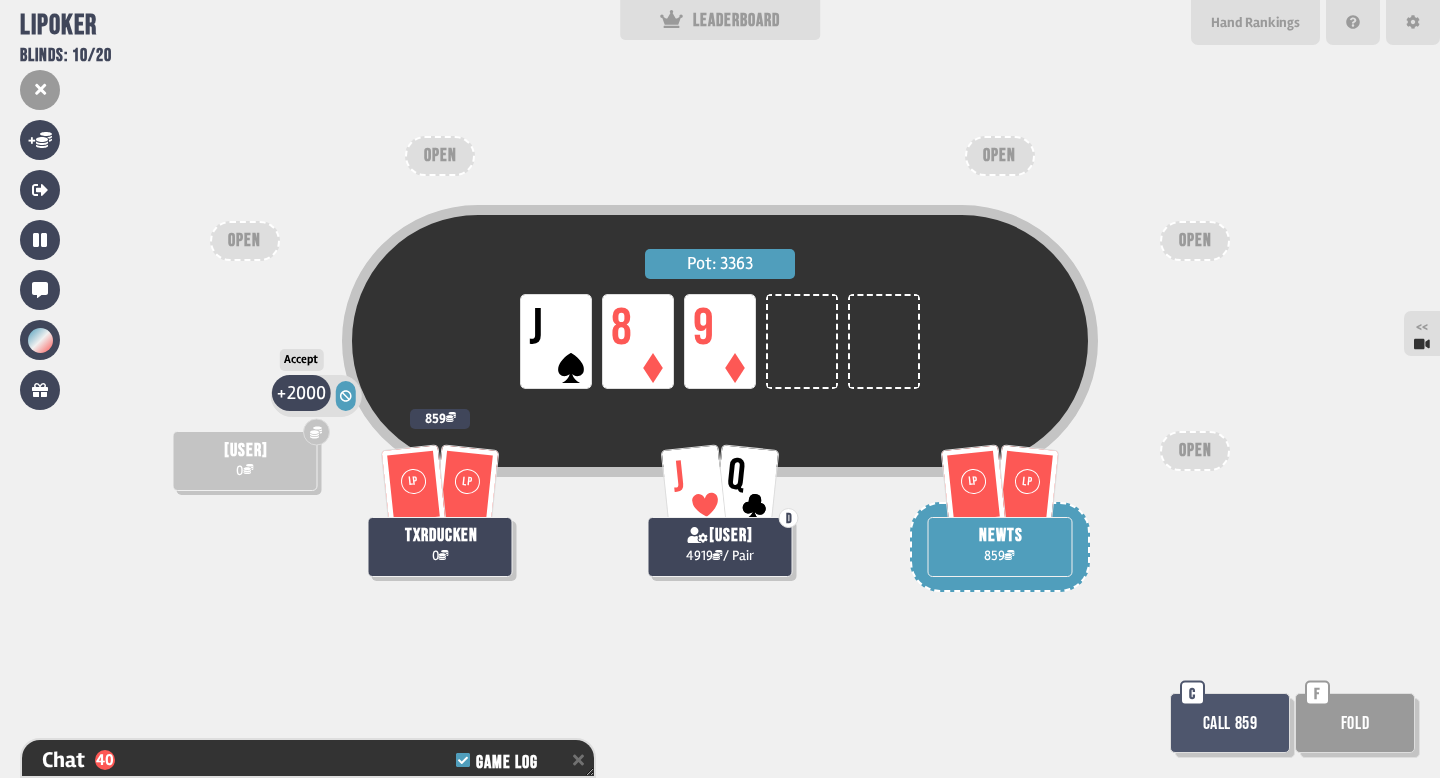 click on "2000" at bounding box center (306, 393) 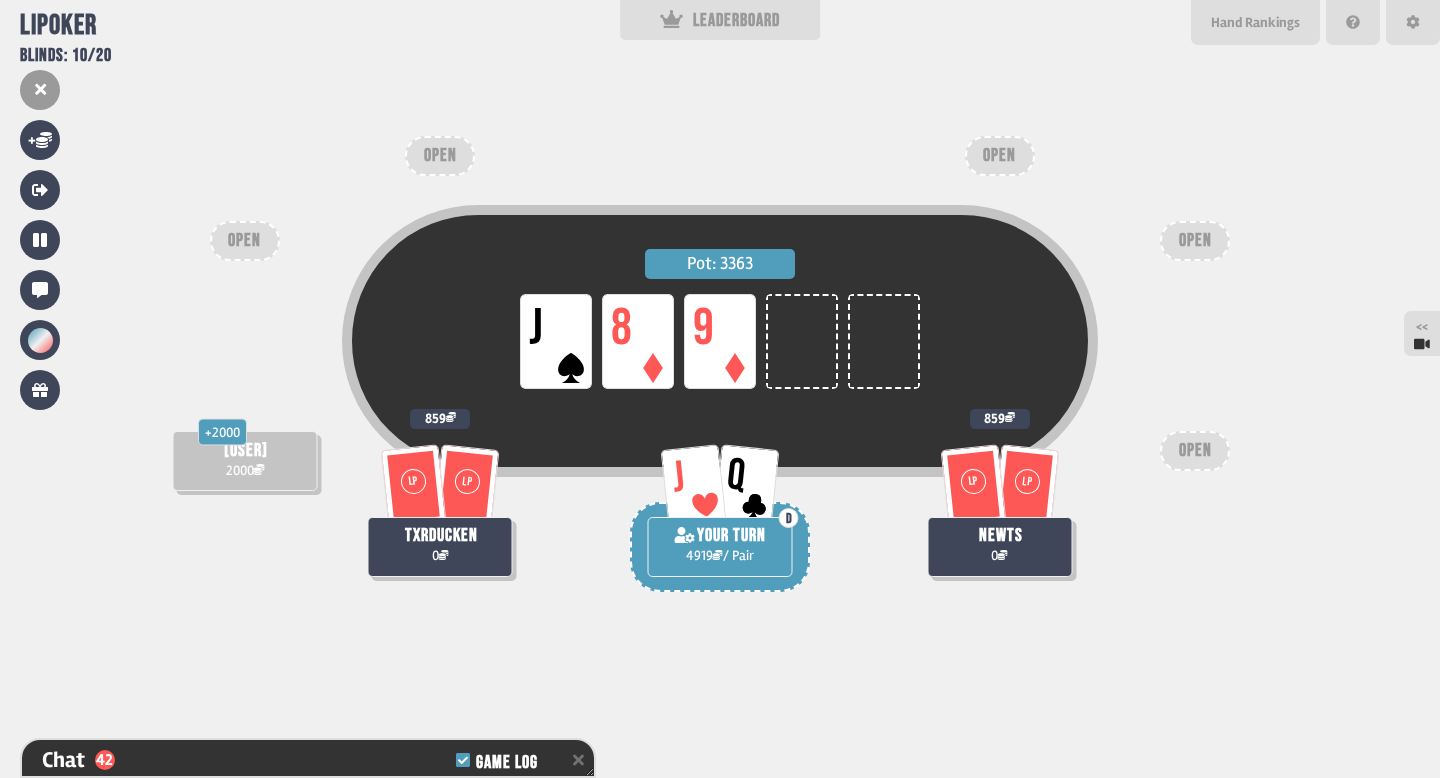 scroll, scrollTop: 1637, scrollLeft: 0, axis: vertical 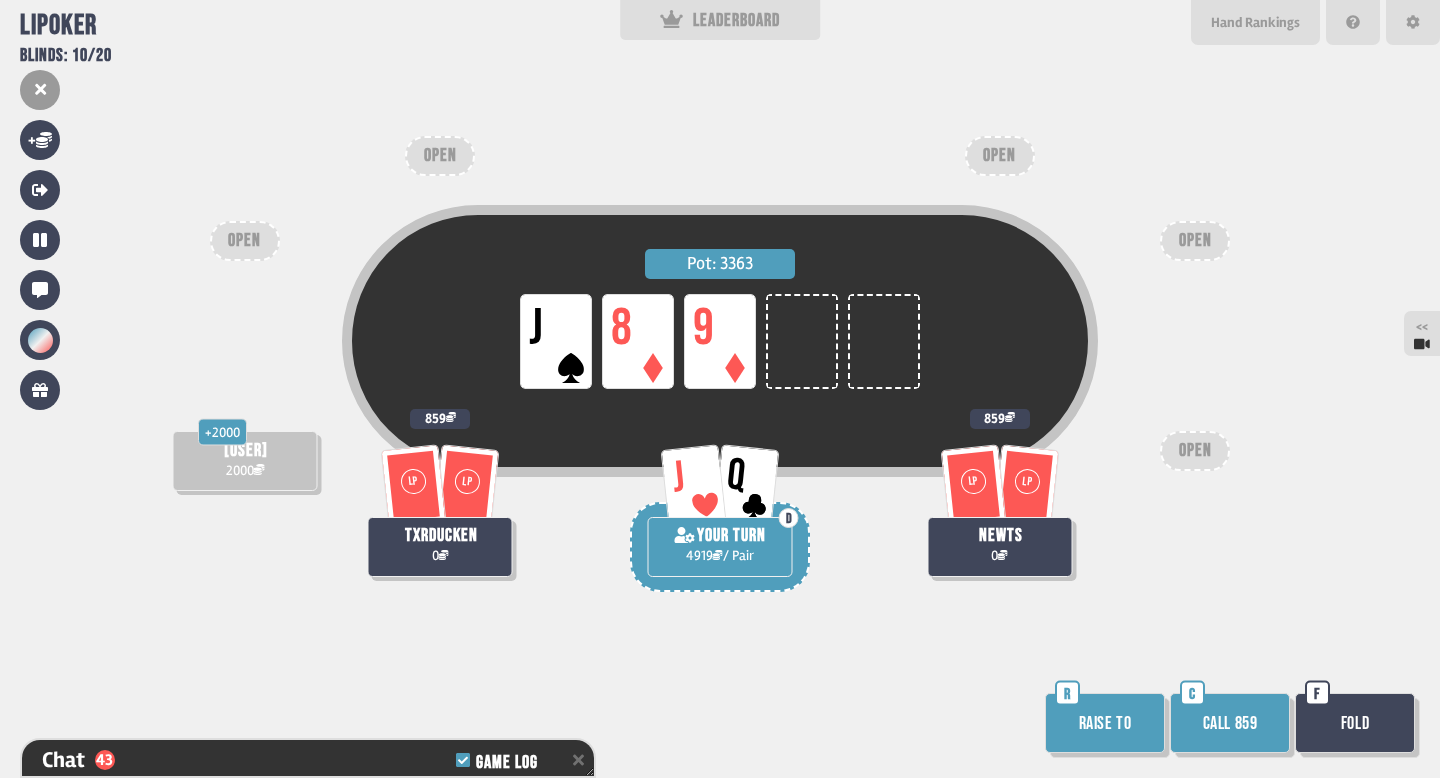 click on "Raise to" at bounding box center (1105, 723) 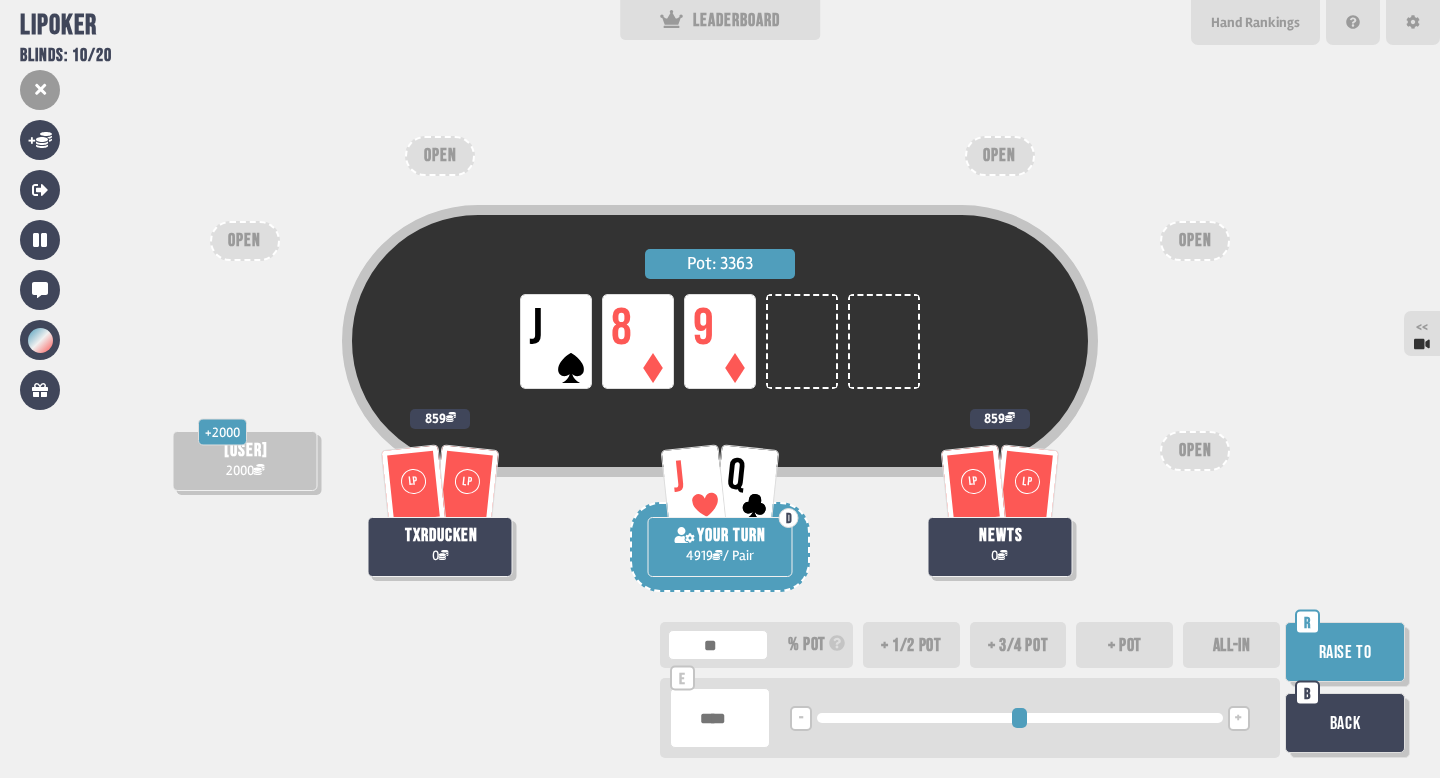 type on "**" 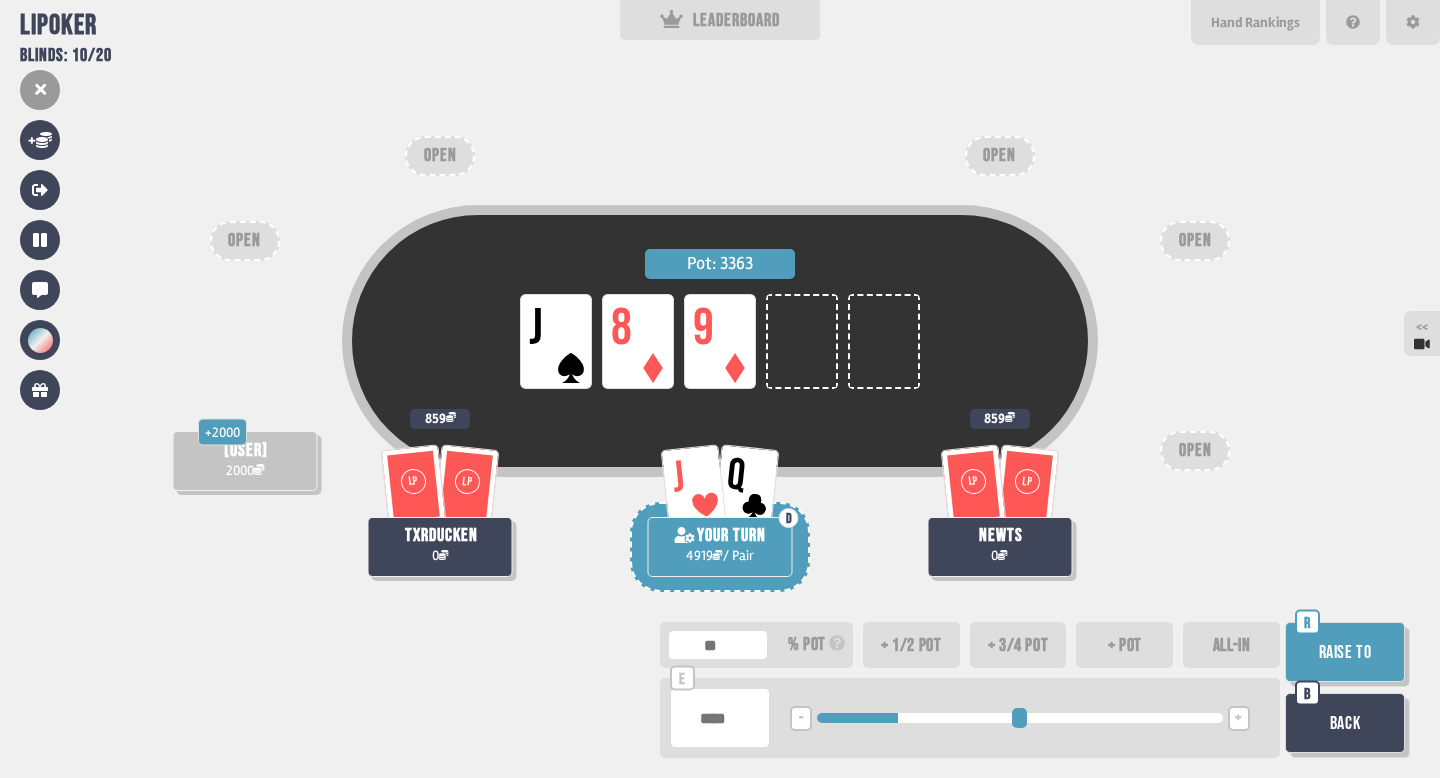click on "Raise to" at bounding box center [1345, 652] 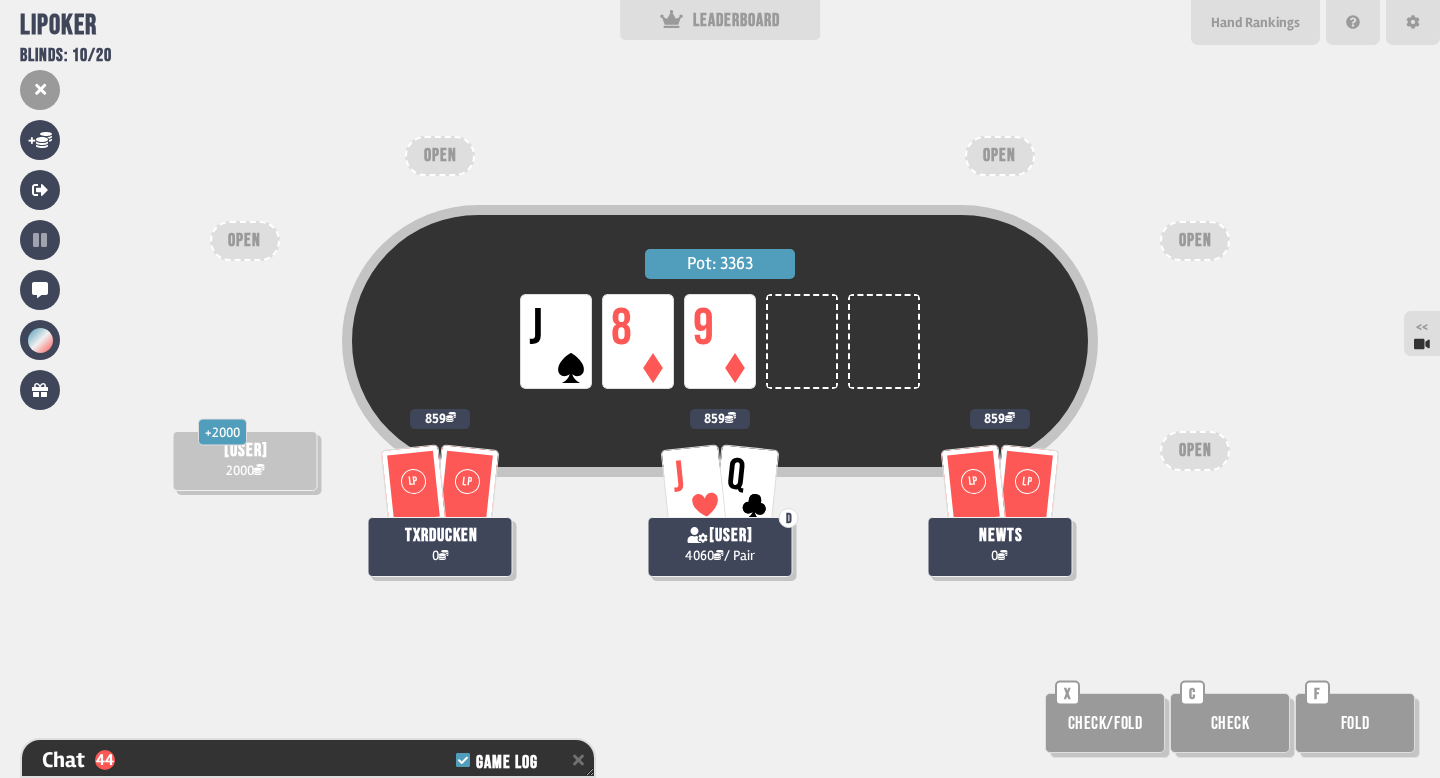 scroll, scrollTop: 1695, scrollLeft: 0, axis: vertical 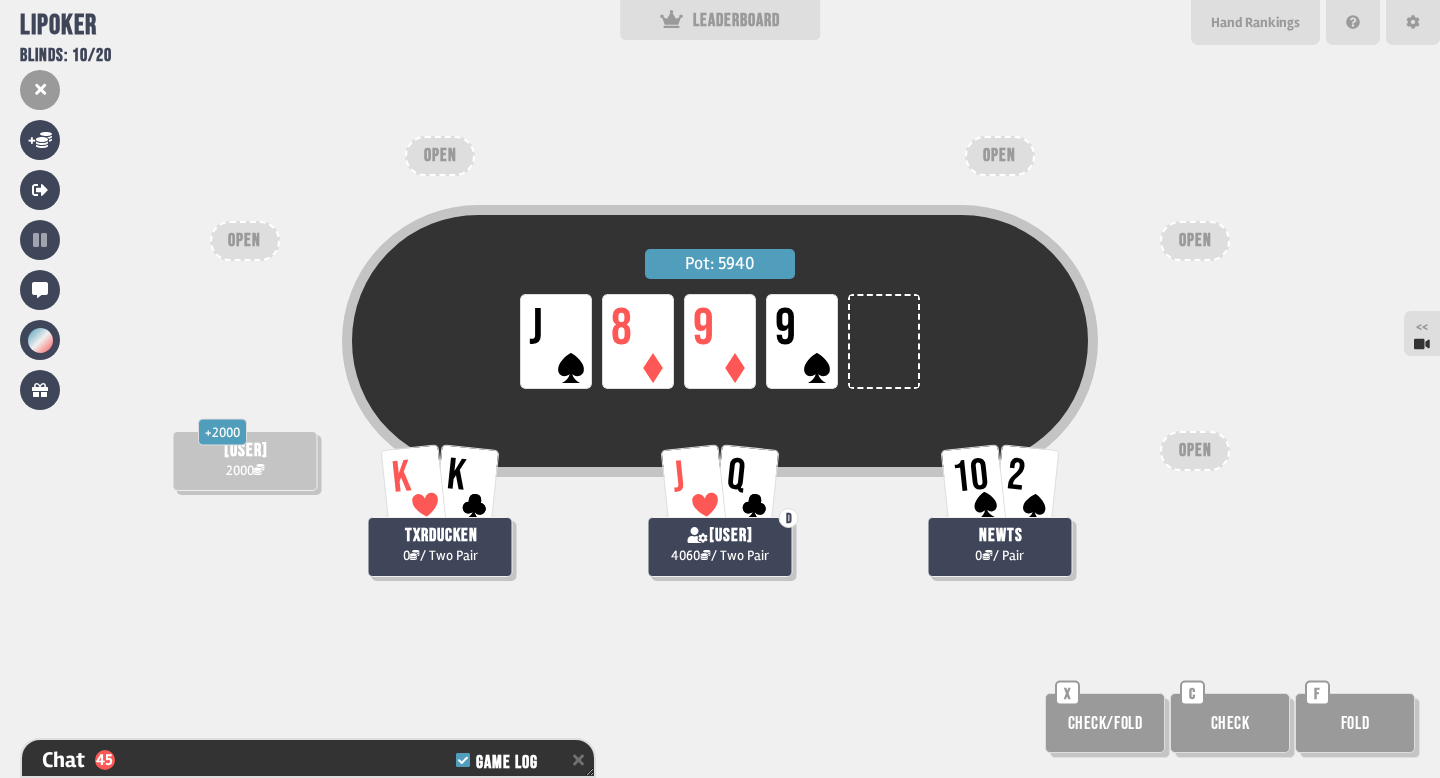 click on "Check" at bounding box center (1230, 723) 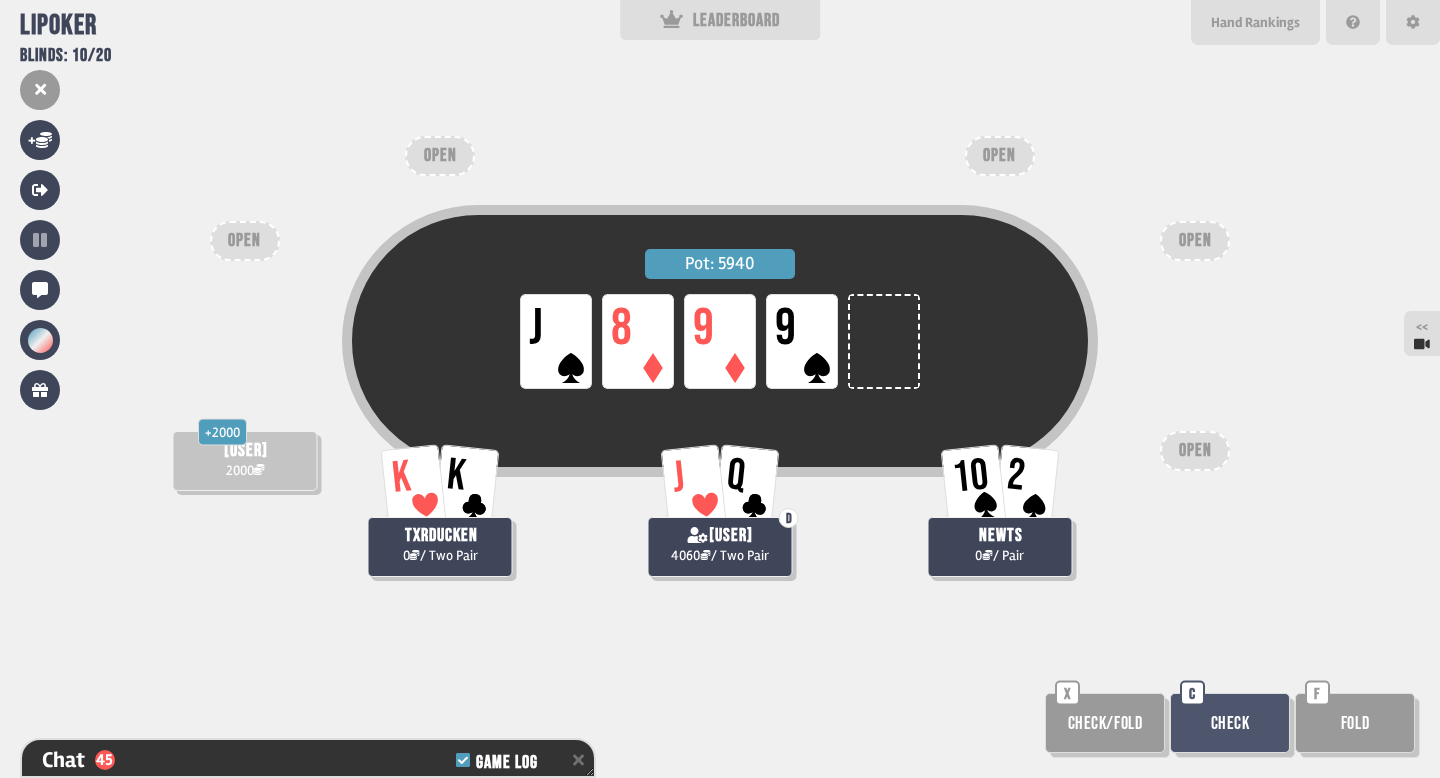scroll, scrollTop: 1724, scrollLeft: 0, axis: vertical 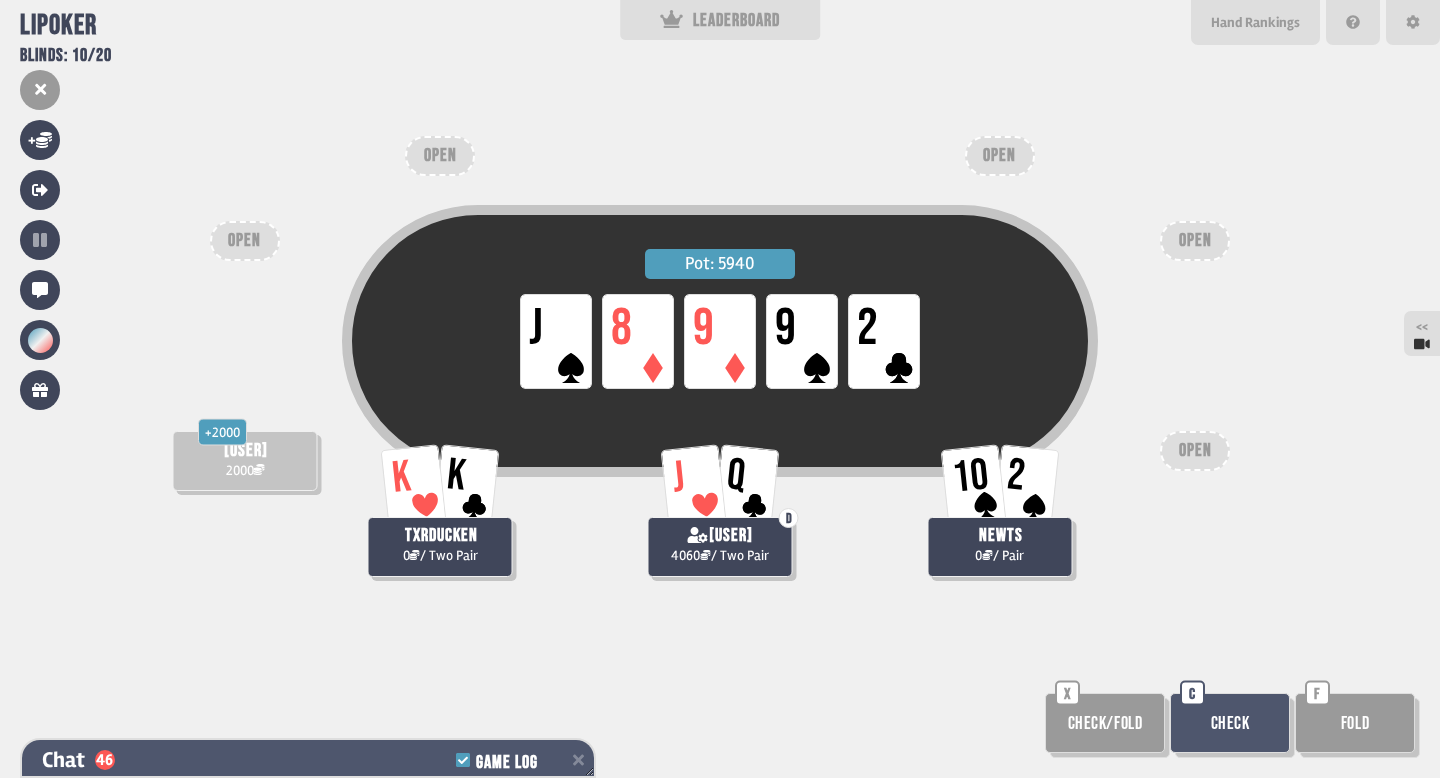 click on "Chat   46 Game Log" at bounding box center (308, 760) 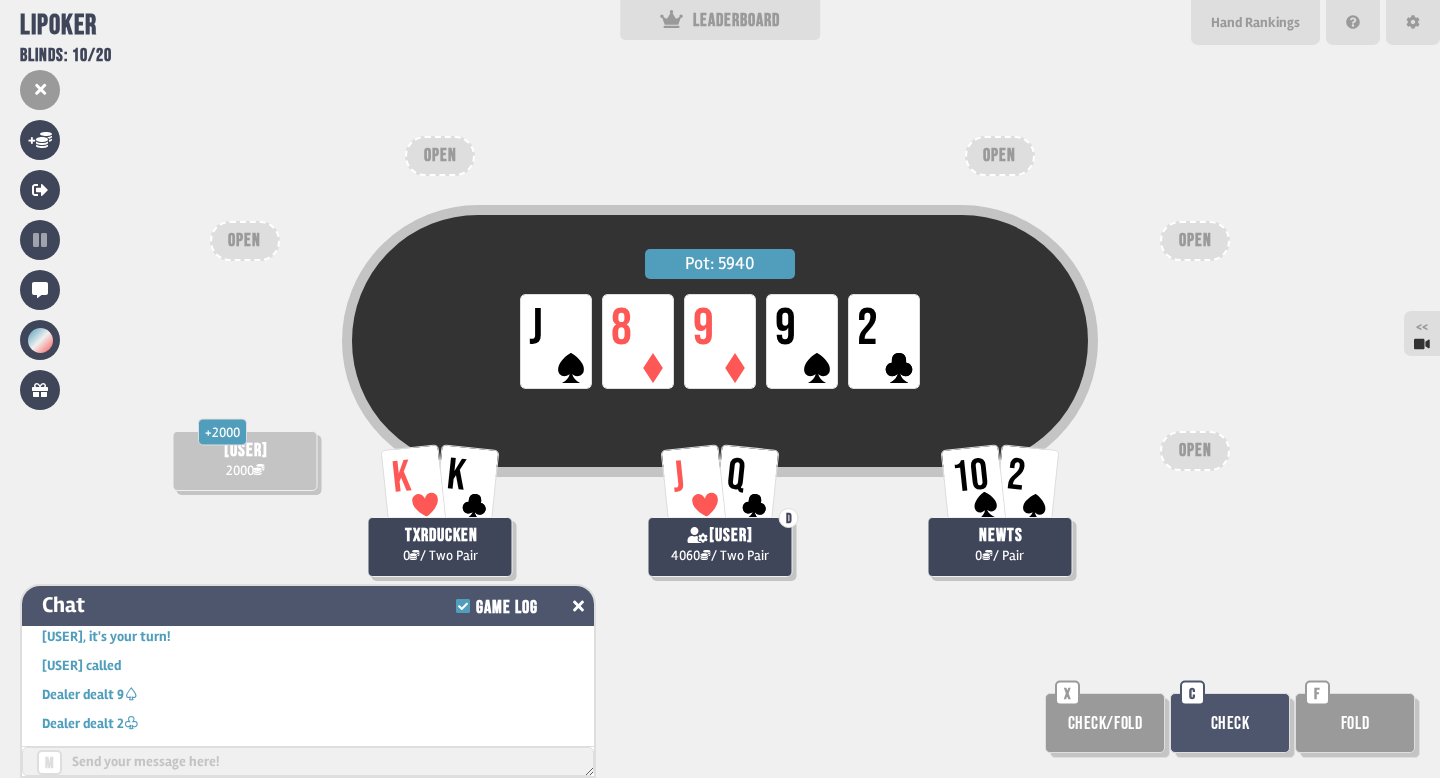 scroll, scrollTop: 1608, scrollLeft: 0, axis: vertical 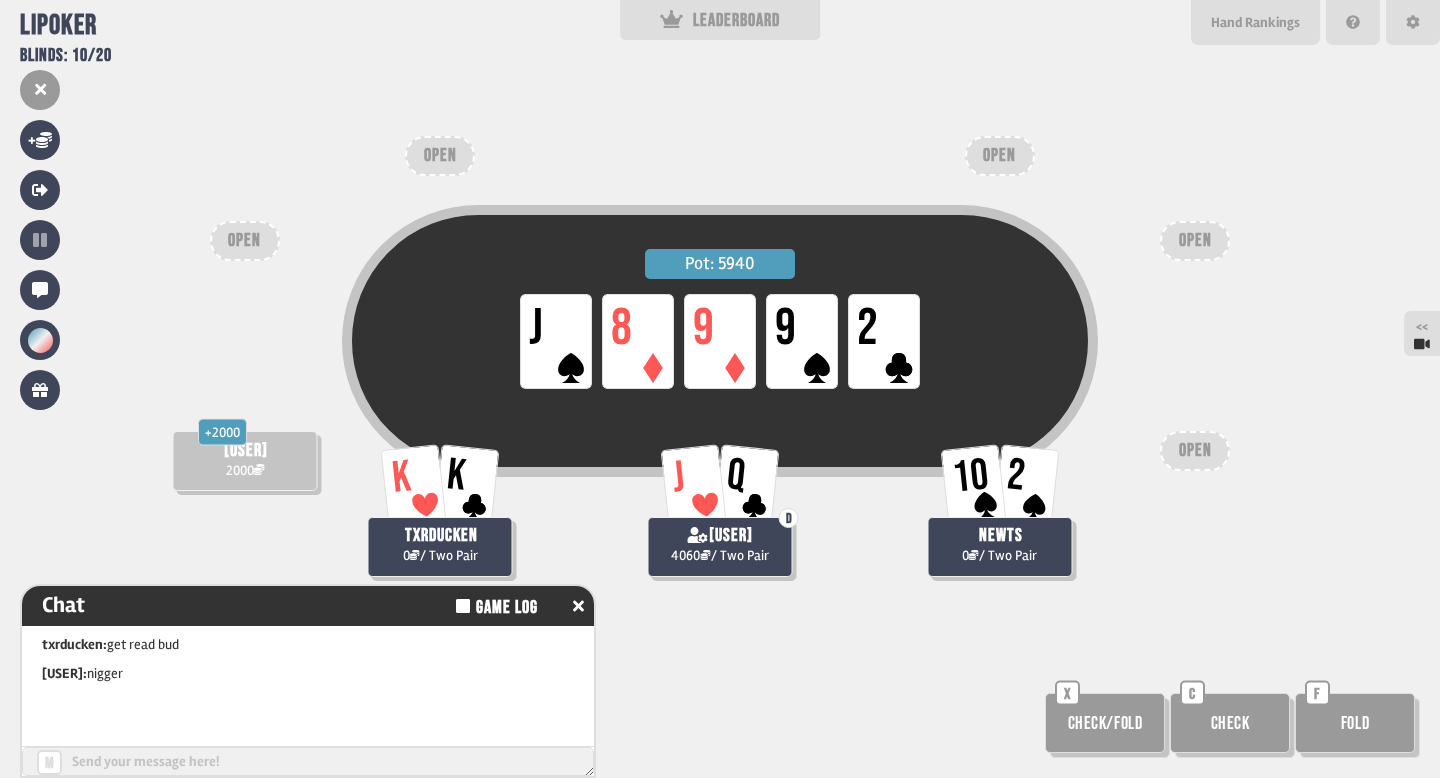 click on "Check" at bounding box center [1230, 723] 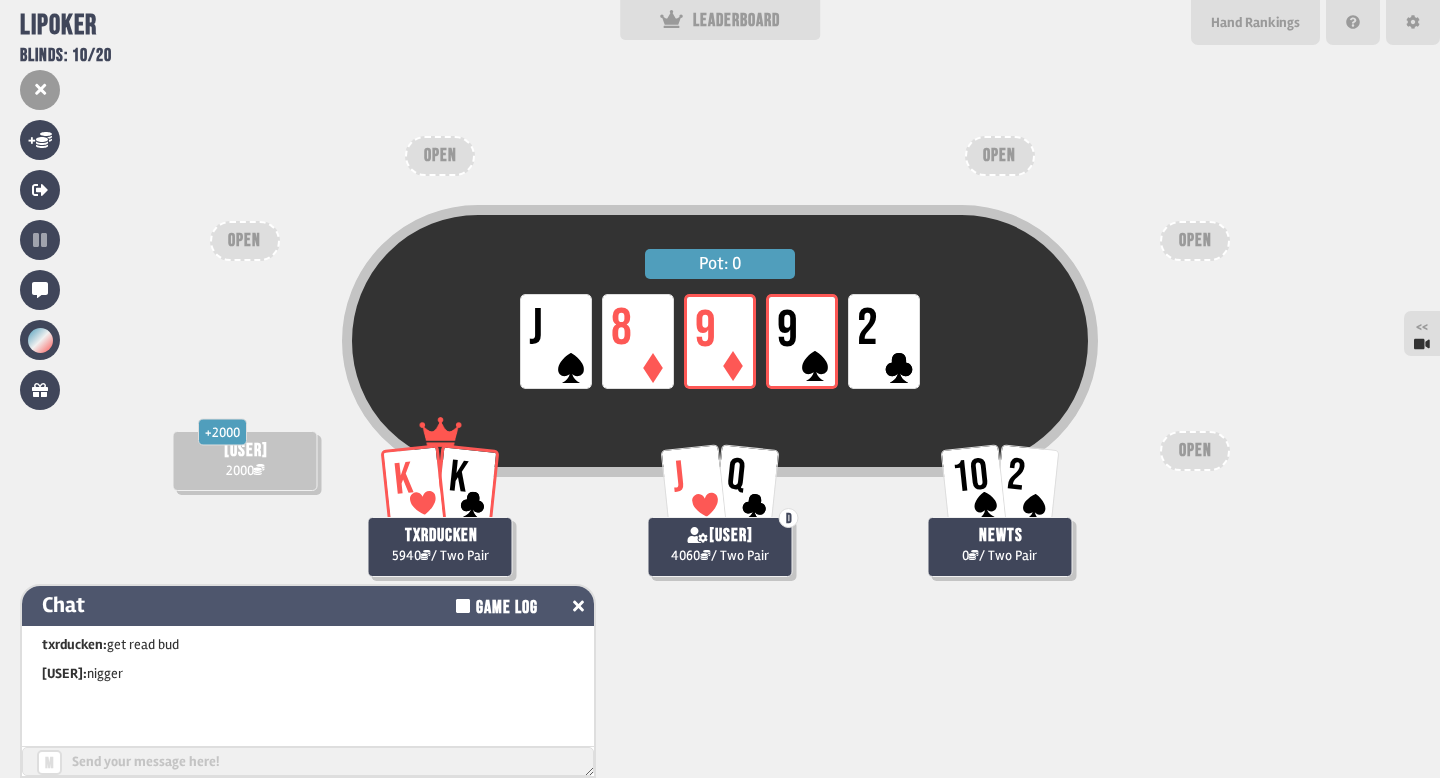 click 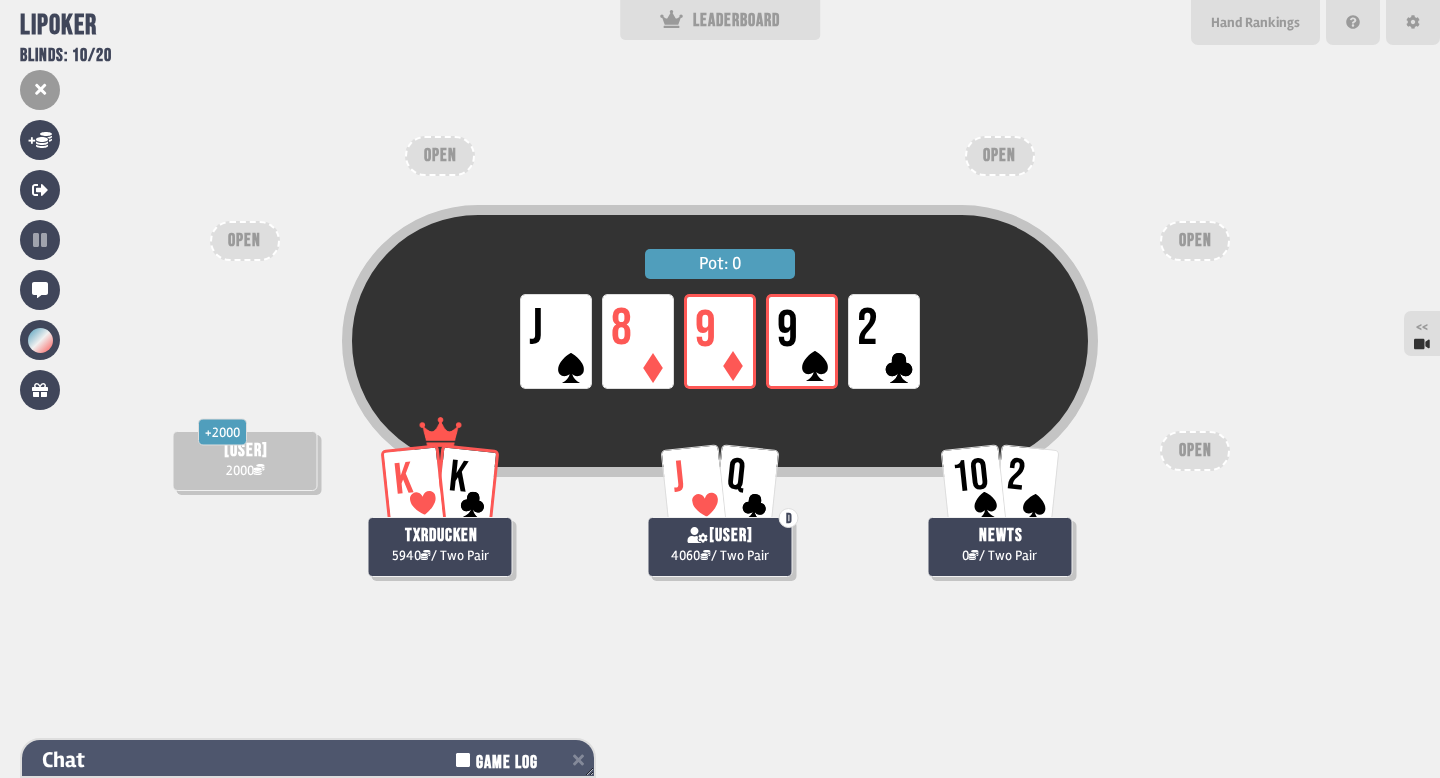 scroll, scrollTop: 66, scrollLeft: 0, axis: vertical 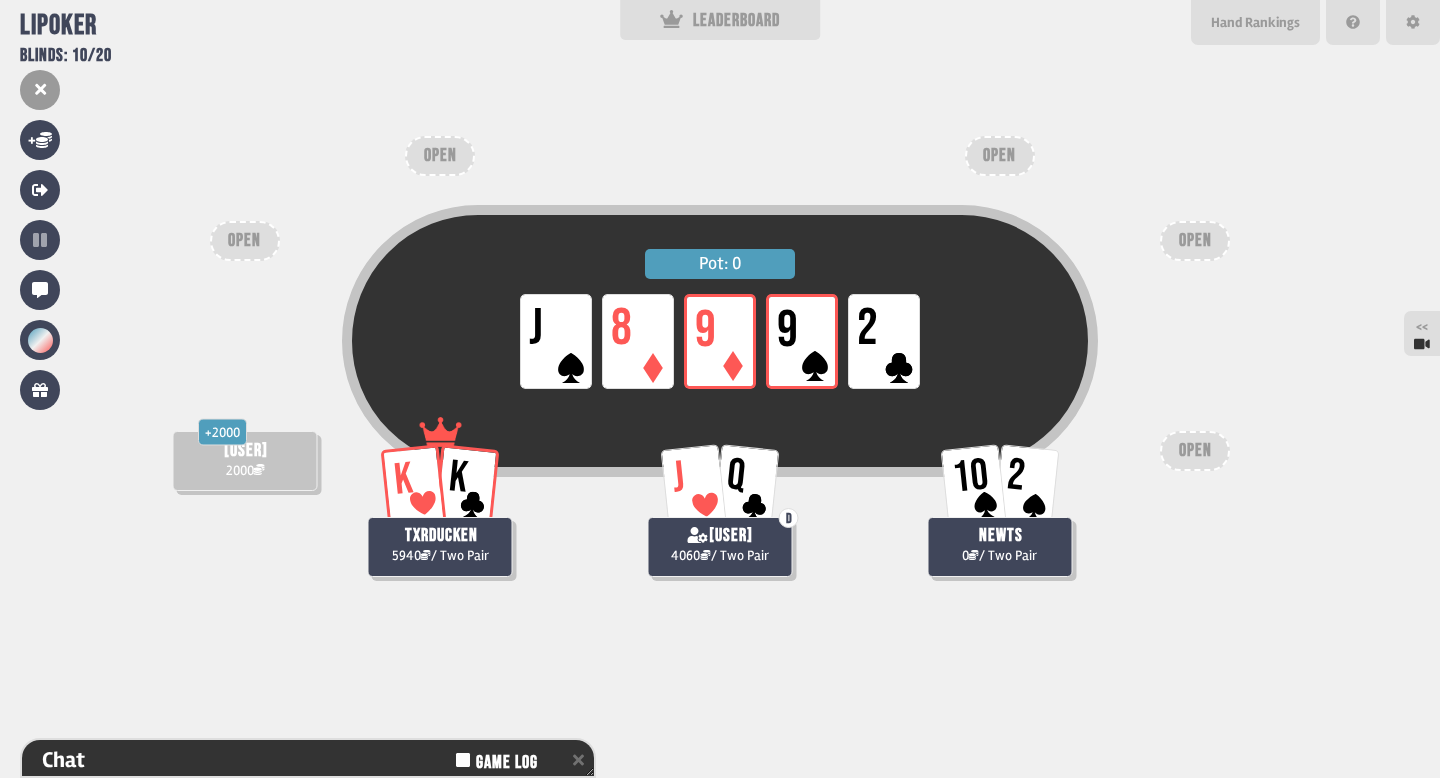 click on "Q" at bounding box center (736, 476) 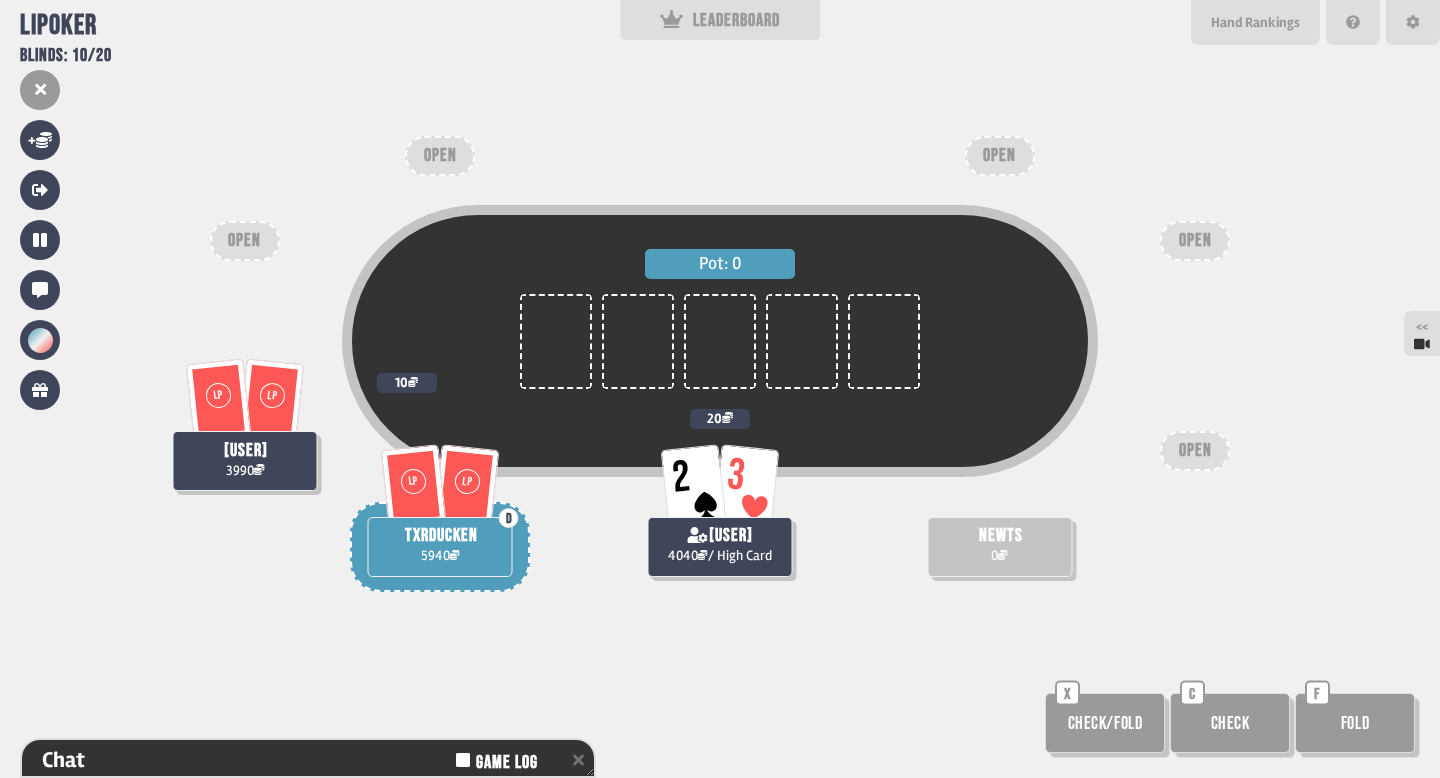 click on "Check" at bounding box center [1230, 723] 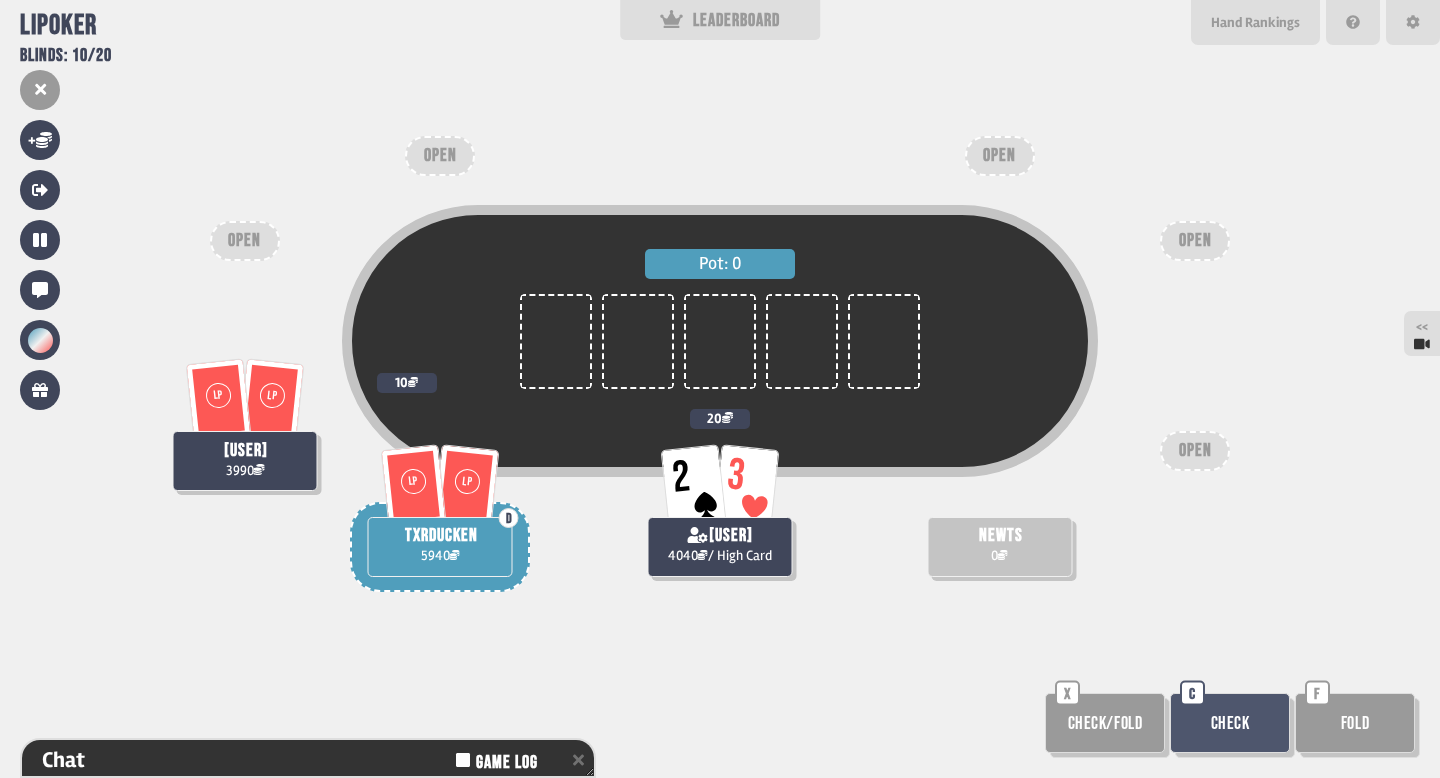 click on "Check" at bounding box center (1230, 723) 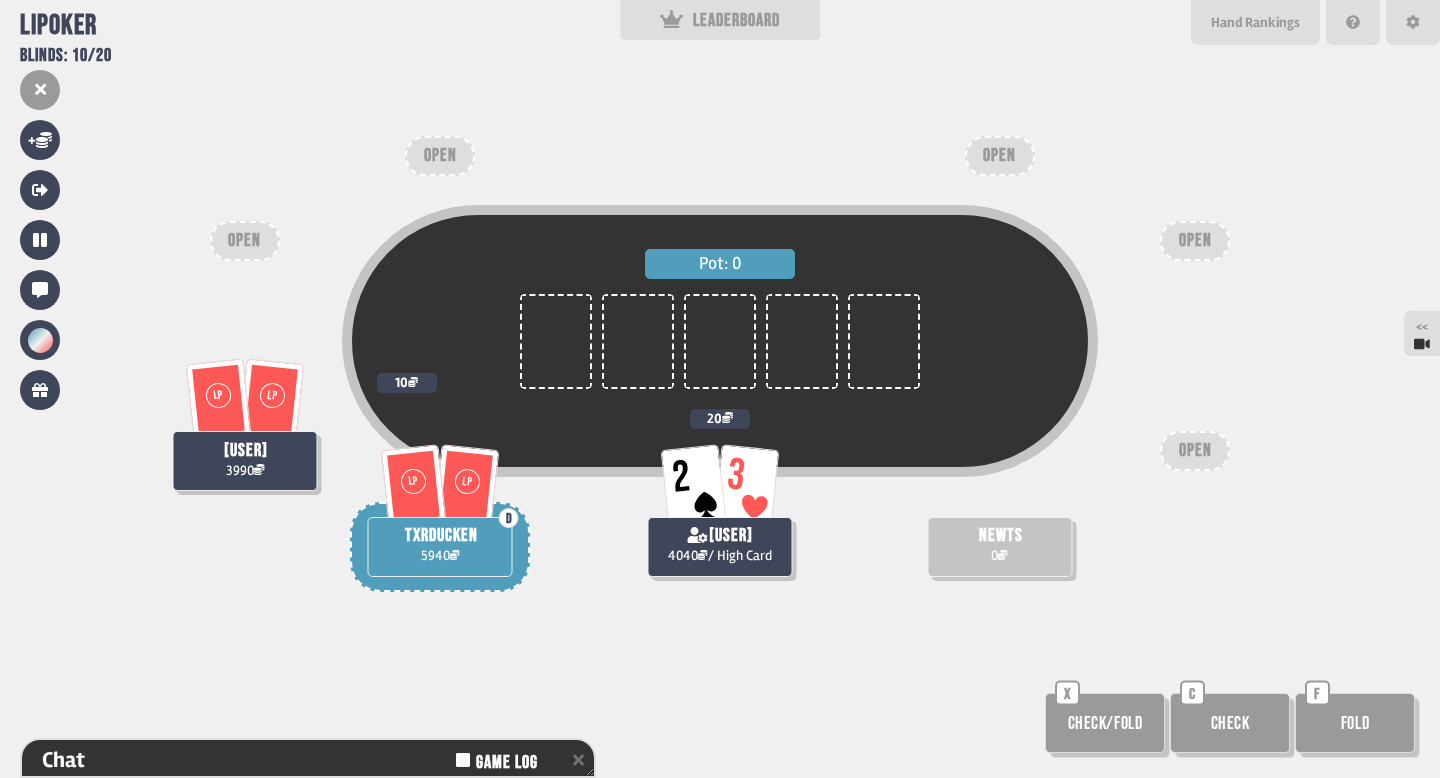 click on "newts 0" at bounding box center (999, 497) 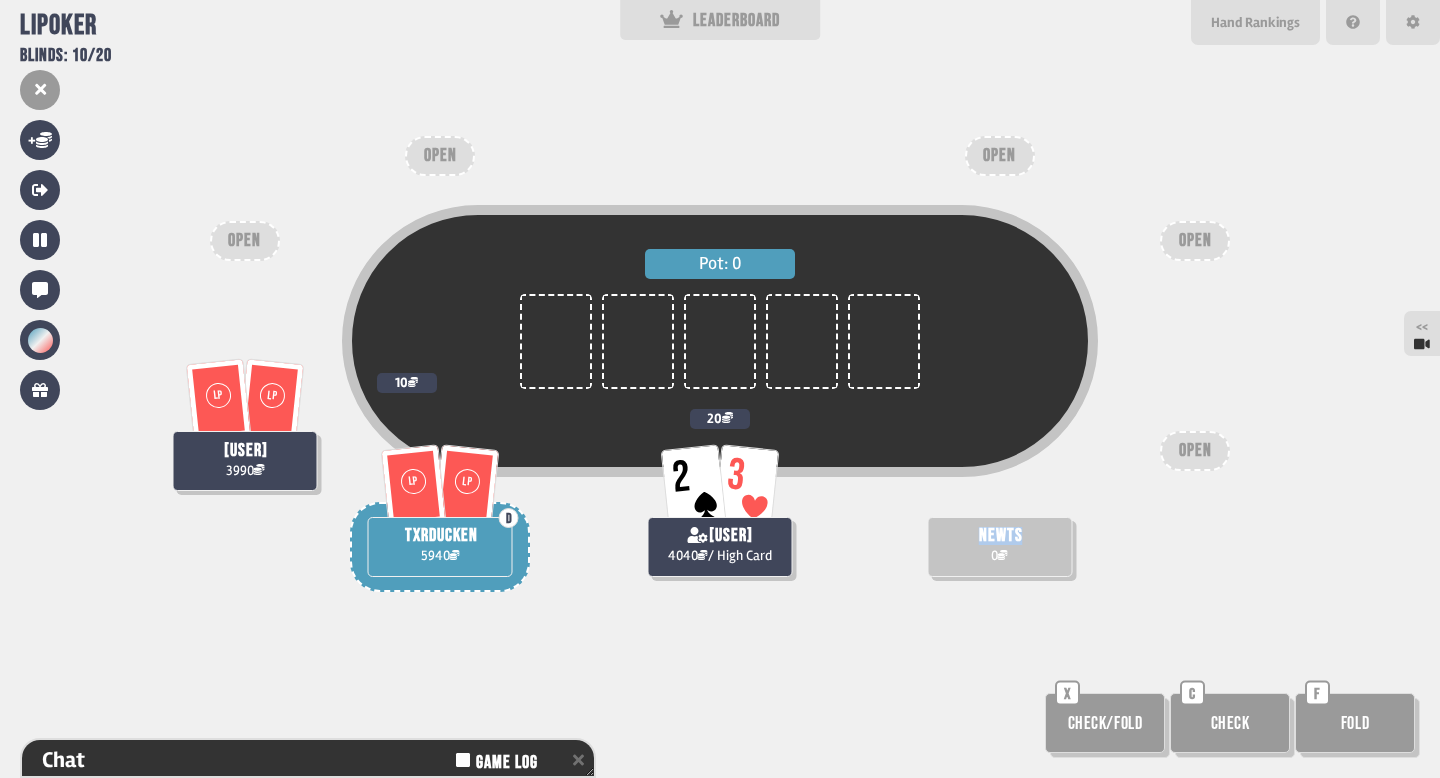 click on "newts 0" at bounding box center [999, 547] 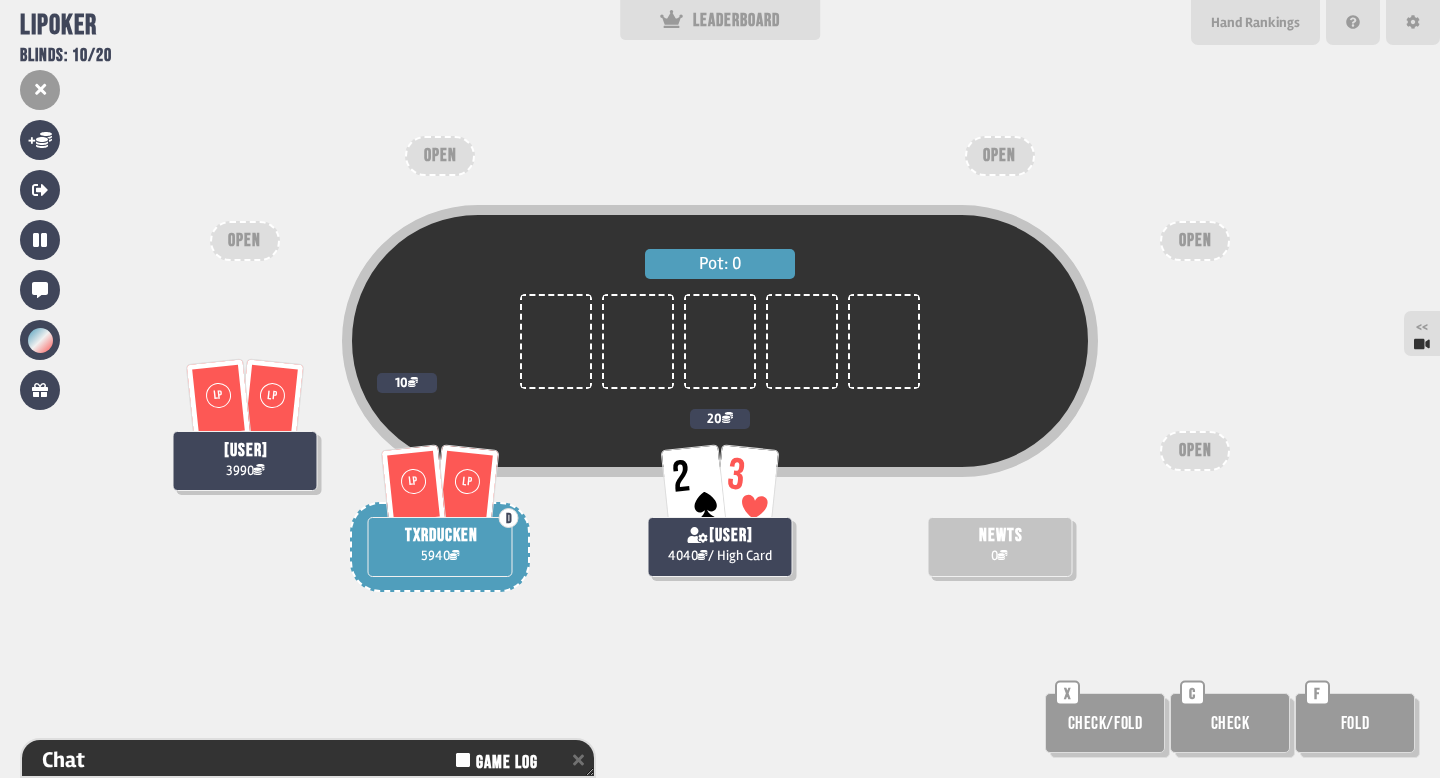 click on "newts 0" at bounding box center (999, 547) 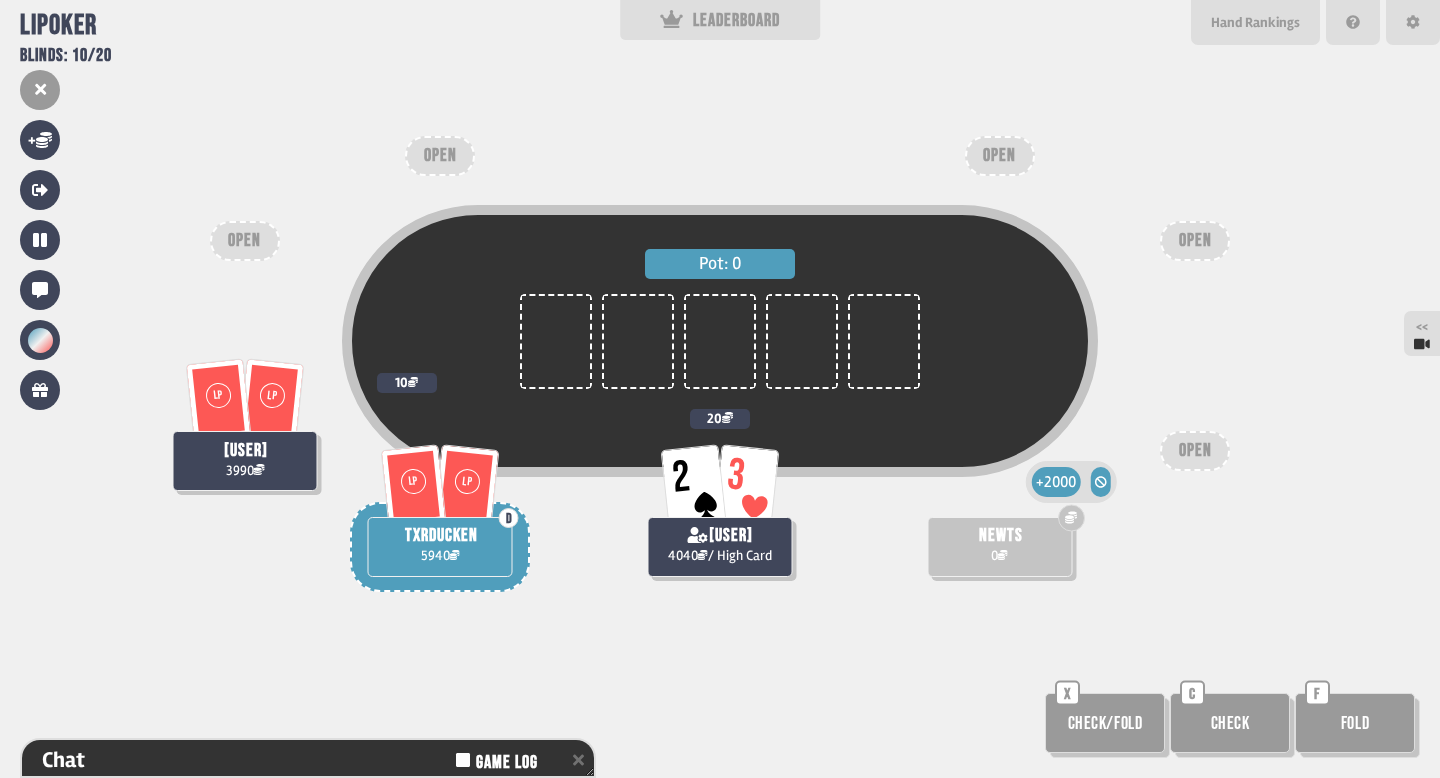 click 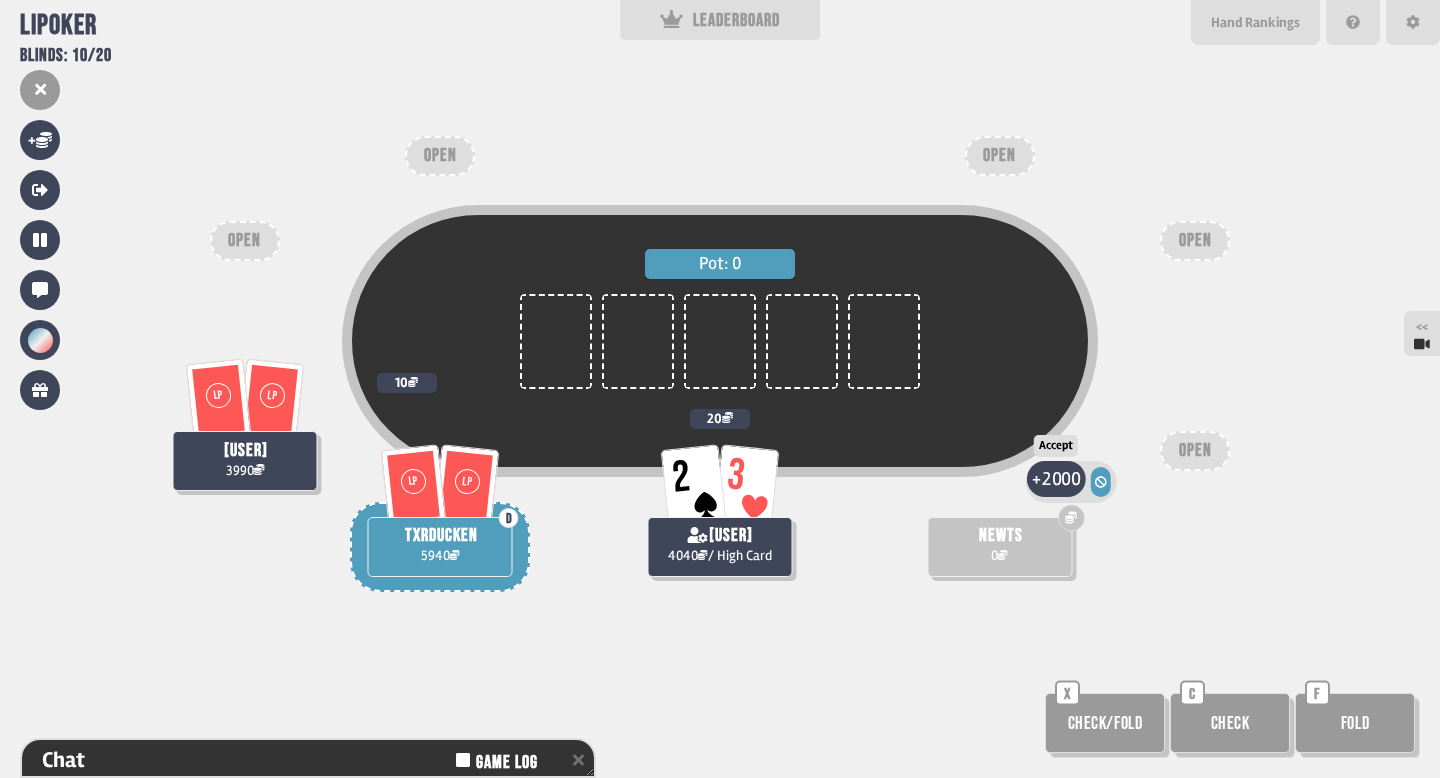 click on "2000" at bounding box center [1061, 478] 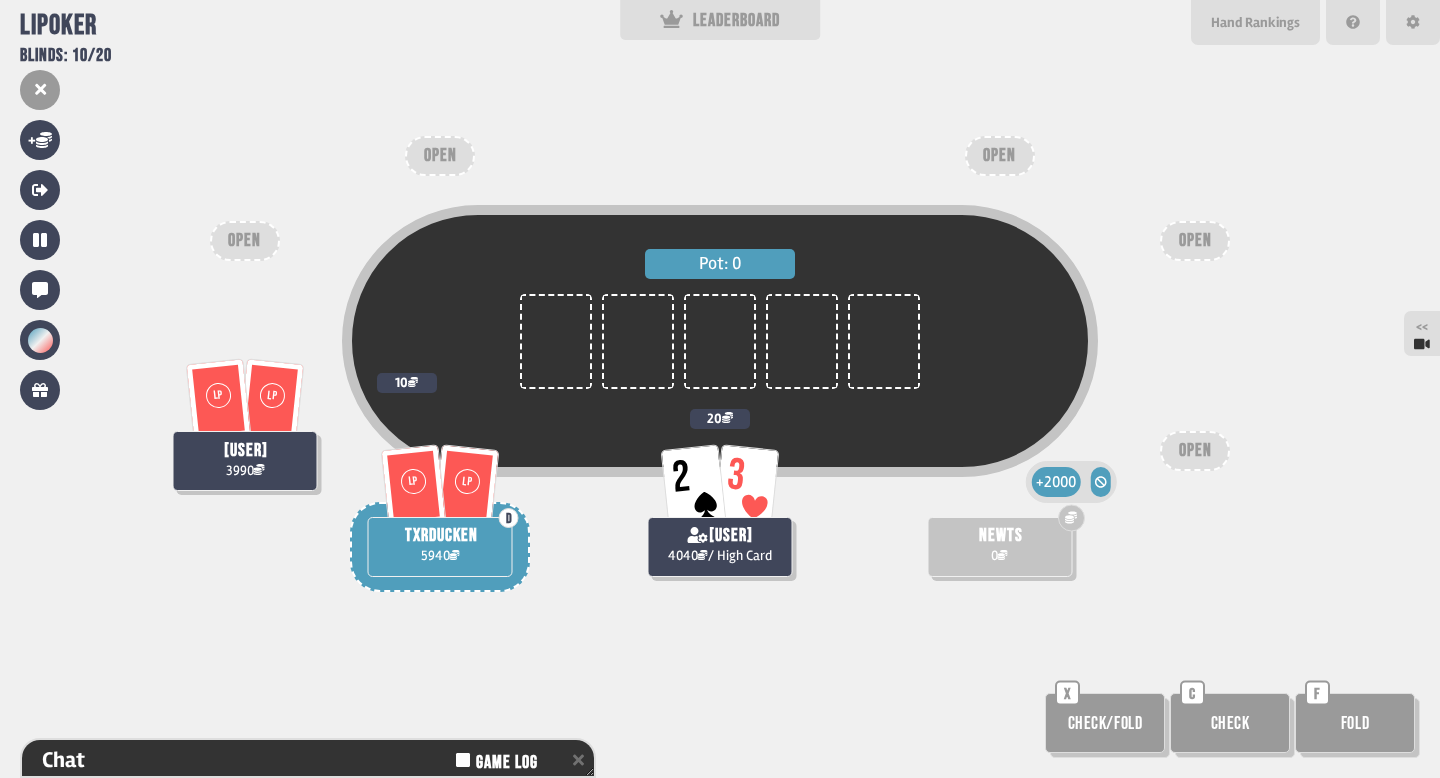 click on "Pot: 0   2 3 [USER] 4040   / High Card 20  Accept + 2000 Decline newts 0  LP LP [USER] 3990  10  LP LP D txrducken 5940  OPEN OPEN OPEN OPEN OPEN Check/Fold X Check C Fold F" at bounding box center (720, 389) 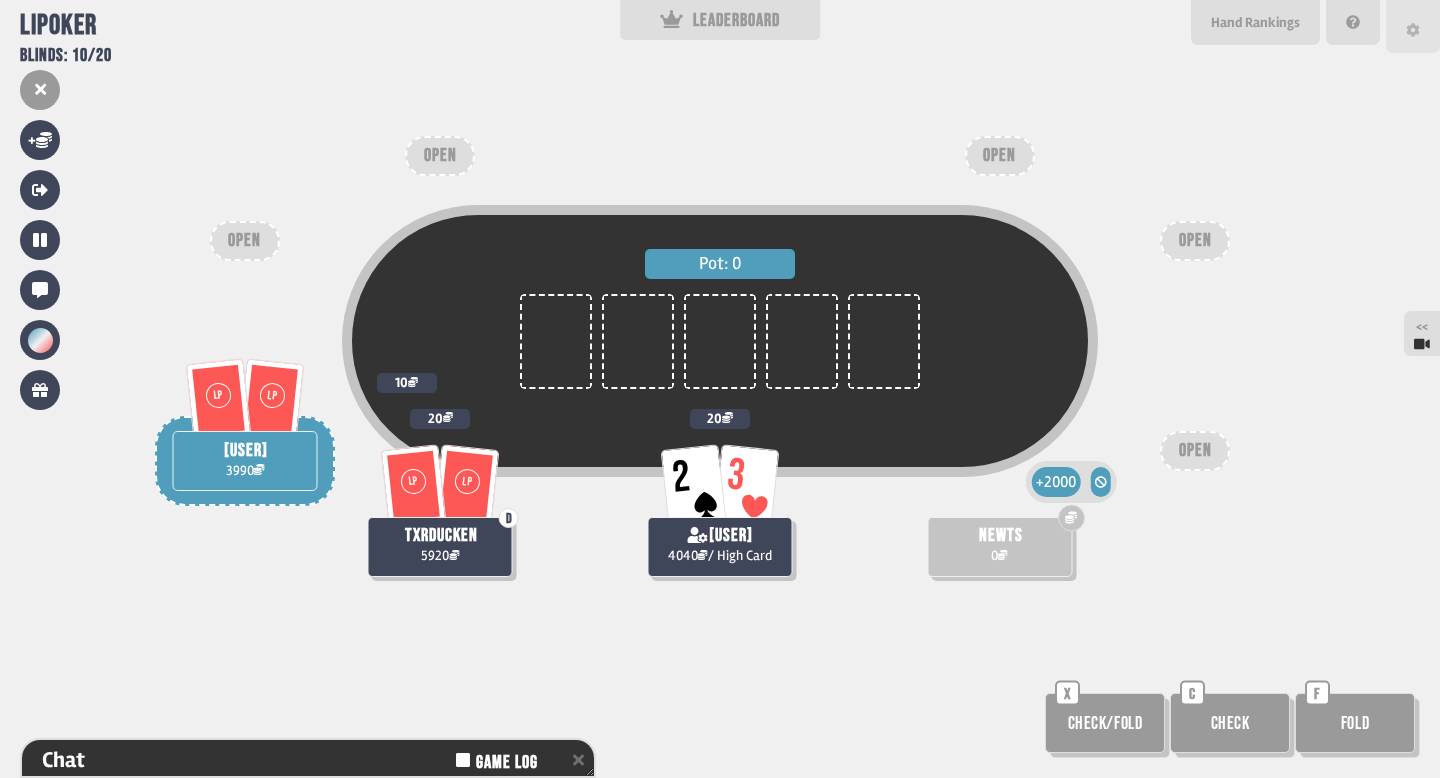 click at bounding box center (1413, 26) 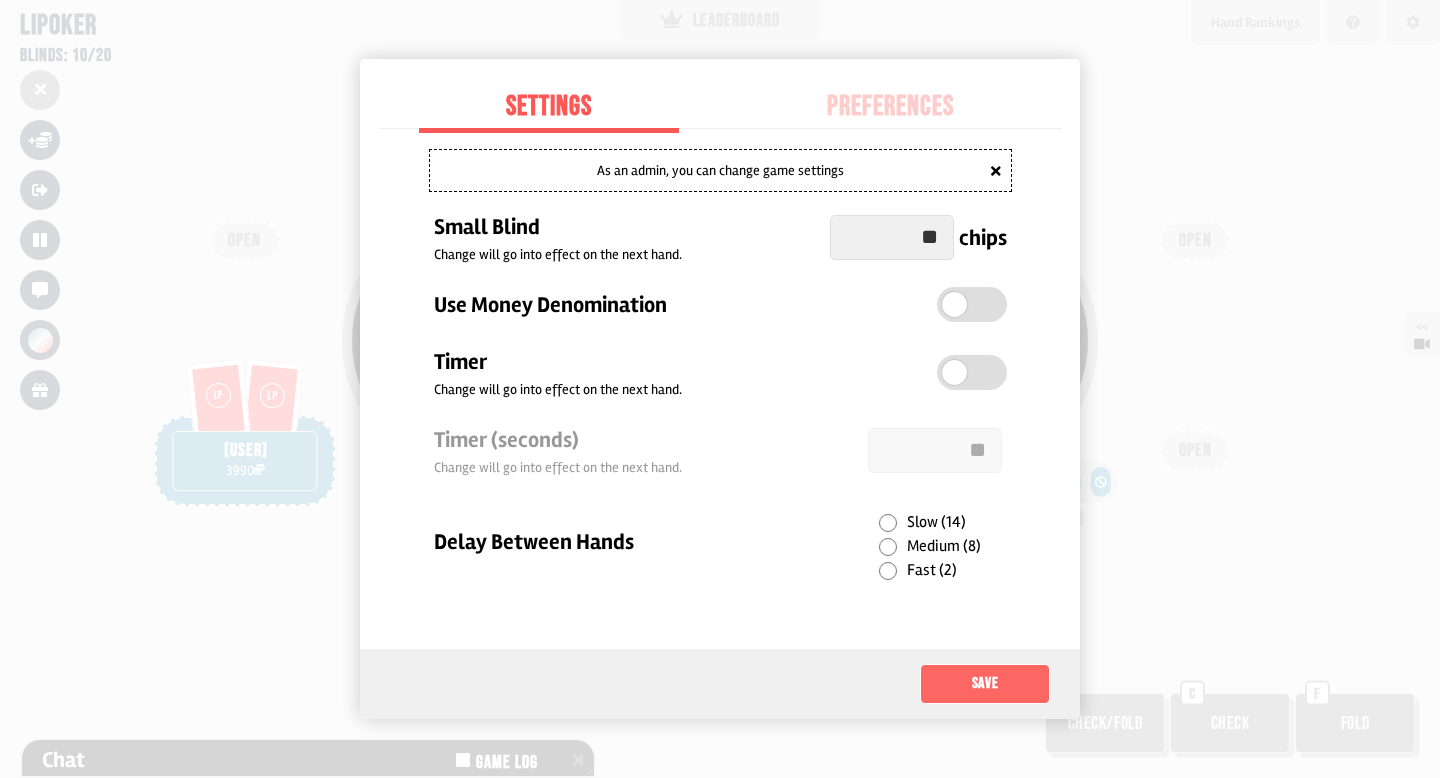 click on "Save" at bounding box center [985, 684] 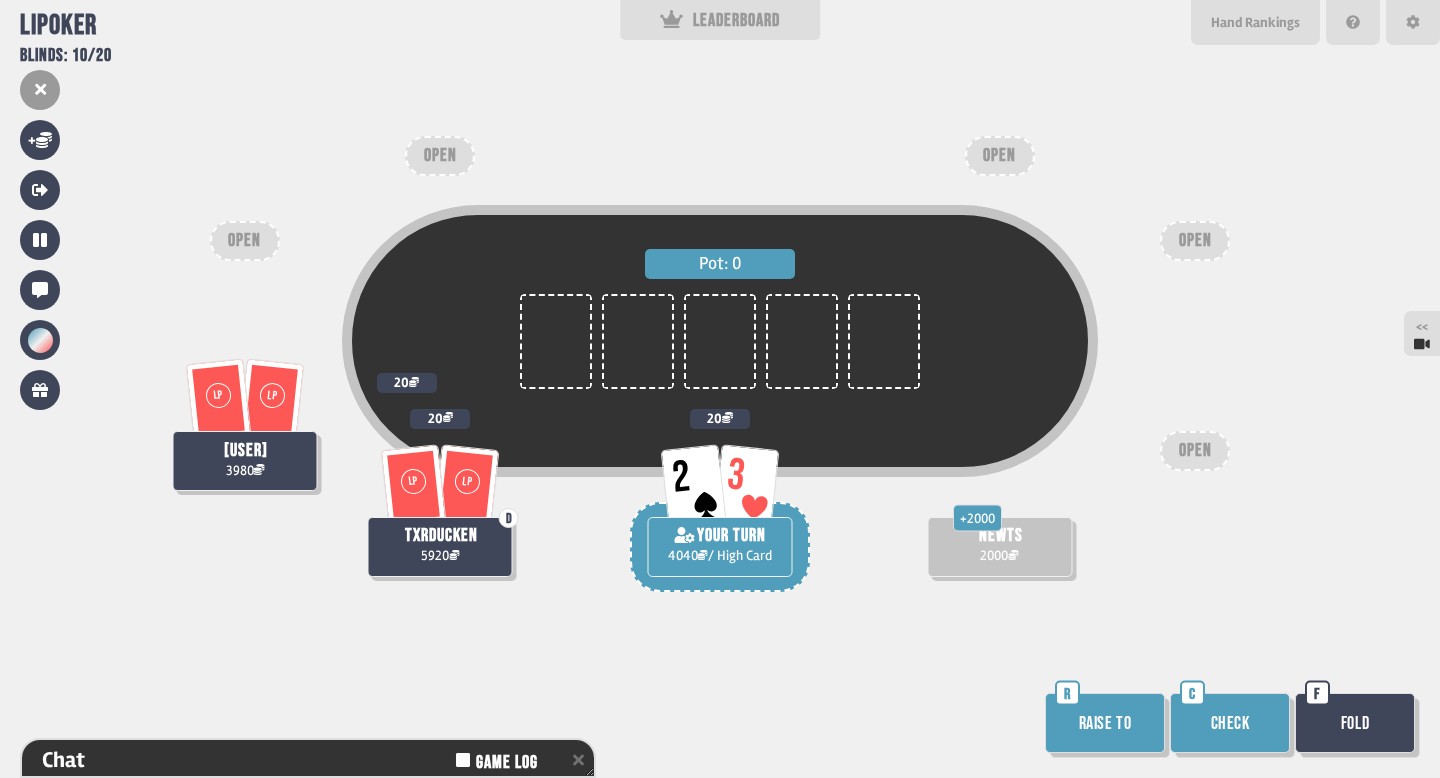 click on "Raise to" at bounding box center (1105, 723) 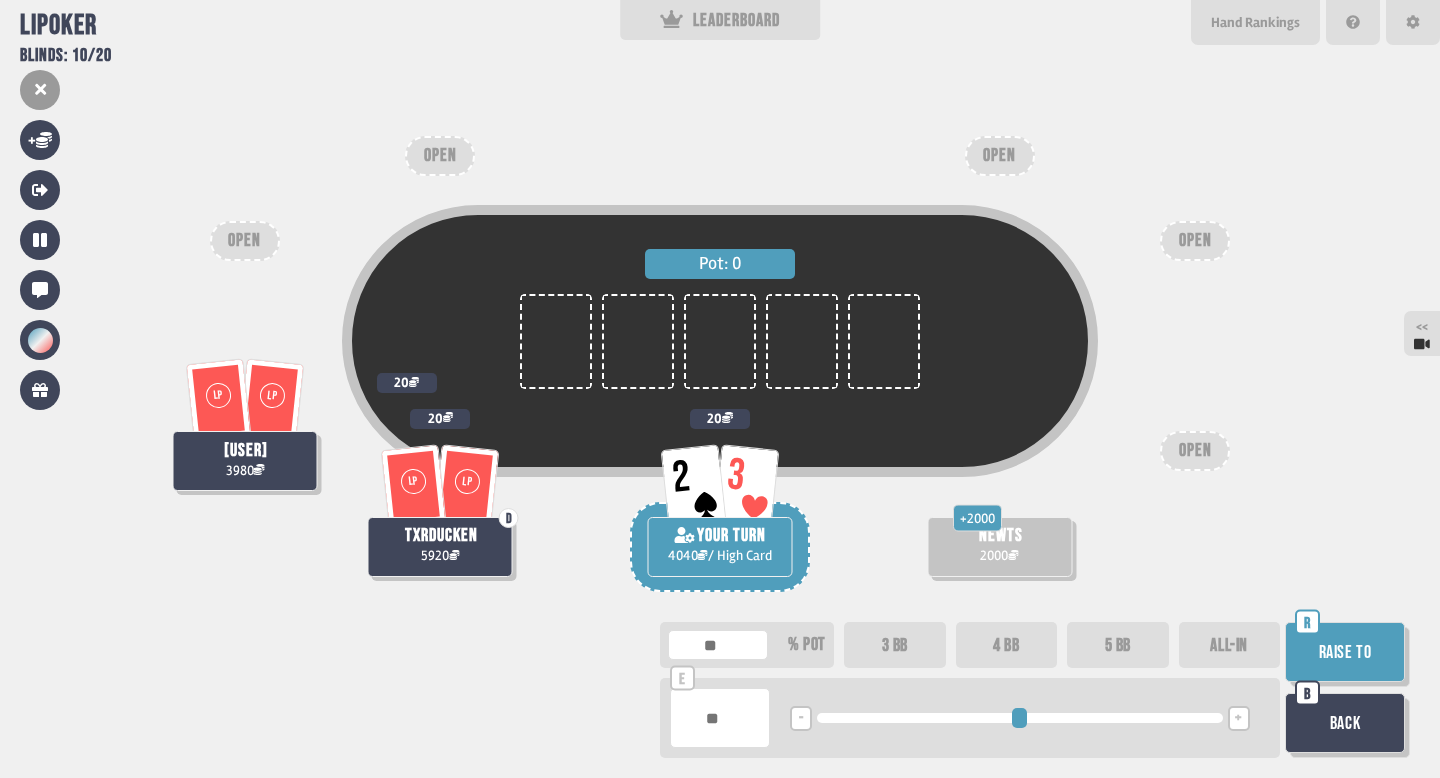 type on "***" 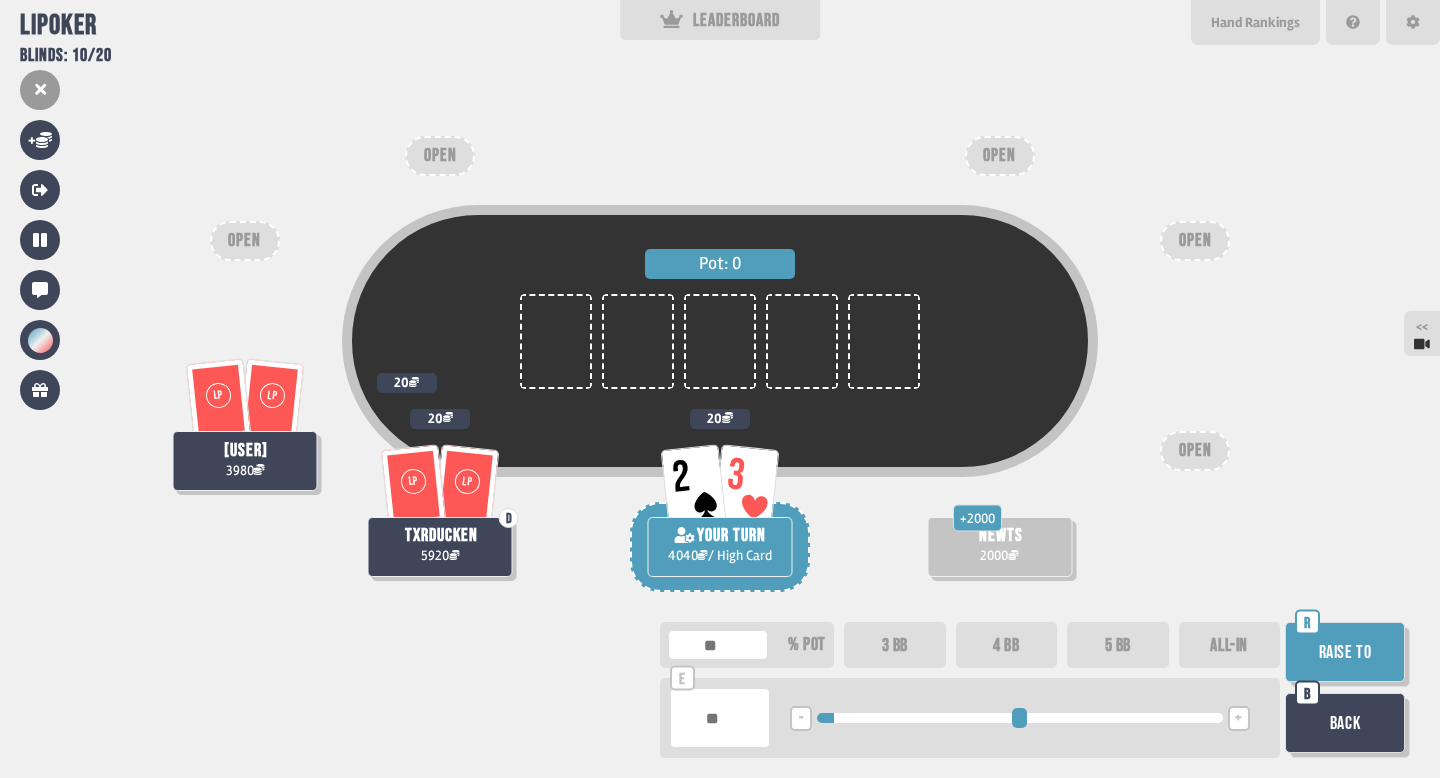 type on "***" 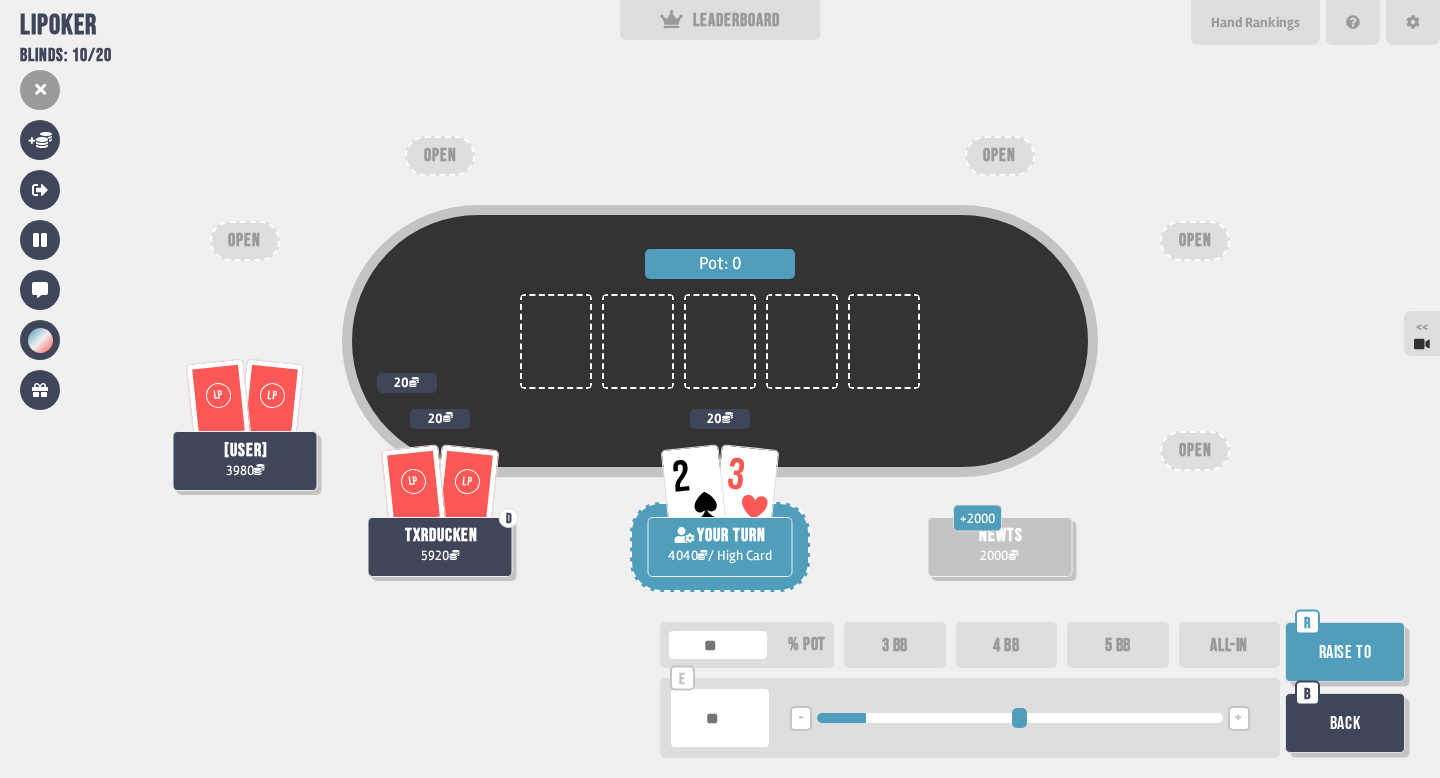 click on "Raise to" at bounding box center [1345, 652] 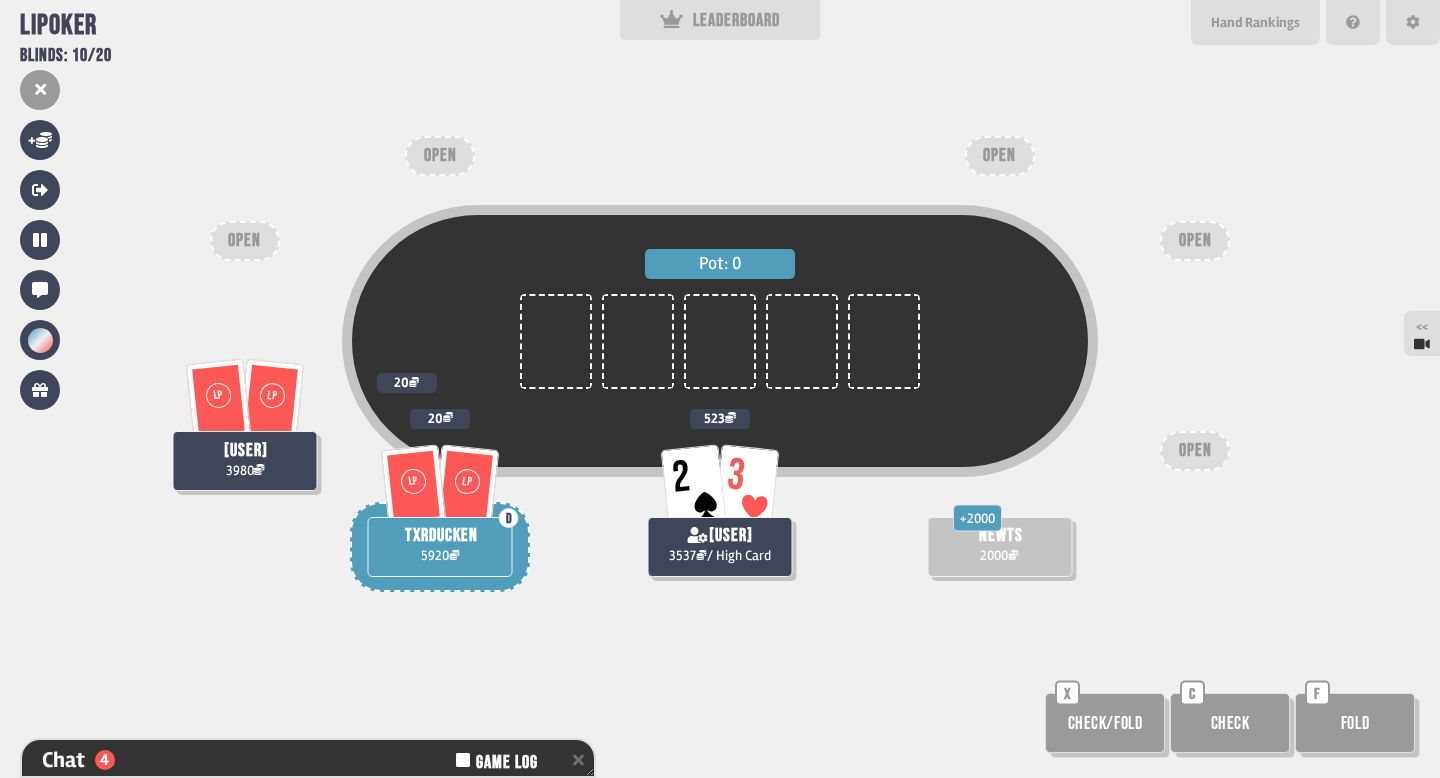scroll, scrollTop: 182, scrollLeft: 0, axis: vertical 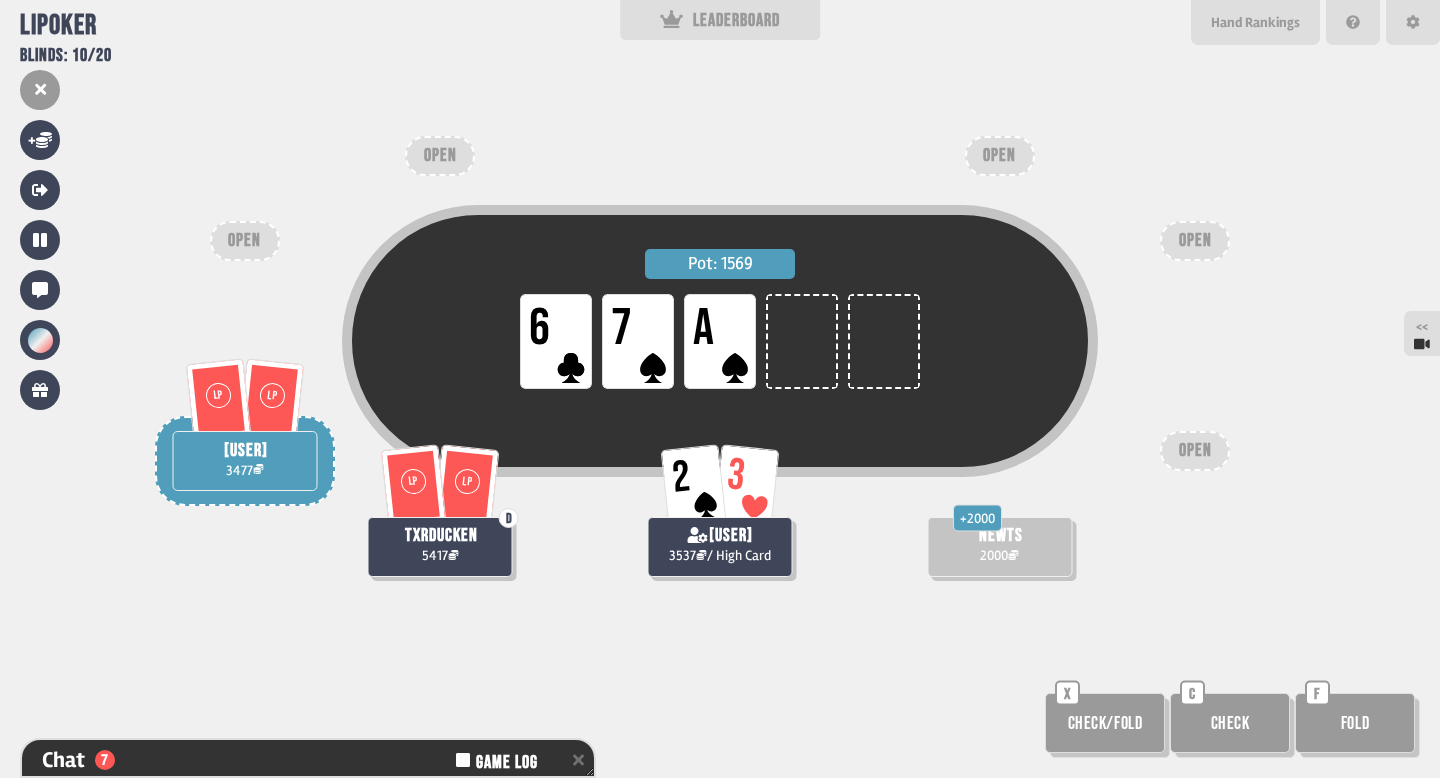 click on "Check/Fold" at bounding box center [1105, 723] 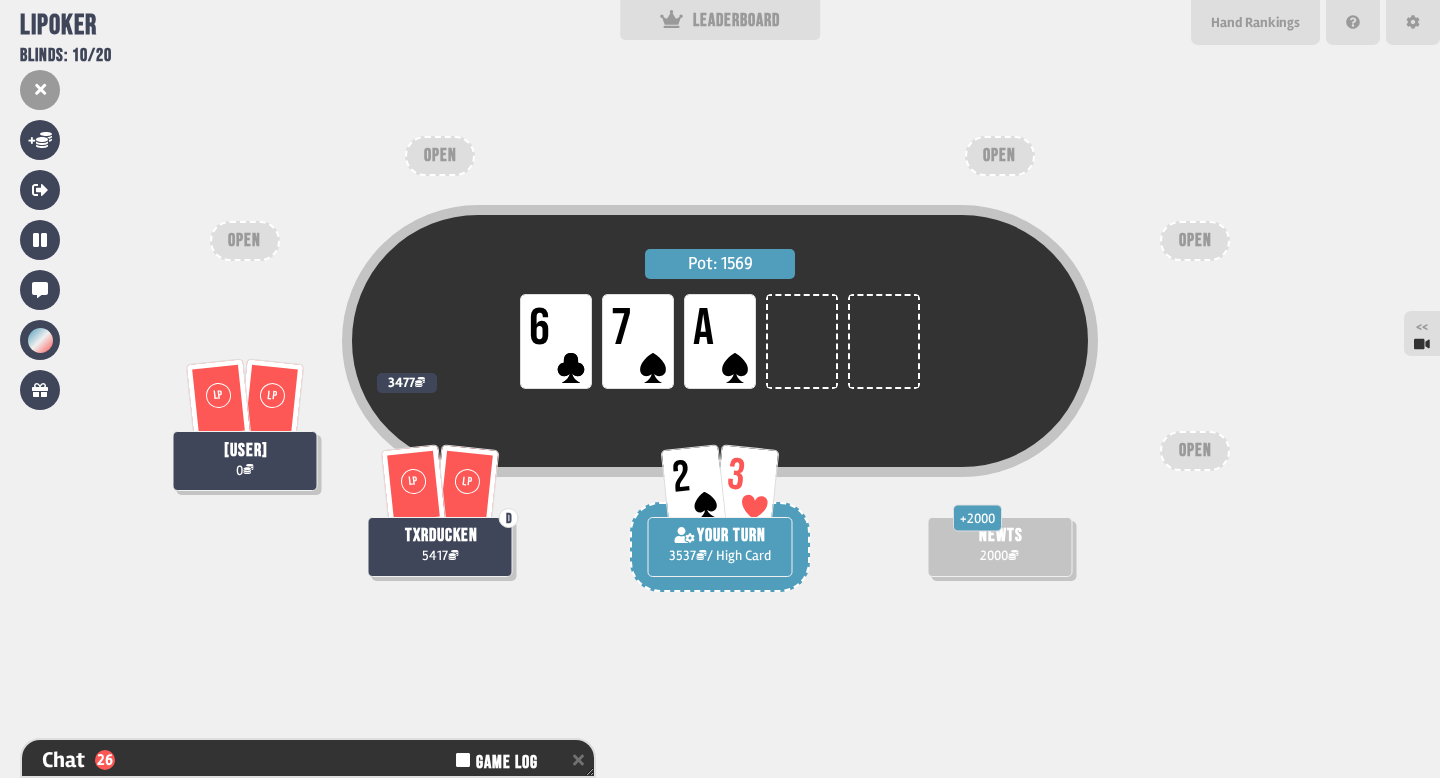 scroll, scrollTop: 849, scrollLeft: 0, axis: vertical 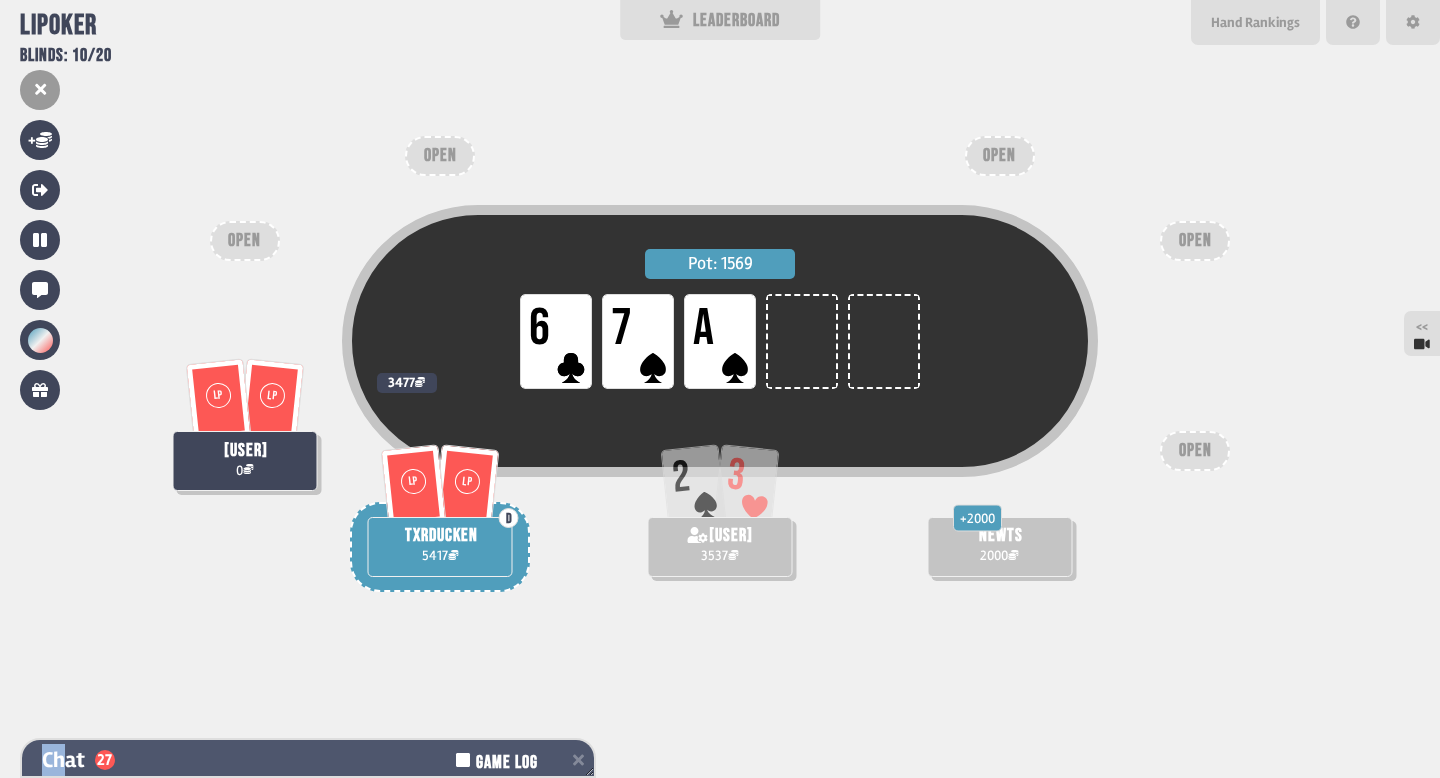 click on "Chat   27 Game Log" at bounding box center (308, 760) 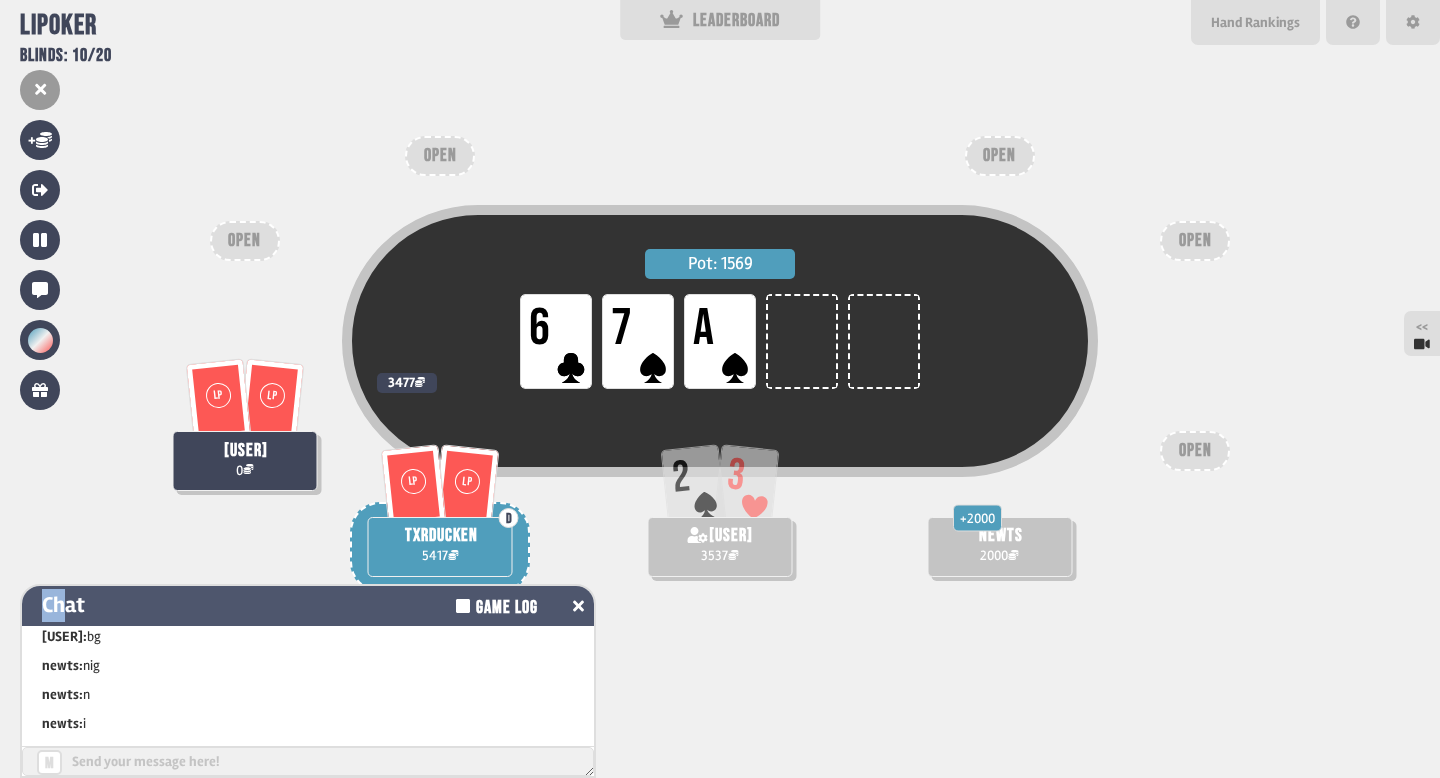 scroll, scrollTop: 733, scrollLeft: 0, axis: vertical 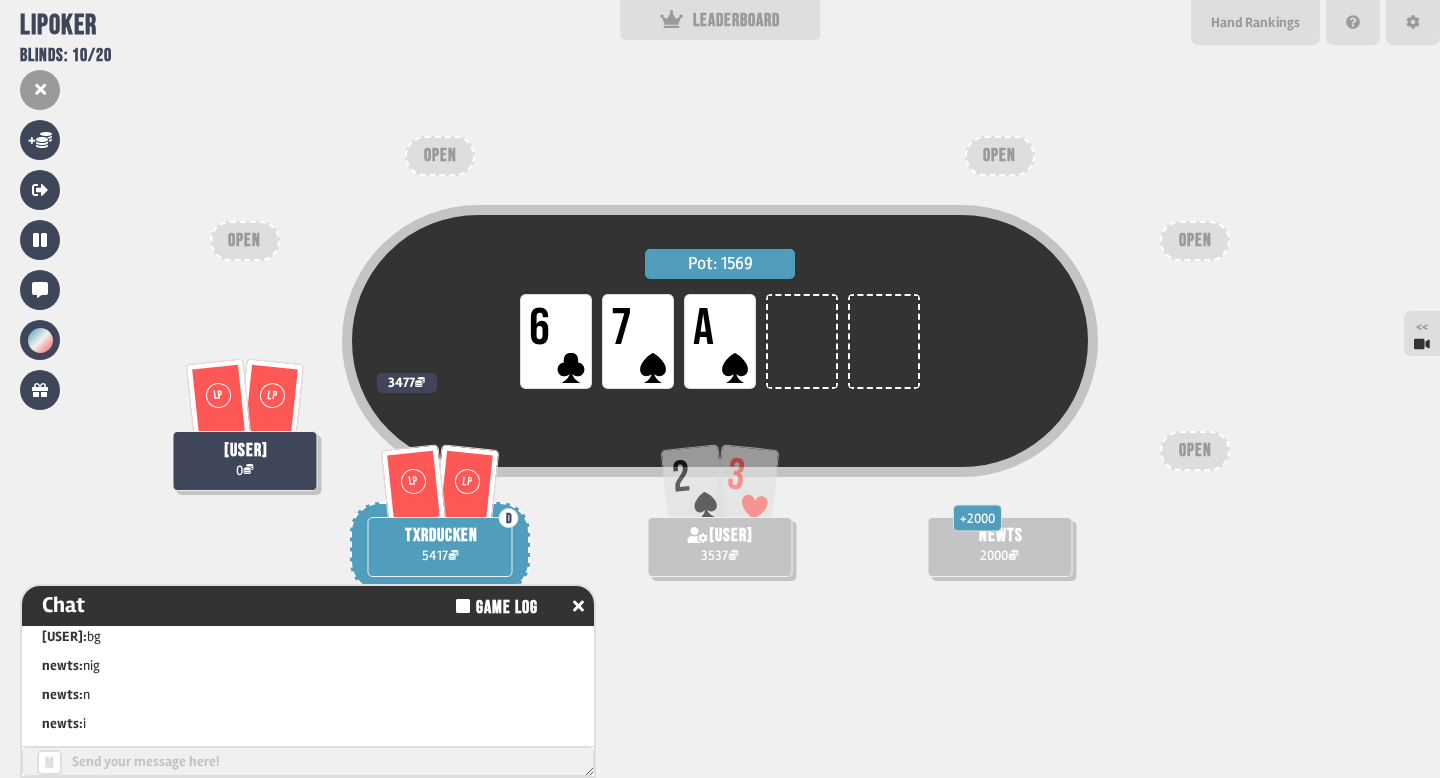 click on "newts:  n" at bounding box center (308, 694) 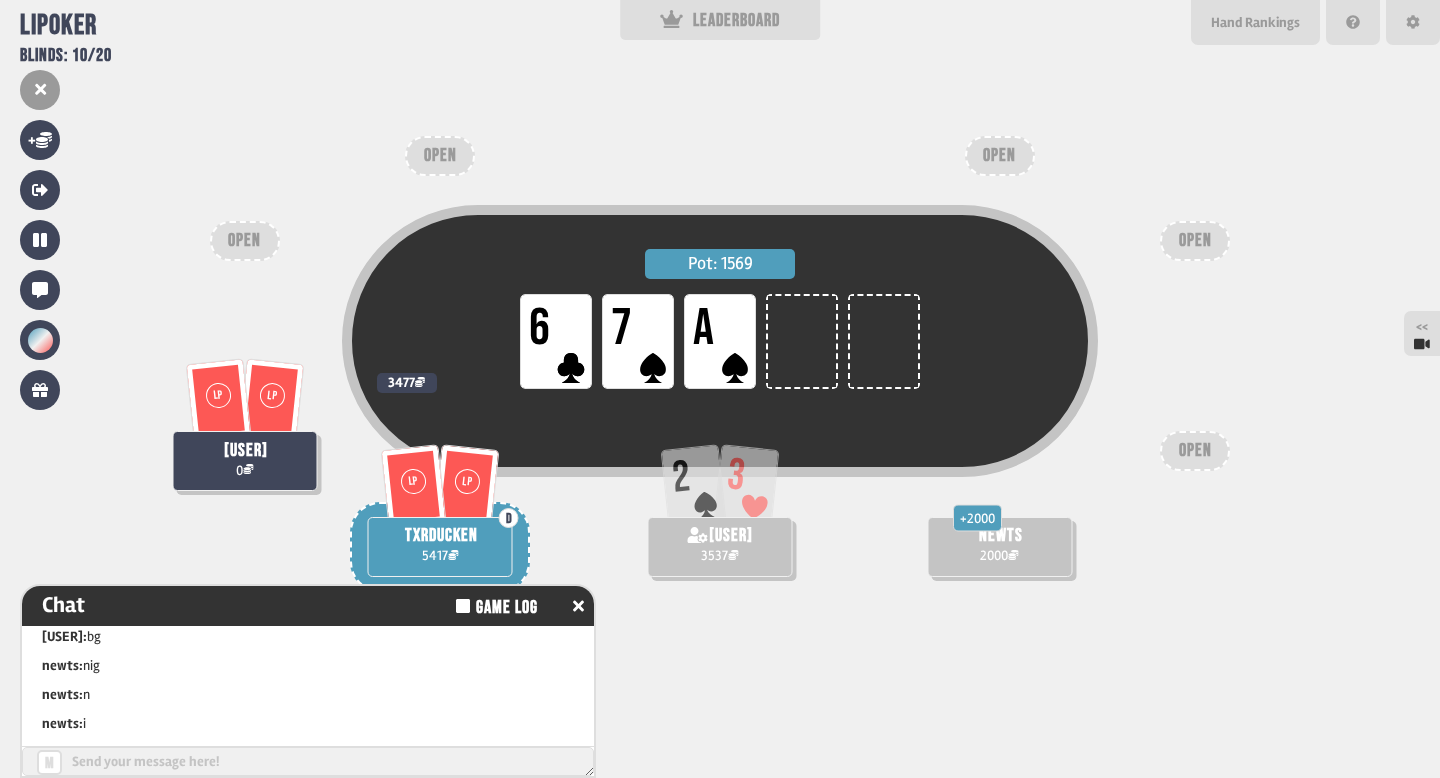 click at bounding box center (308, 761) 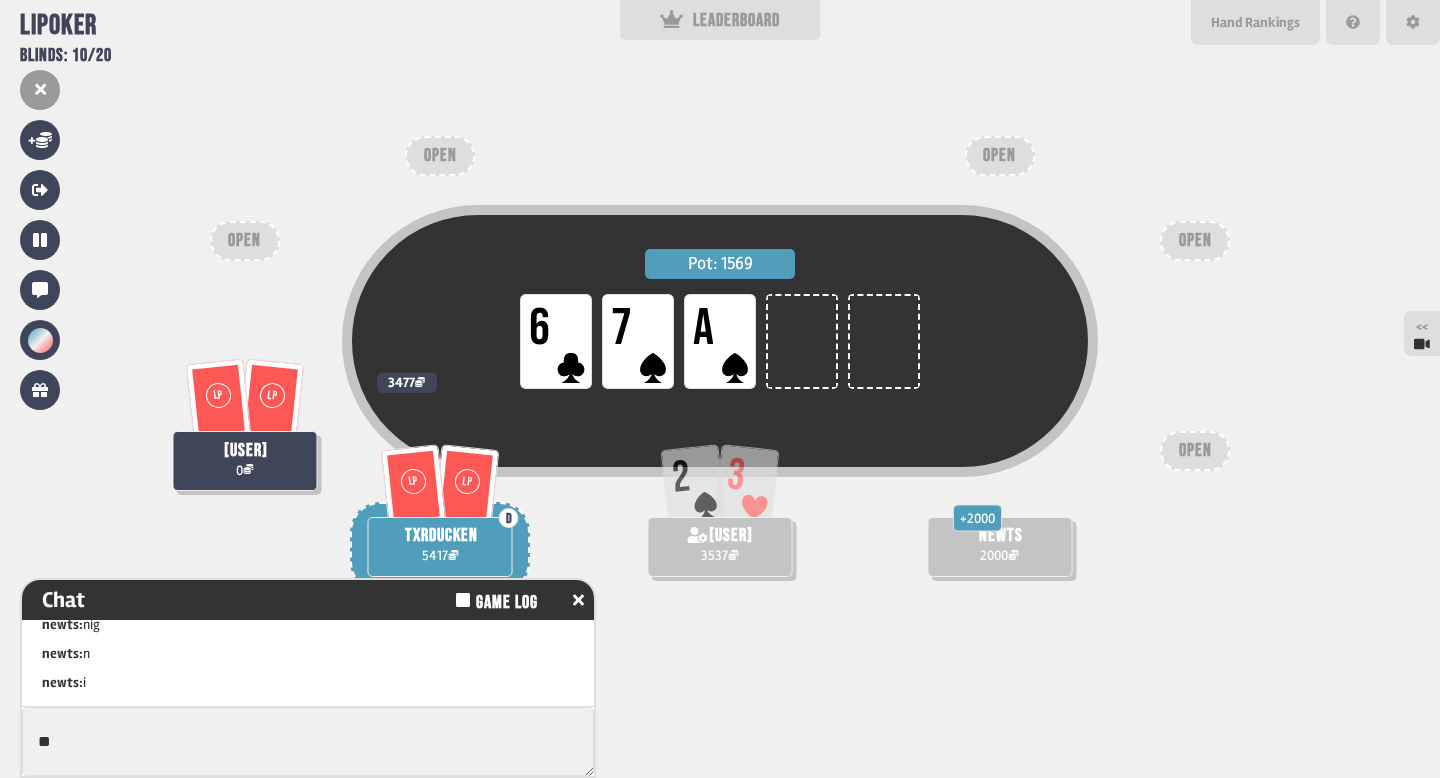 scroll, scrollTop: 797, scrollLeft: 0, axis: vertical 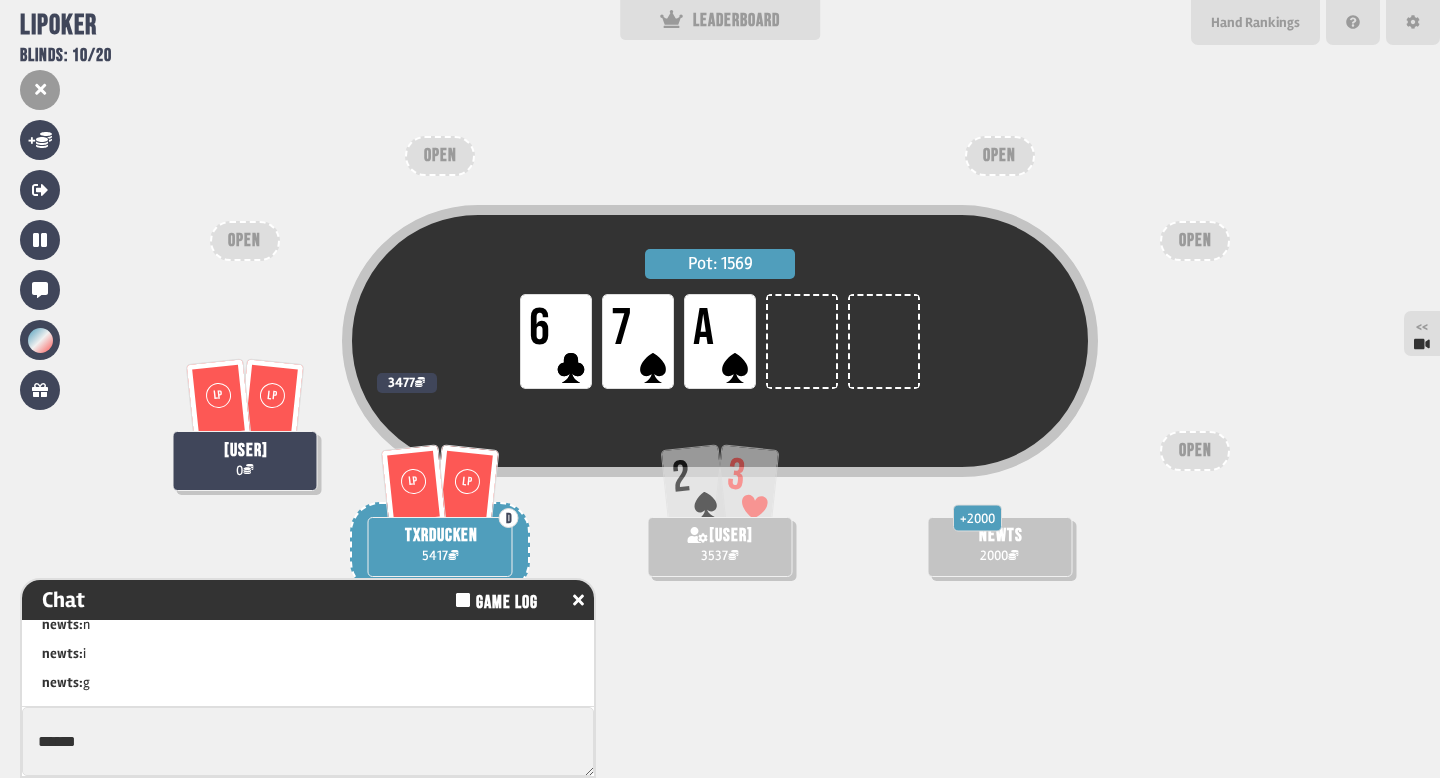 type on "******" 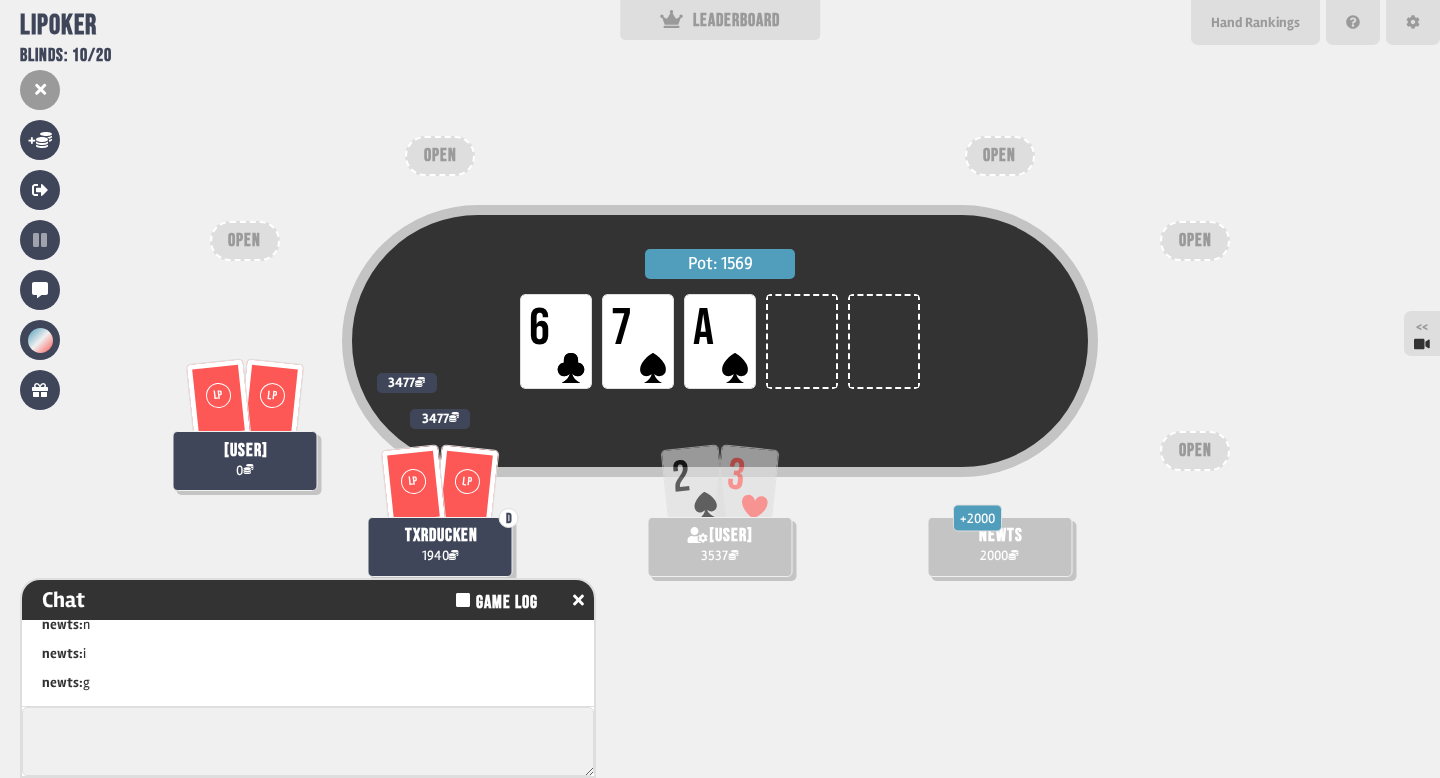 click on "Support us on   Patreon !" at bounding box center (720, 755) 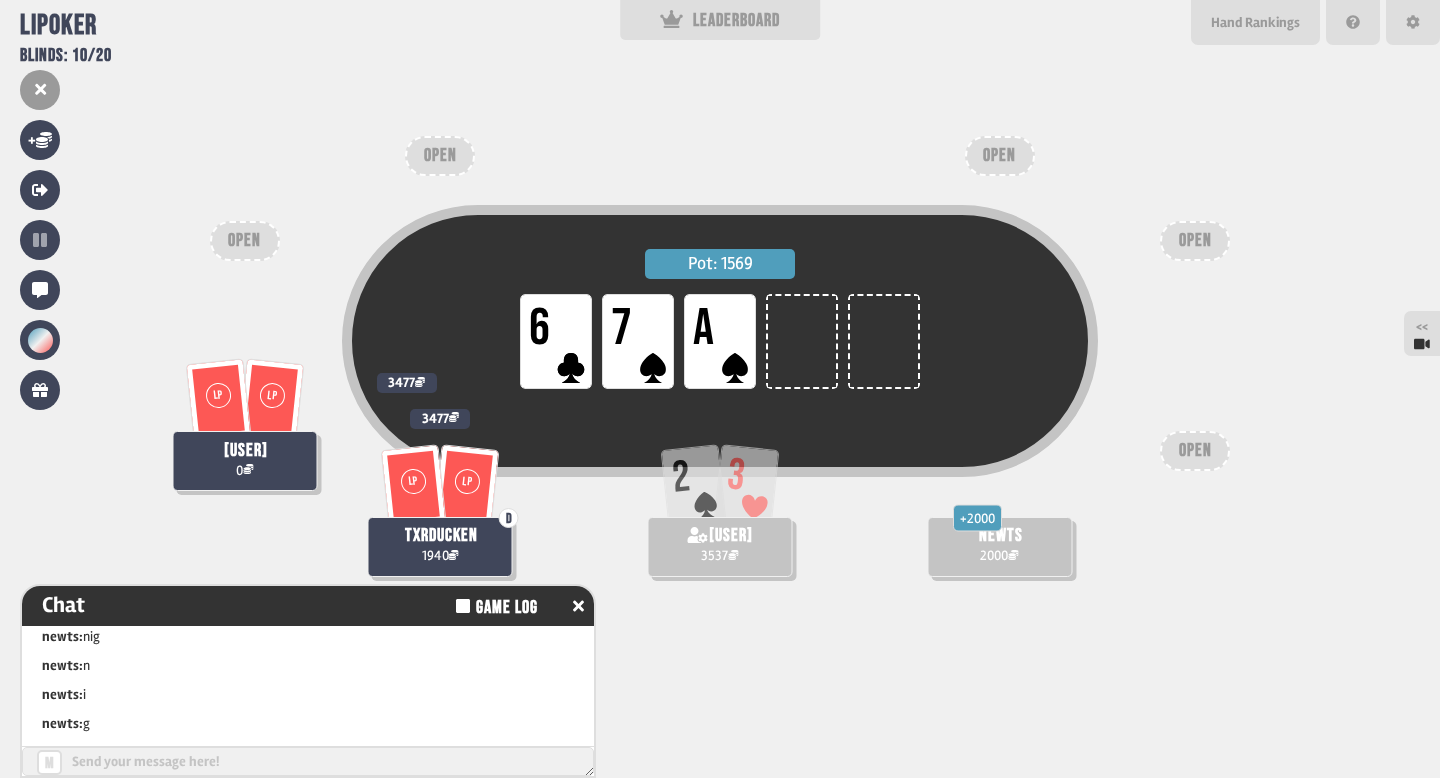 scroll, scrollTop: 762, scrollLeft: 0, axis: vertical 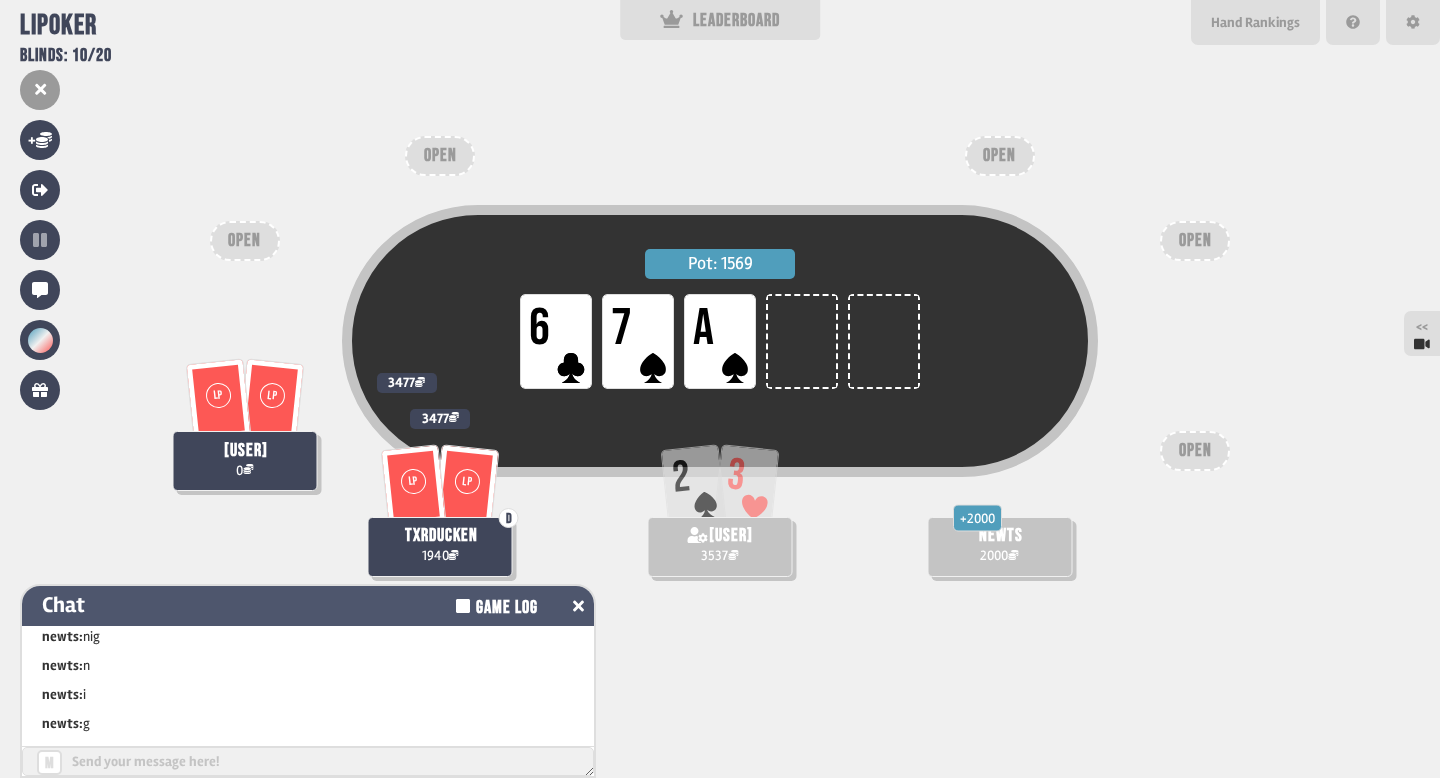 click on "Chat   Game Log" at bounding box center (308, 606) 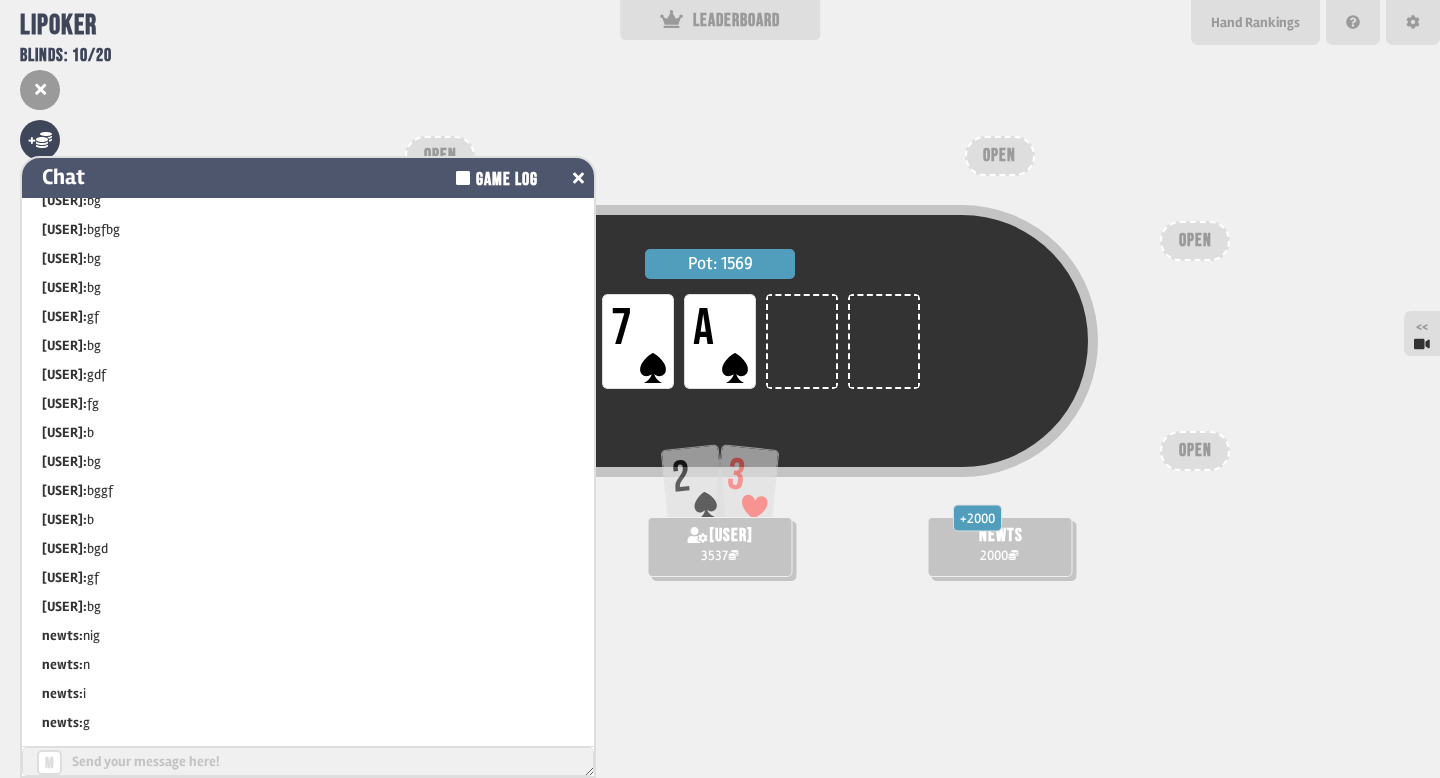 scroll, scrollTop: 334, scrollLeft: 0, axis: vertical 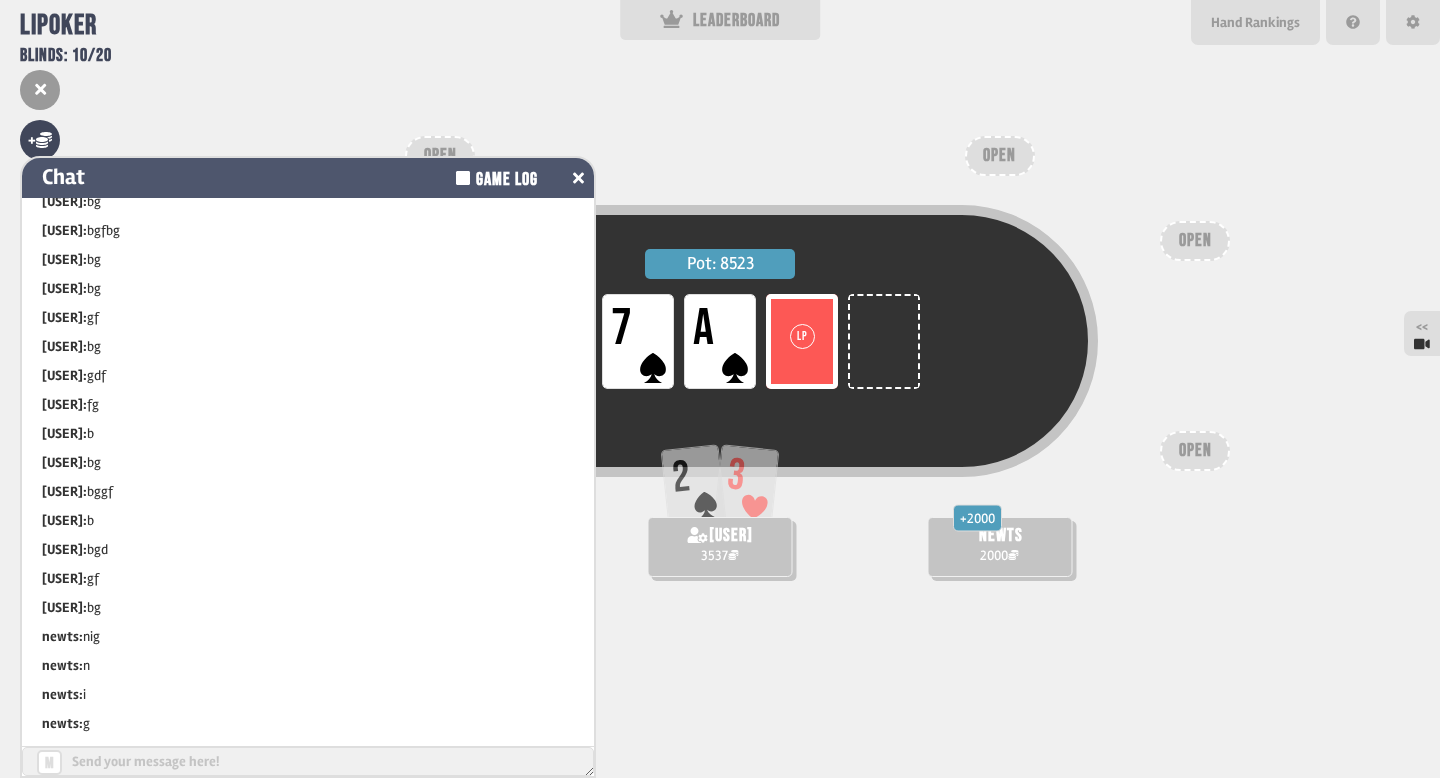 click on "Chat   Game Log" at bounding box center (308, 178) 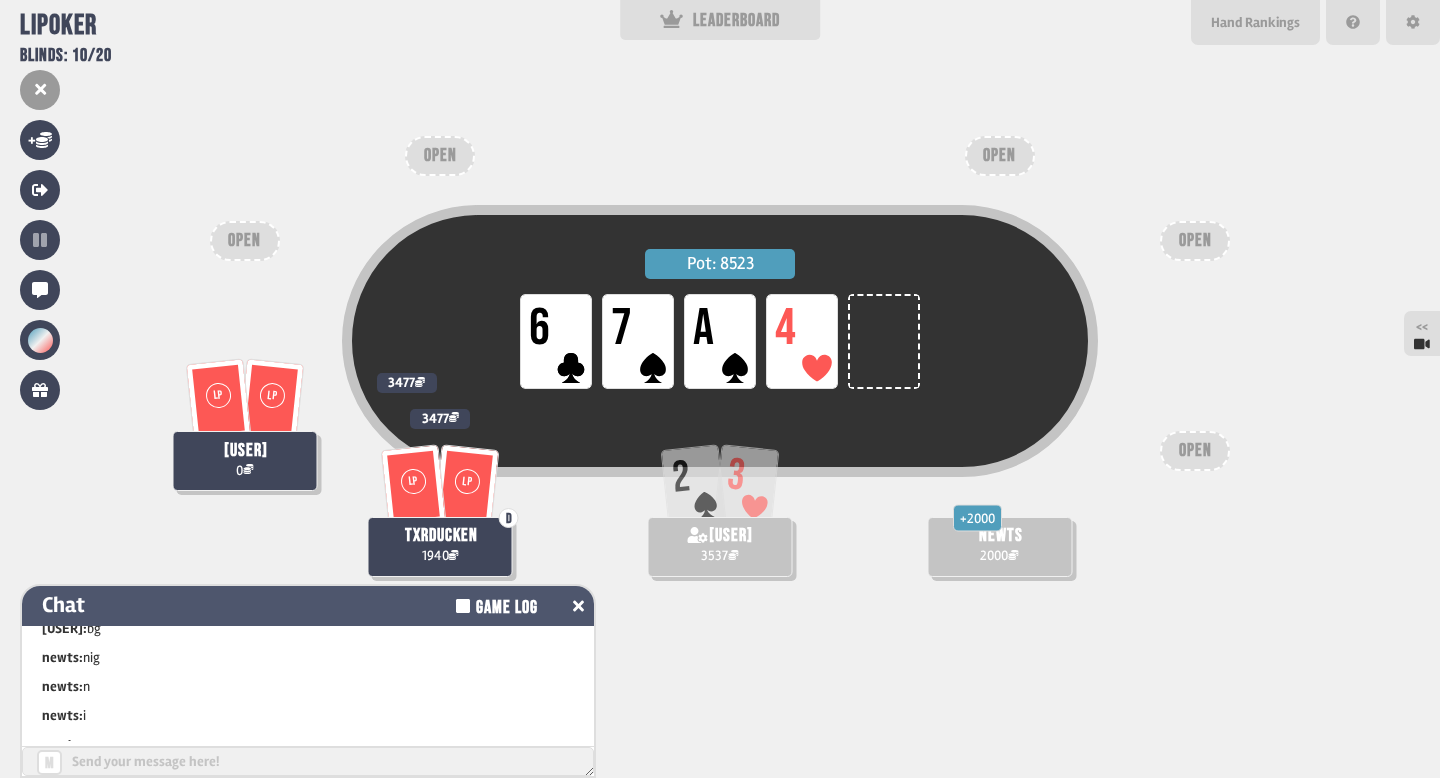 scroll, scrollTop: 762, scrollLeft: 0, axis: vertical 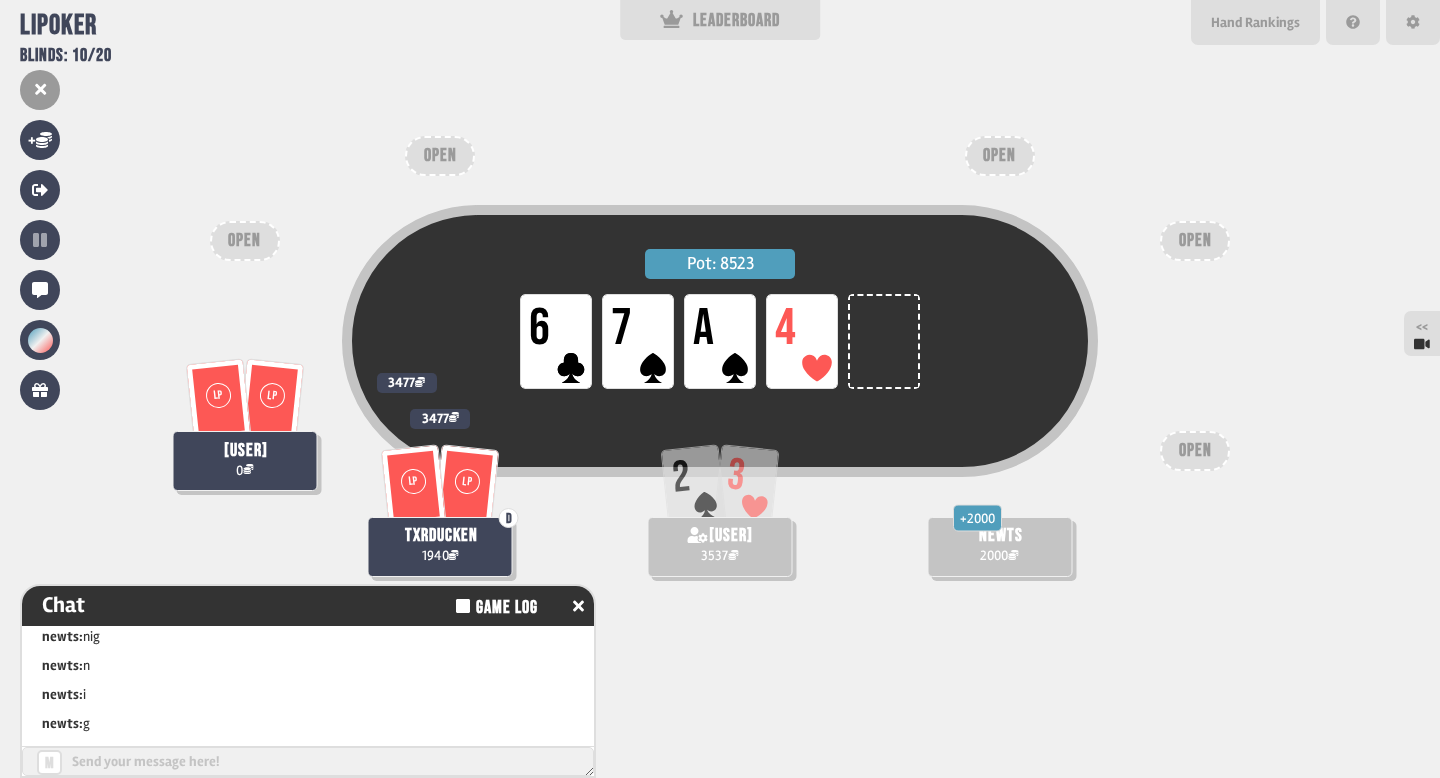 click on "Pot: 8523   LP 6 LP 7 LP A LP 4" at bounding box center [720, 380] 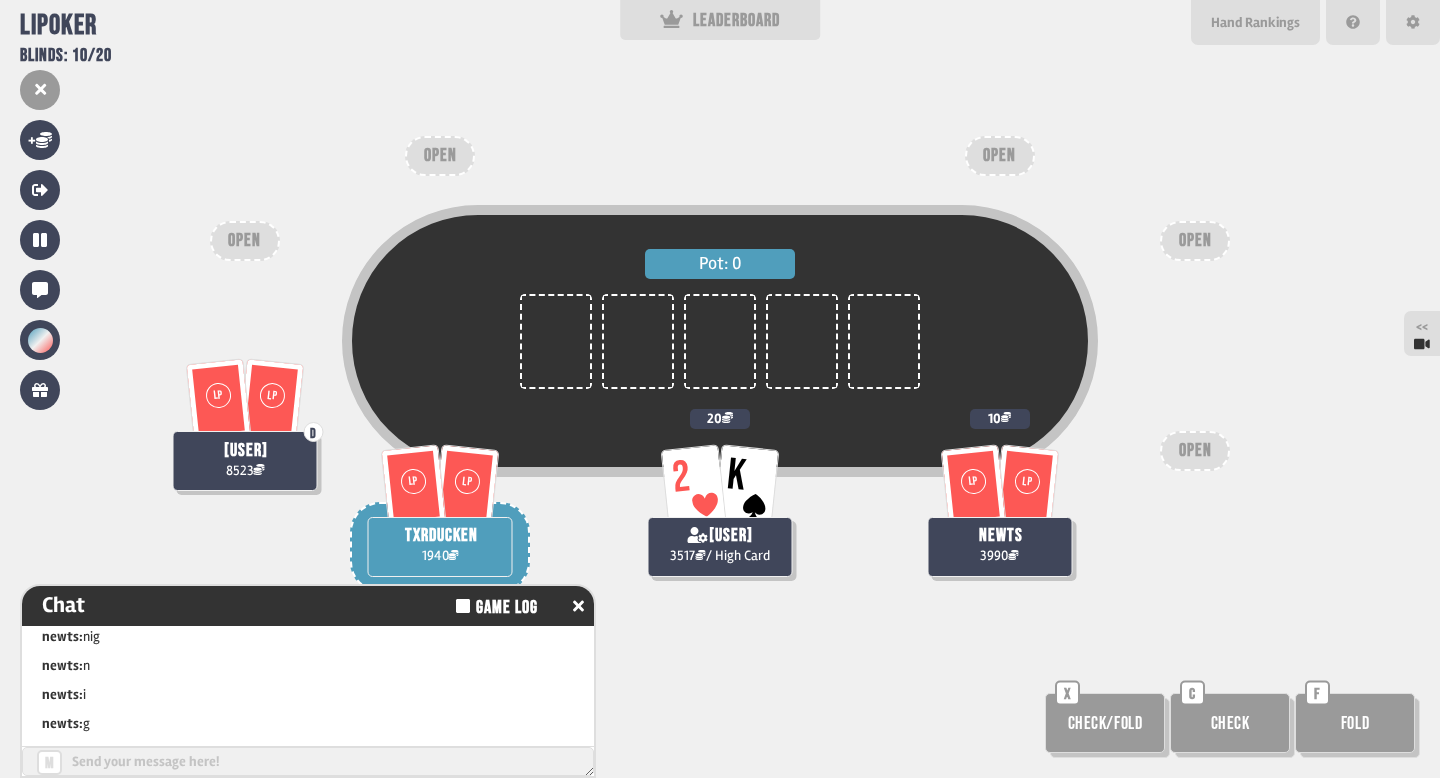 click on "Check" at bounding box center (1230, 723) 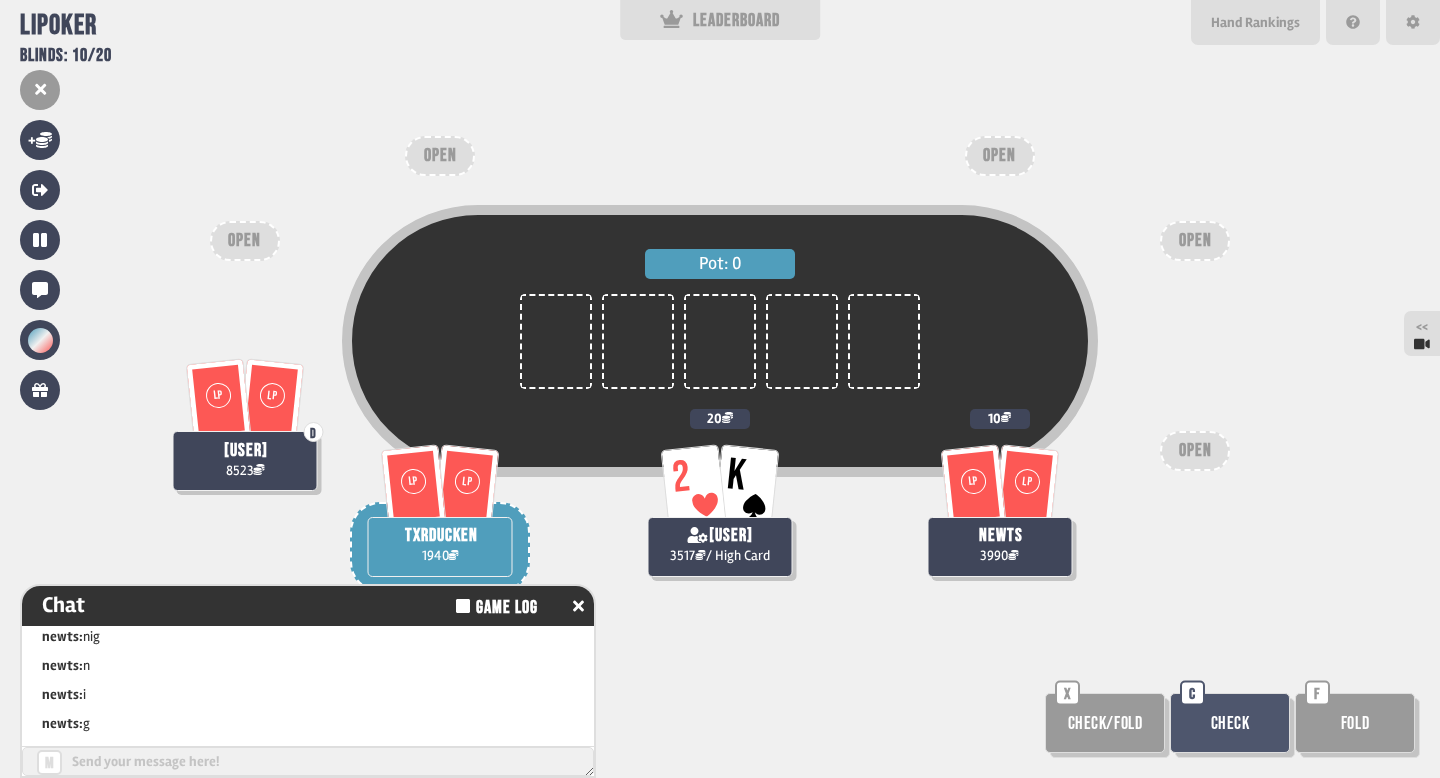 click at bounding box center (308, 761) 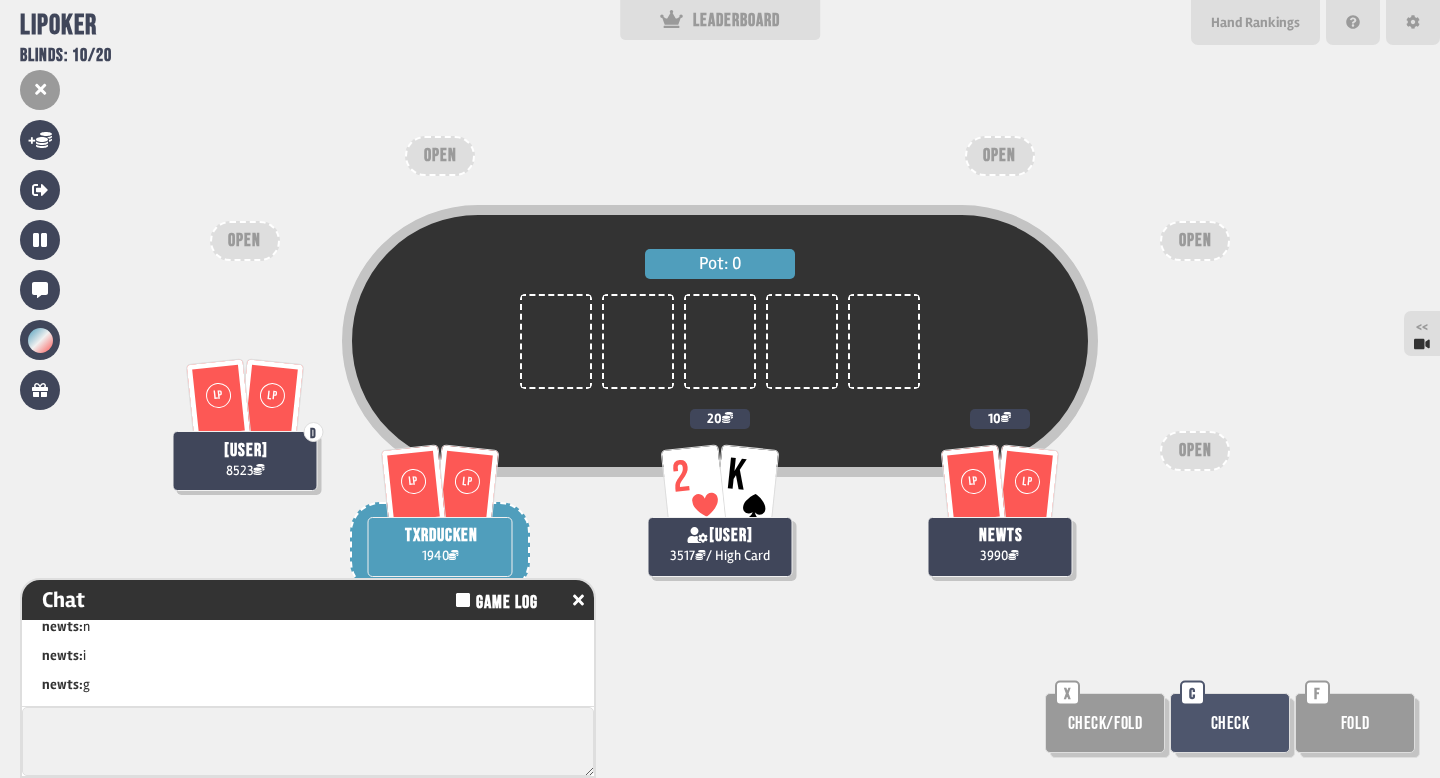scroll, scrollTop: 797, scrollLeft: 0, axis: vertical 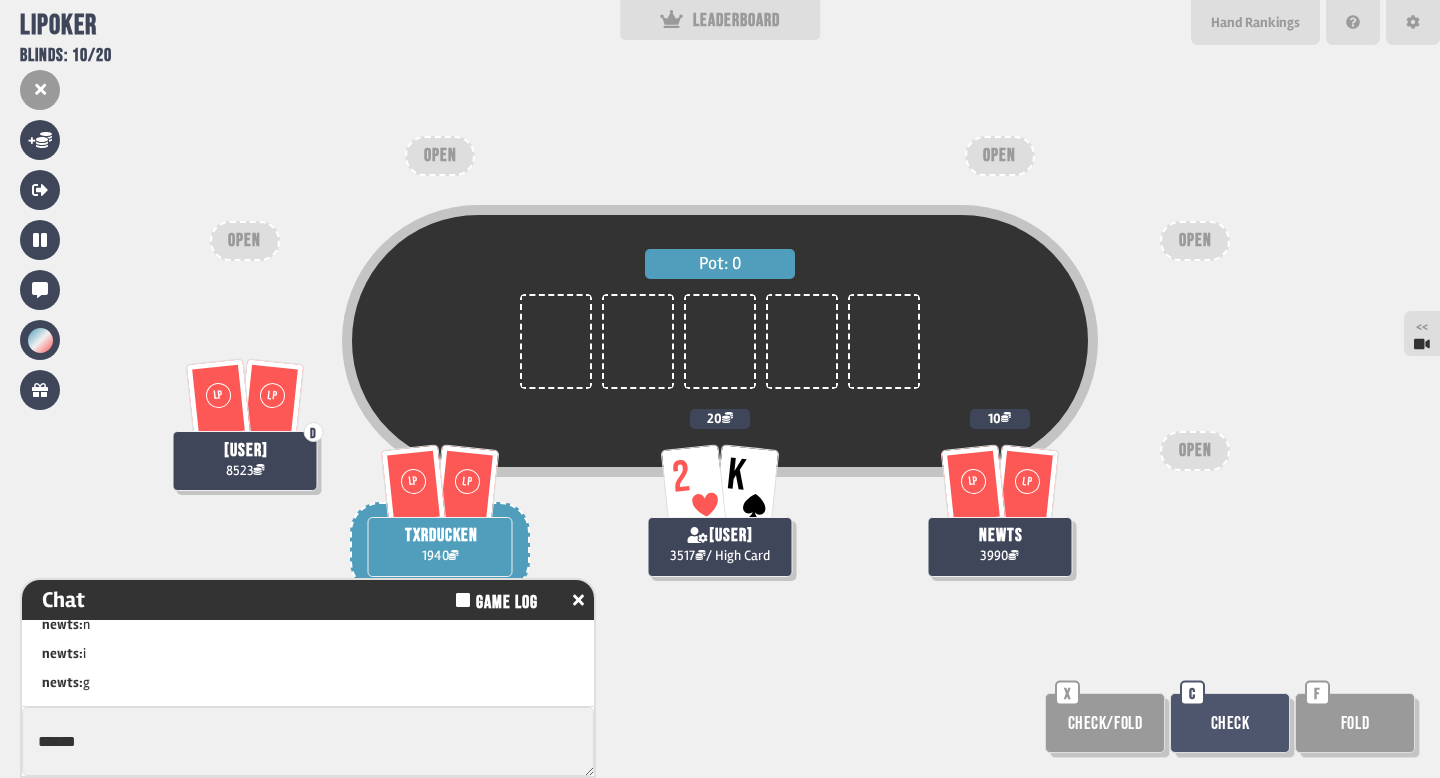type on "******" 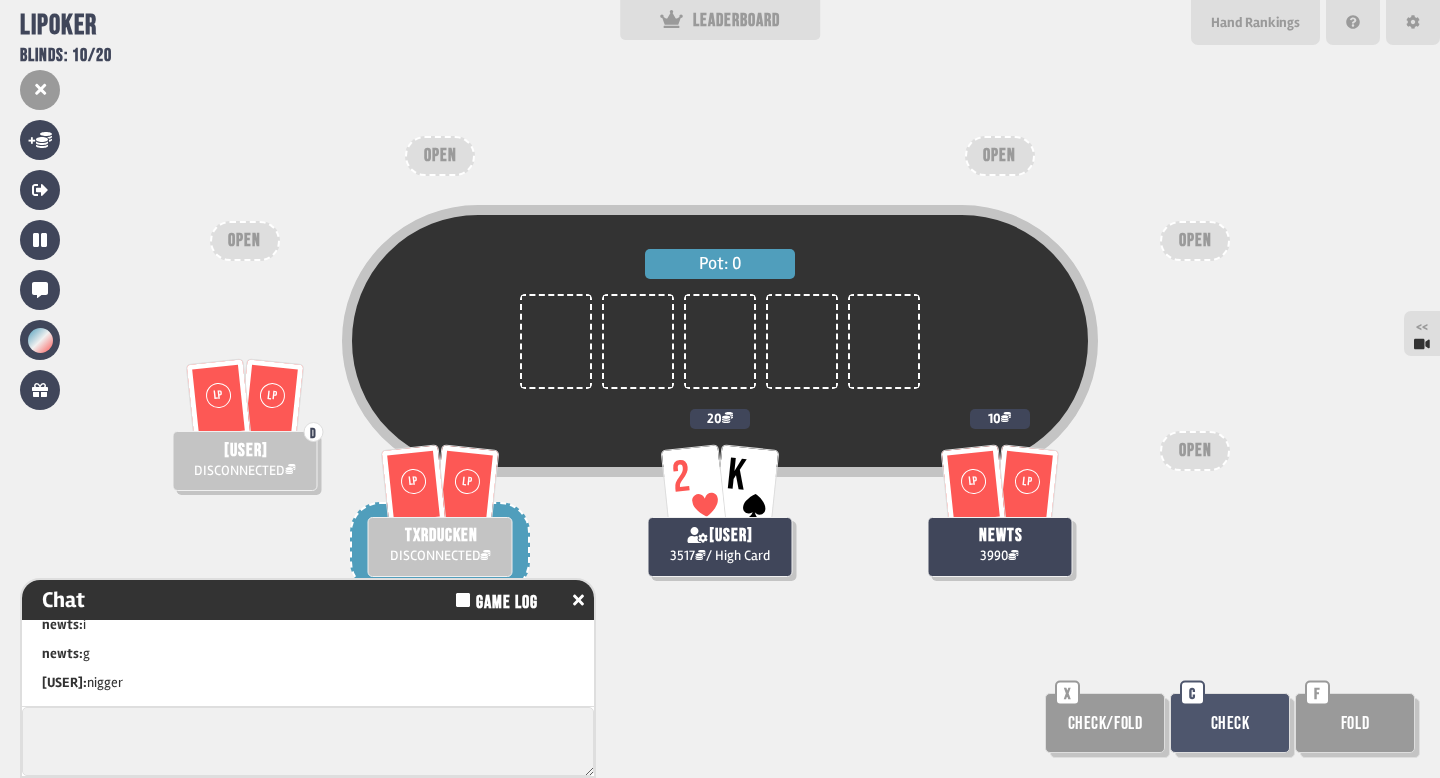 click on "txrducken:  get read bud [USER]:  [USER] [USER]:   ubigbiuybi [USER]:  kiubijb [USER]:  hh]0ih\ [USER]:  jpij [USER]:  r3fefeferreg [USER]:  grg [USER]:  rfgg [USER]:  gf [USER]:  bgd [USER]:  bg [USER]:  bgfbg [USER]:  bg [USER]:  bg [USER]:  gf [USER]:  bg [USER]:  gdf [USER]:  fg [USER]:  b [USER]:  bg [USER]:  bggf [USER]:  b [USER]:  bgd [USER]:  gf [USER]:  bg newts:  nig newts:  n newts:  i newts:  g [USER]:  [USER]" at bounding box center (308, 660) 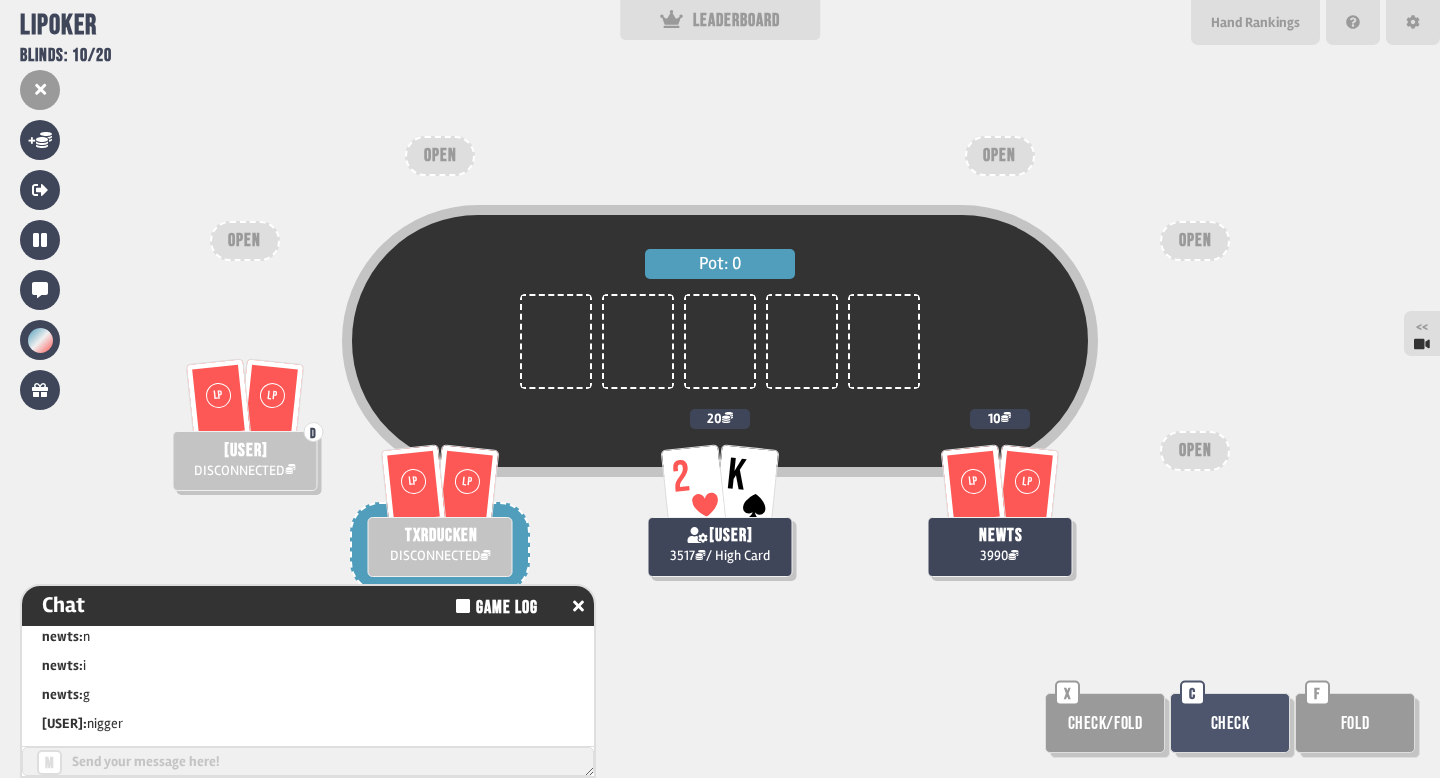 scroll, scrollTop: 791, scrollLeft: 0, axis: vertical 